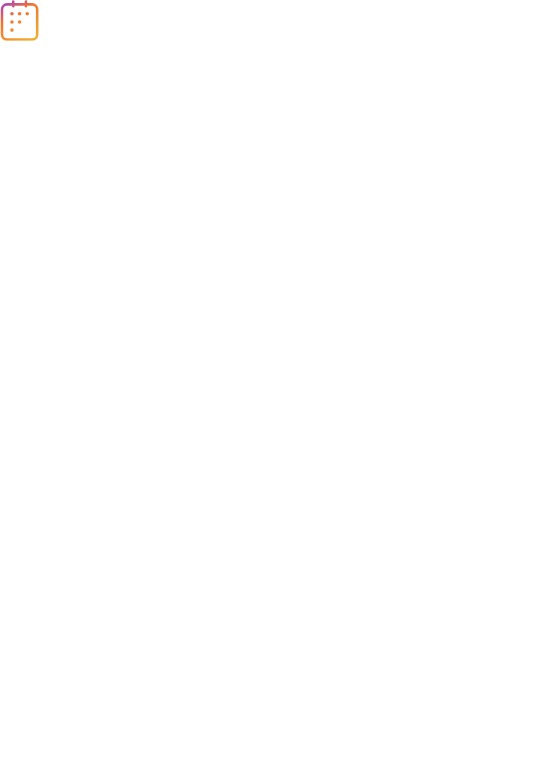 scroll, scrollTop: 0, scrollLeft: 0, axis: both 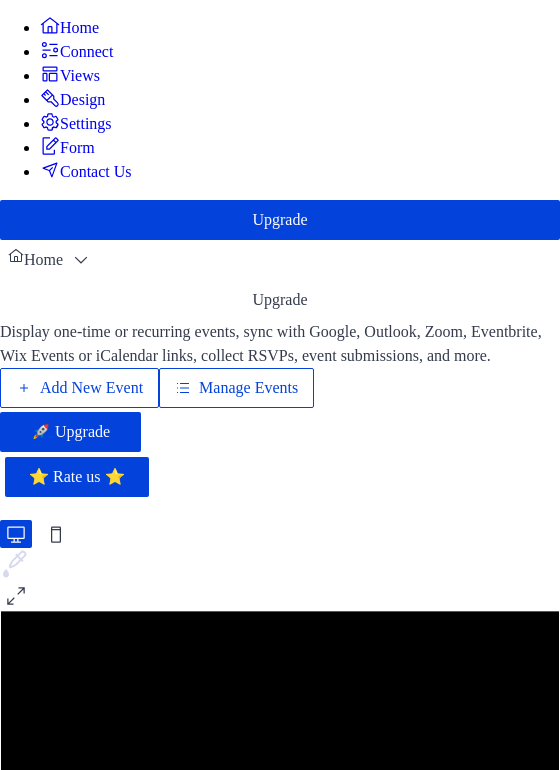 click on "Manage Events" at bounding box center (248, 388) 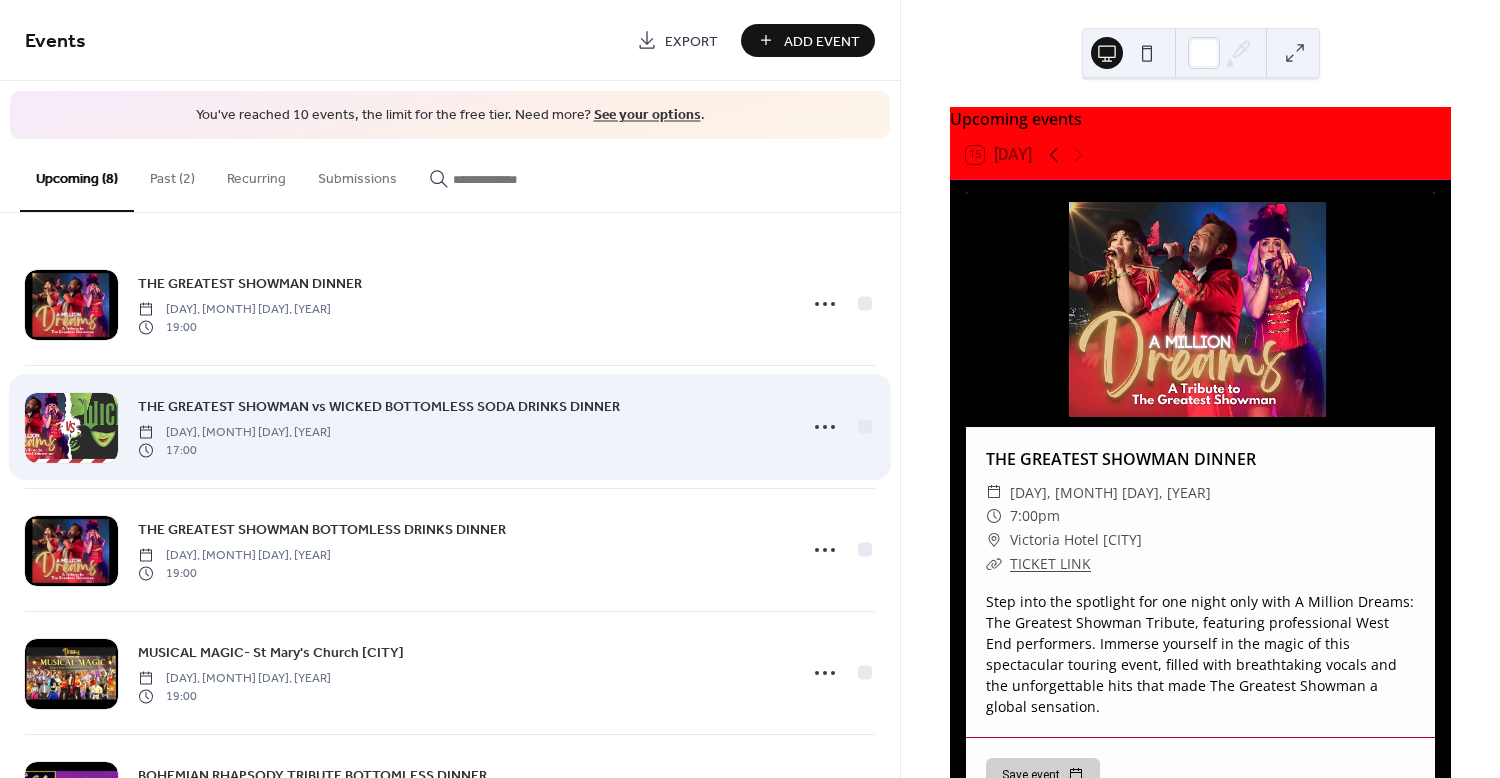 scroll, scrollTop: 0, scrollLeft: 0, axis: both 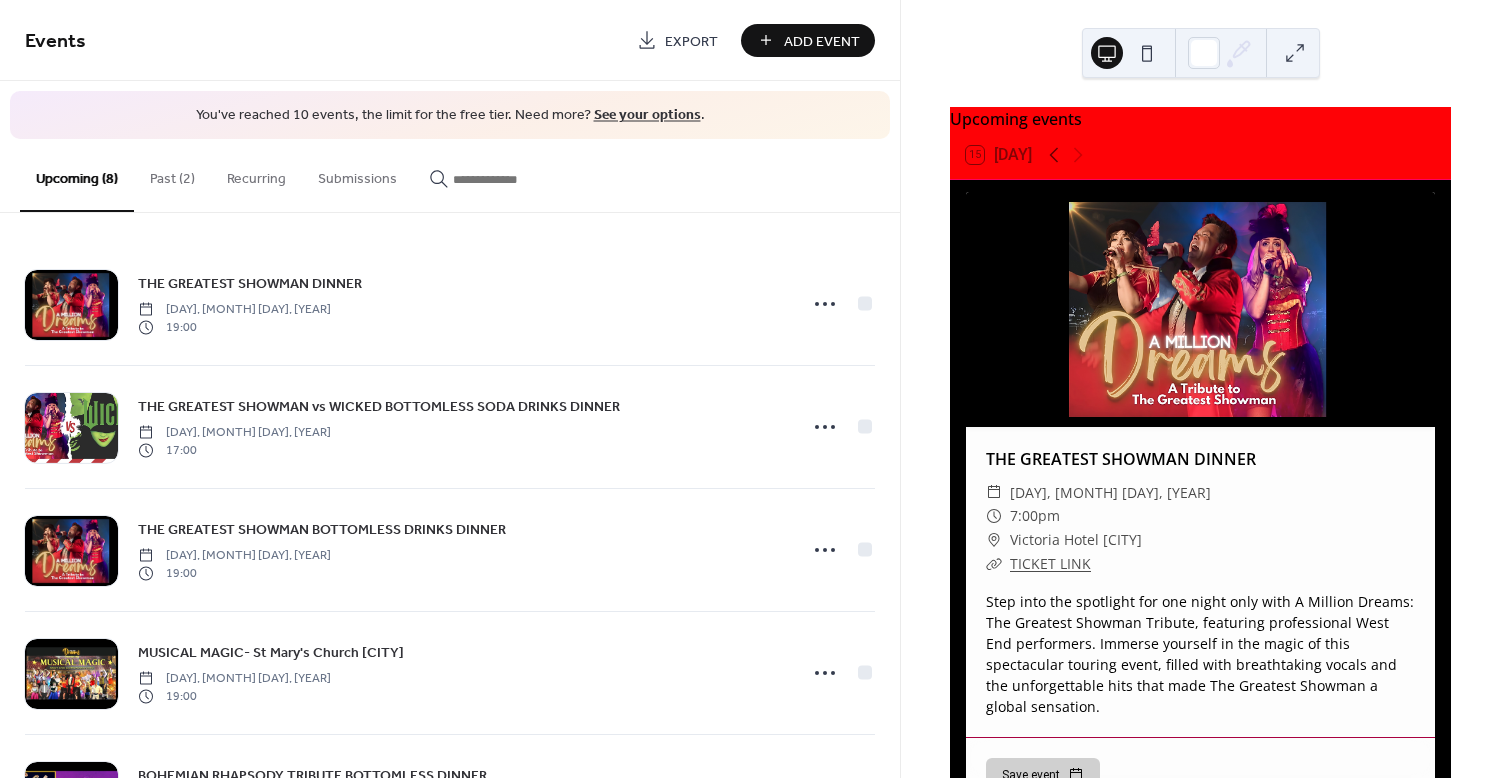 click on "Past (2)" at bounding box center (172, 174) 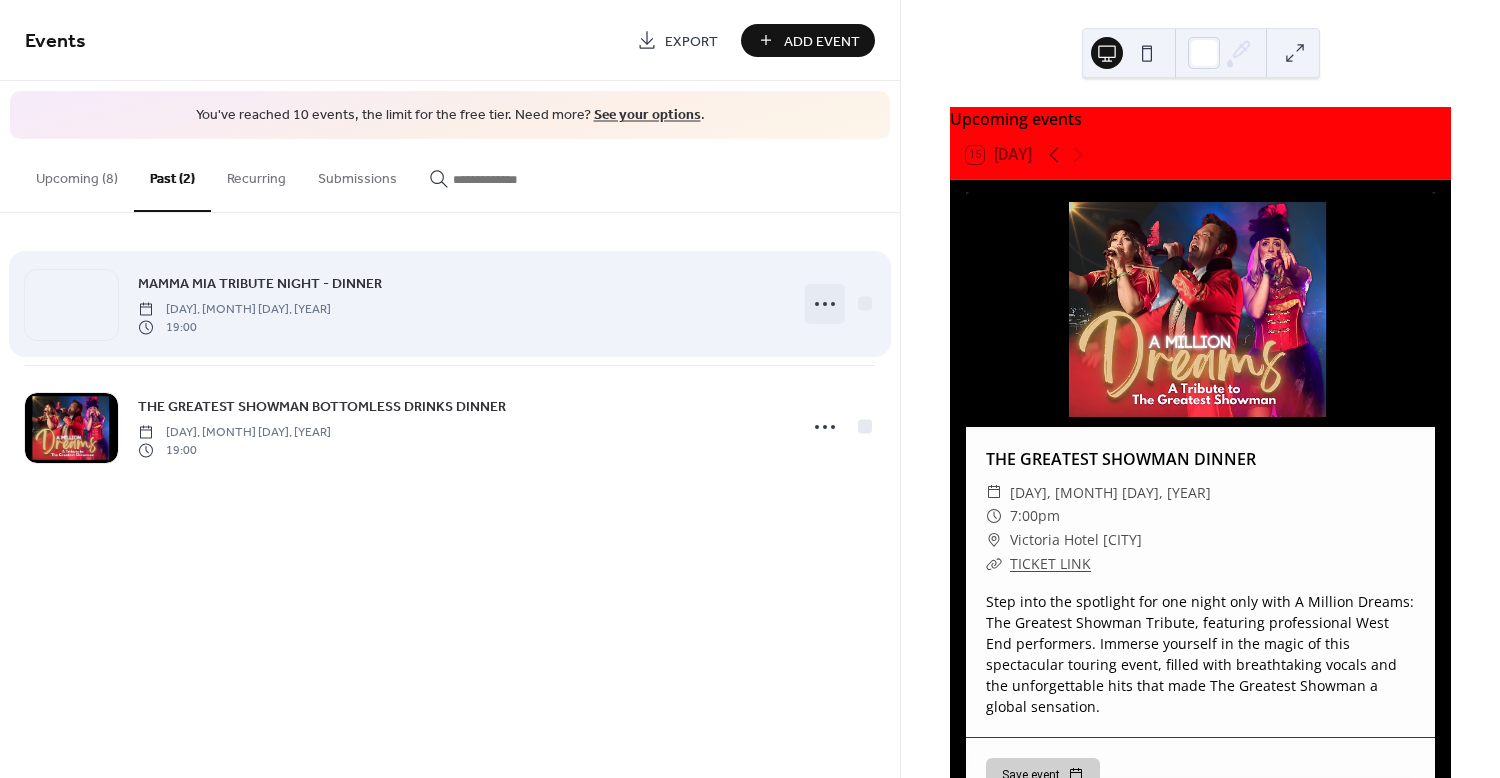click 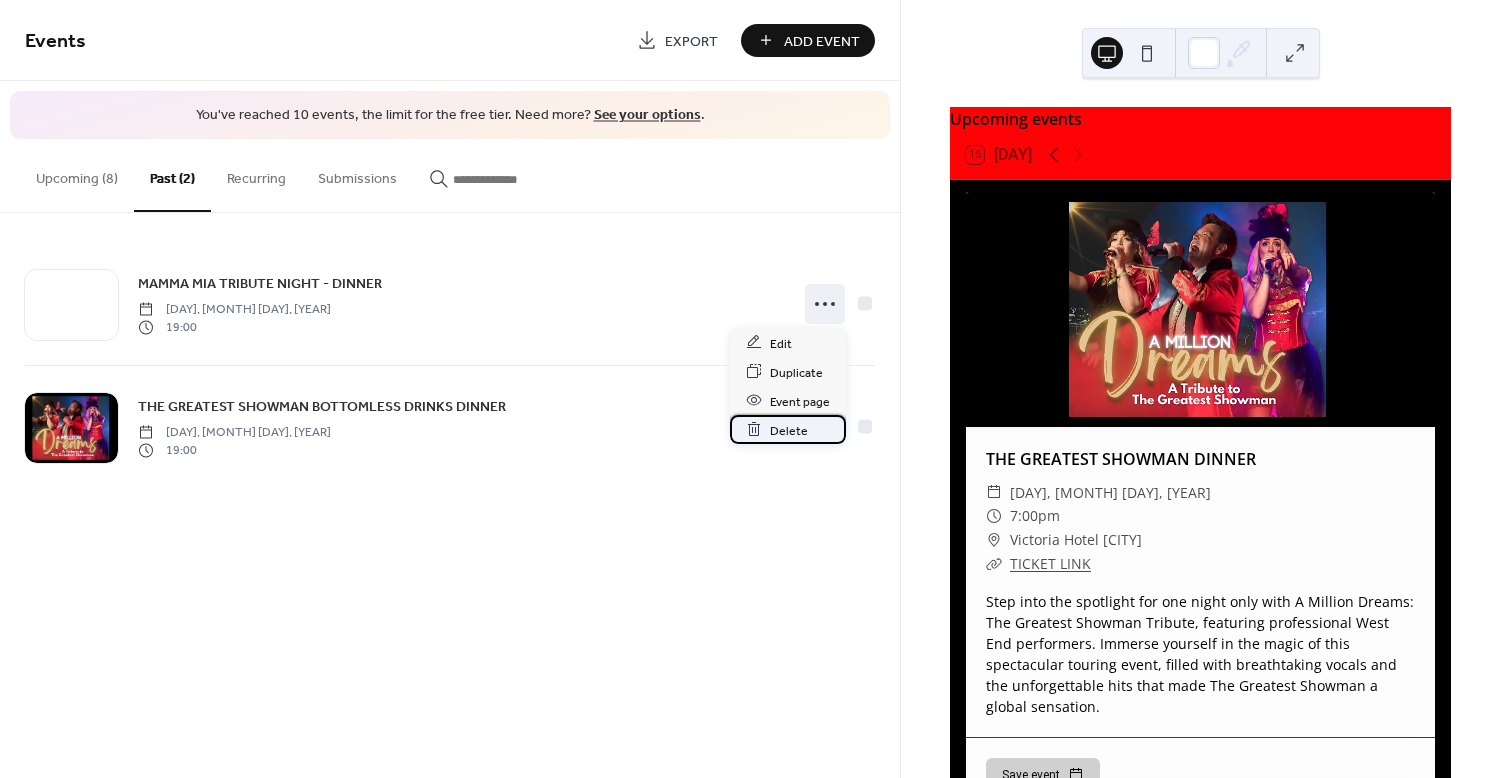 click on "Delete" at bounding box center [789, 430] 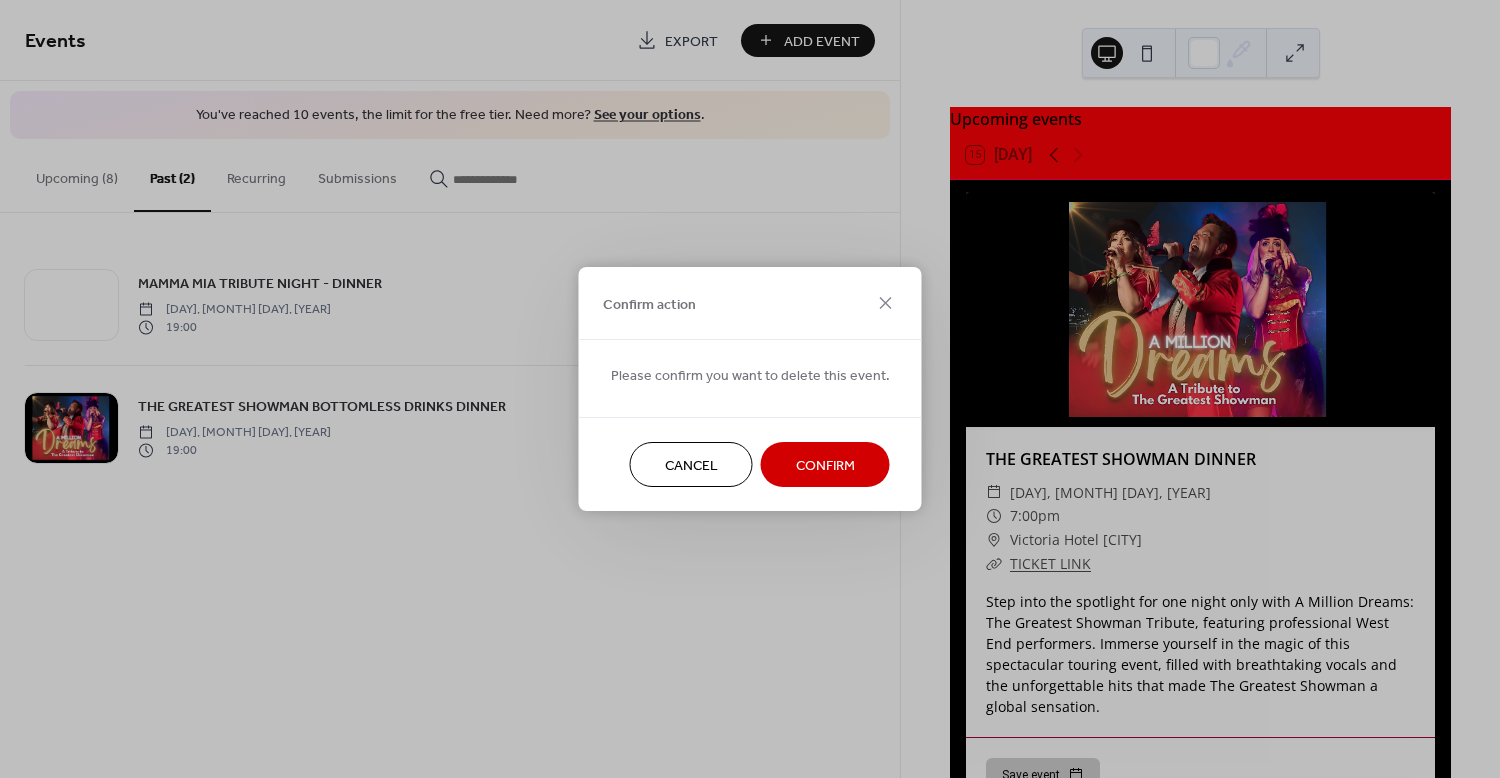 click on "Confirm" at bounding box center (825, 466) 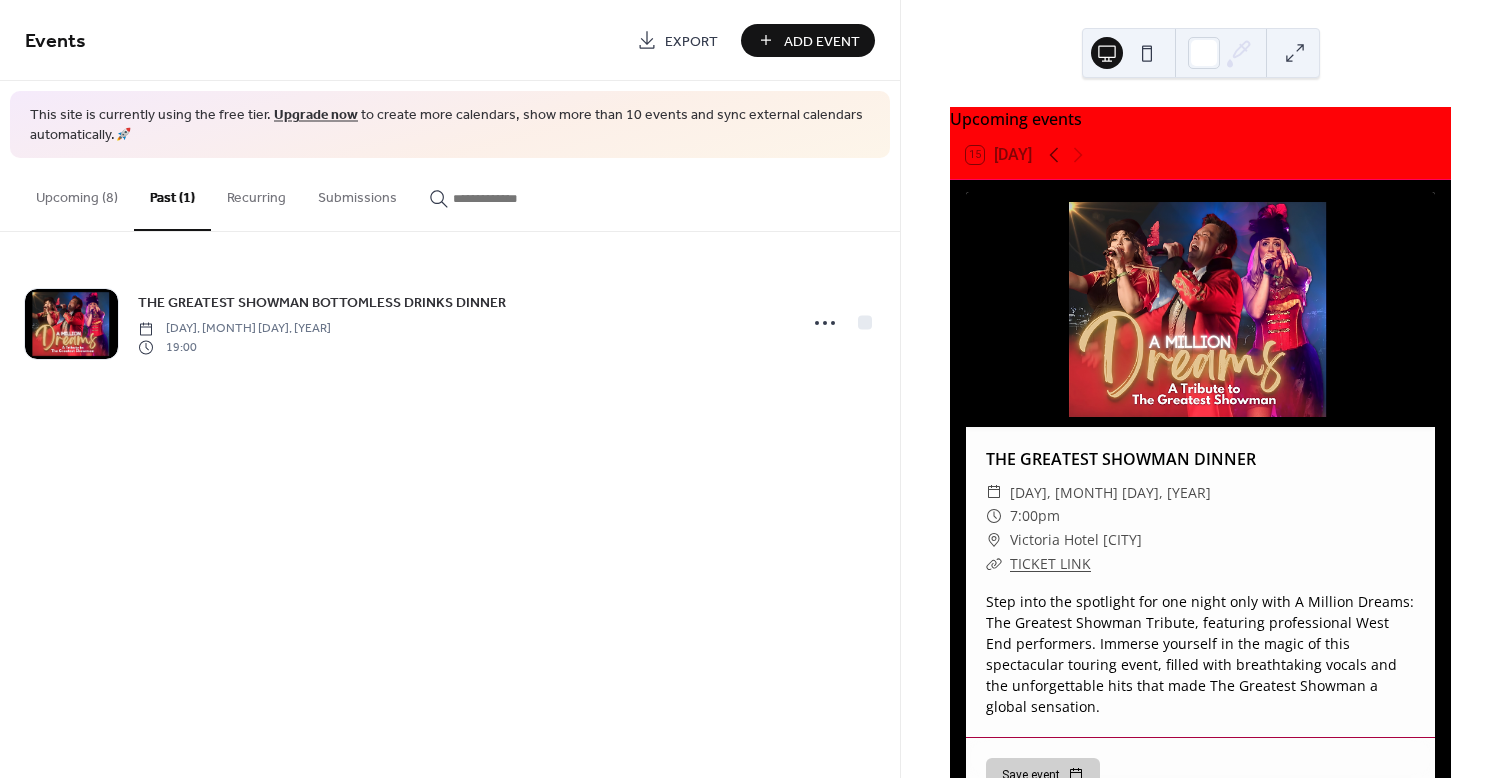 click on "Upcoming (8)" at bounding box center [77, 193] 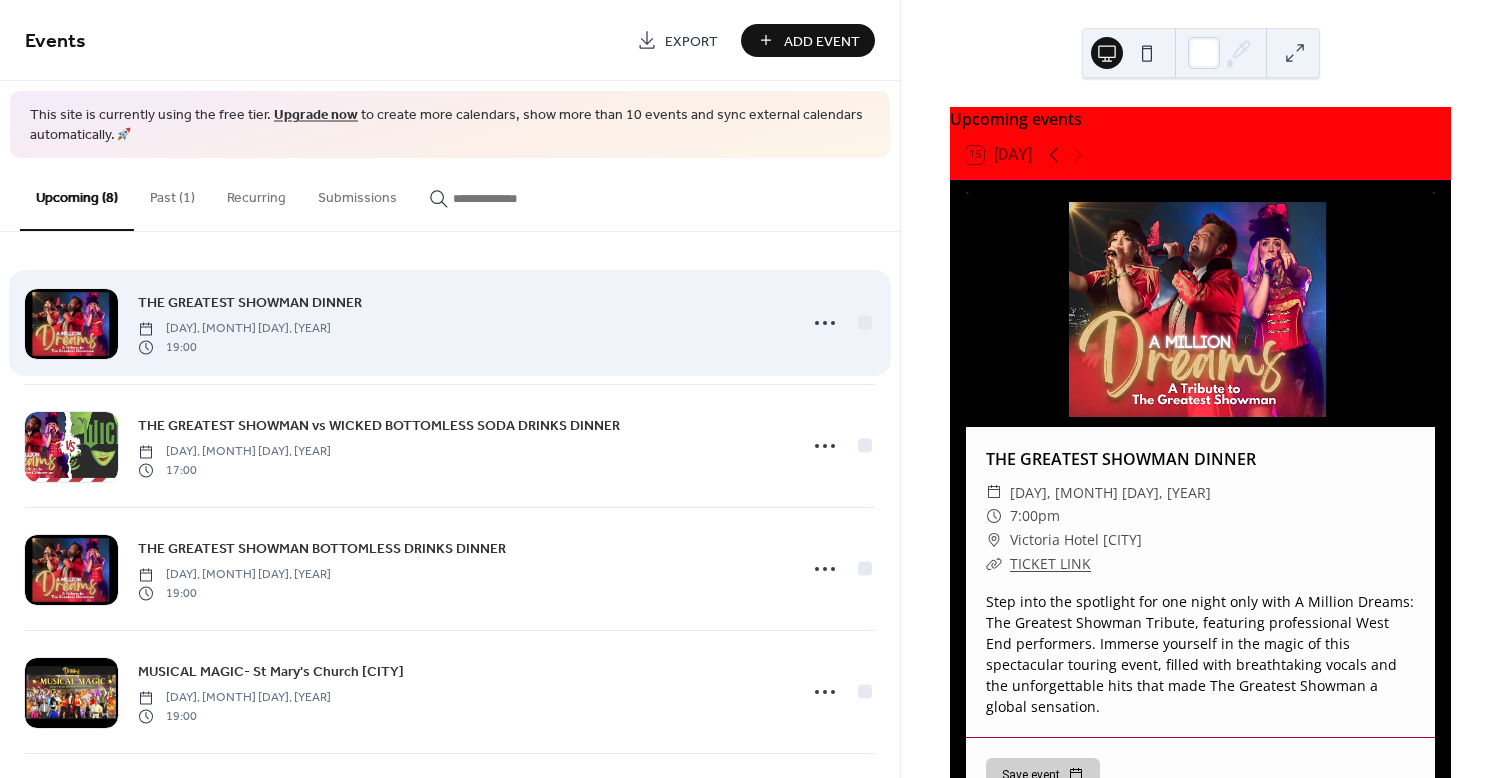 scroll, scrollTop: 0, scrollLeft: 0, axis: both 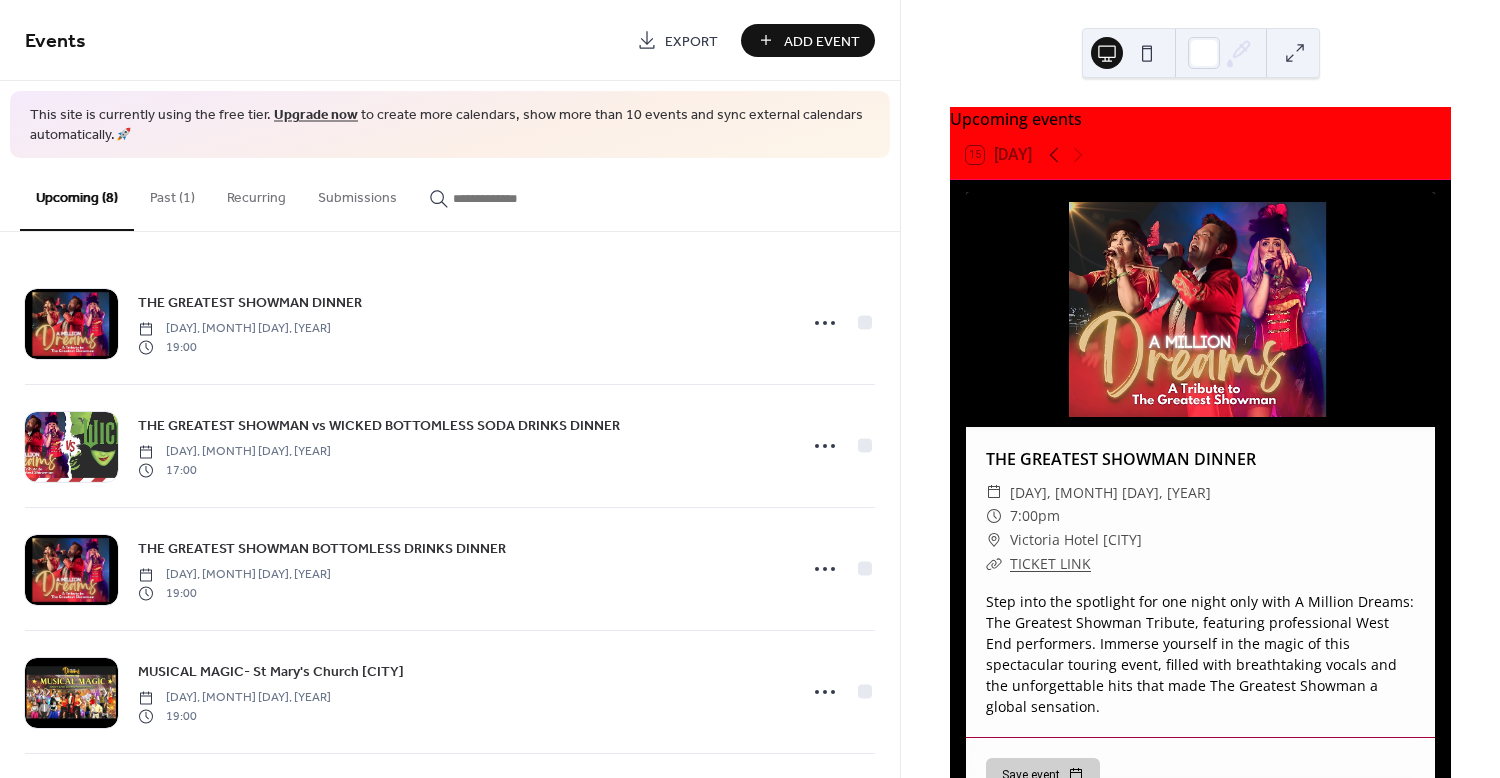 click on "Past (1)" at bounding box center (172, 193) 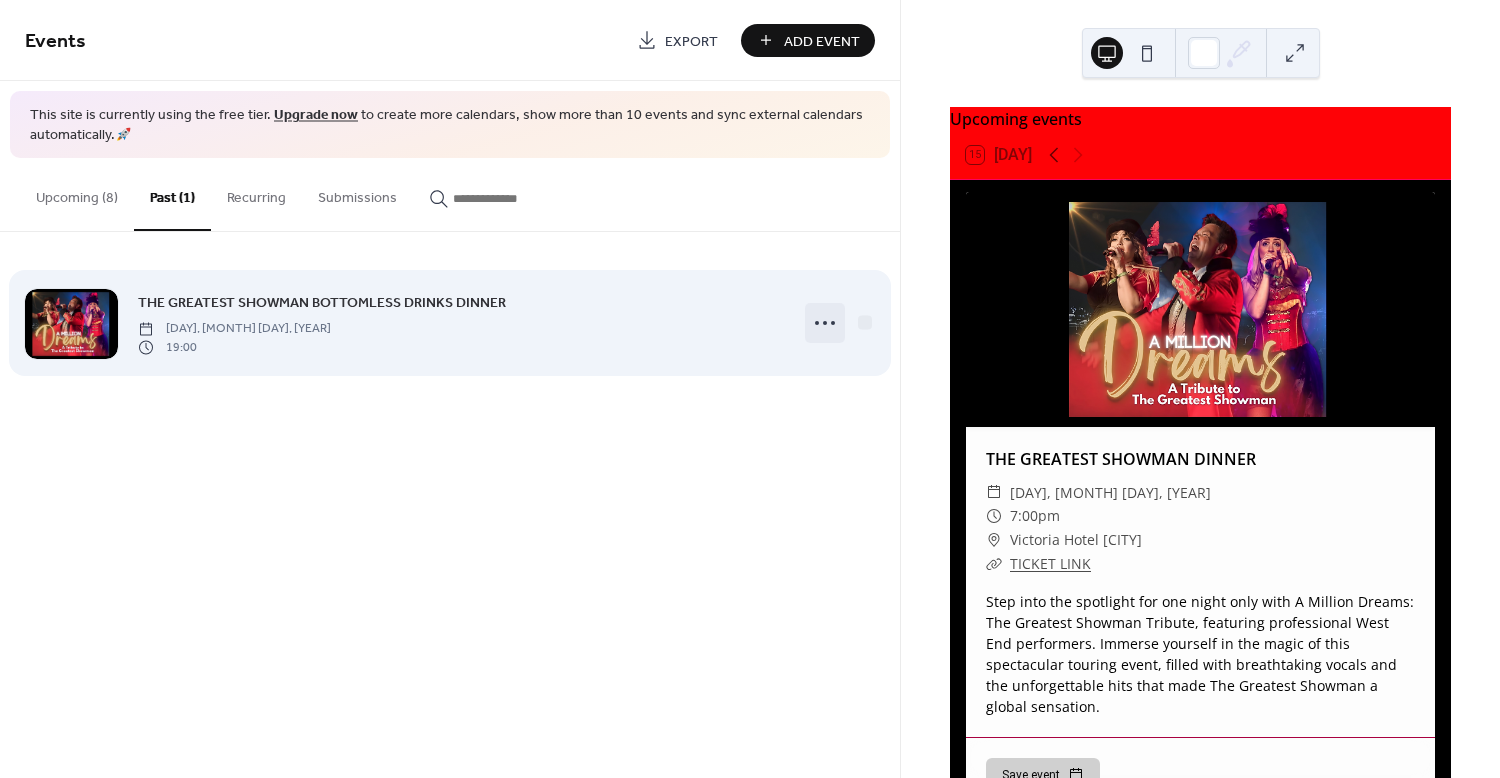 click 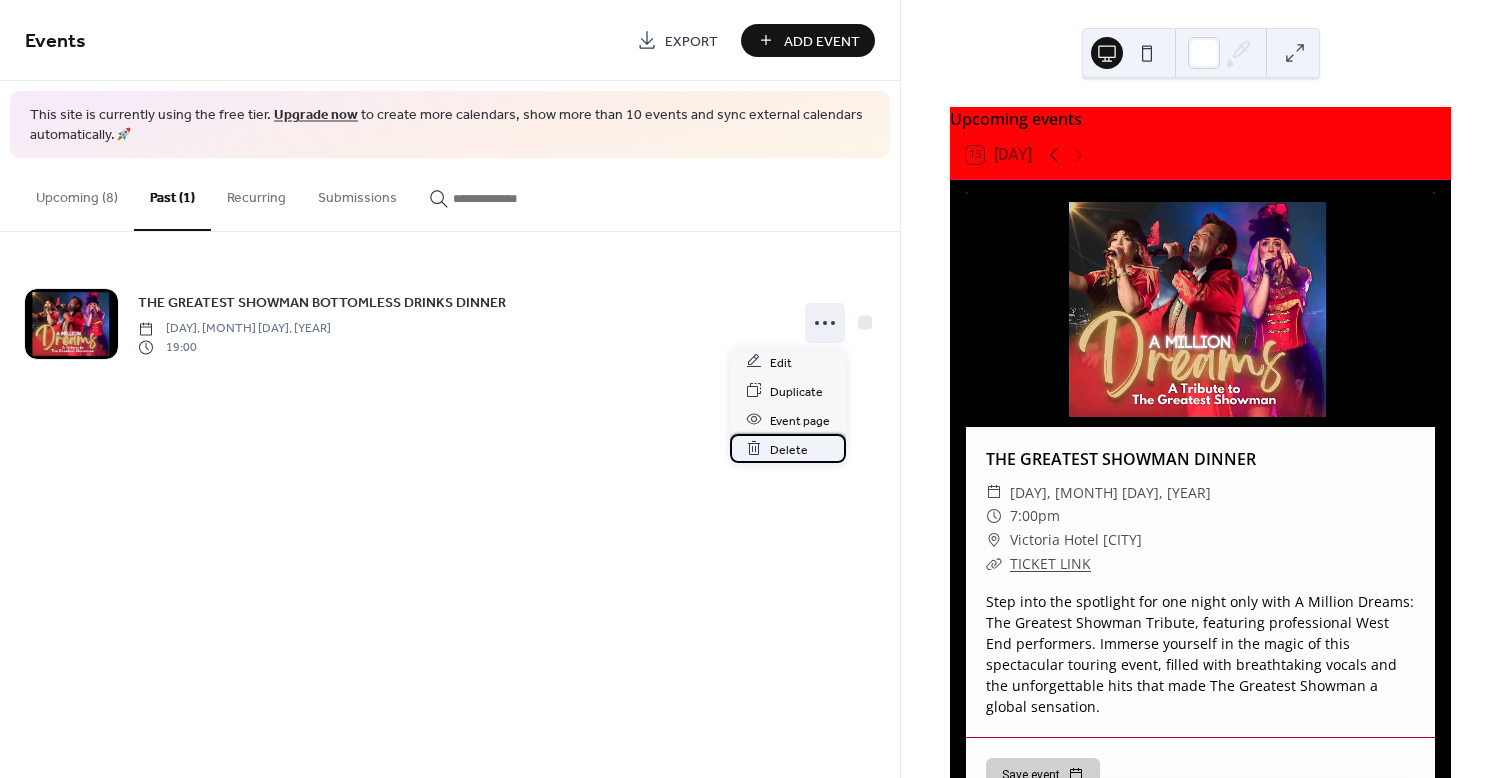 click on "Delete" at bounding box center (789, 449) 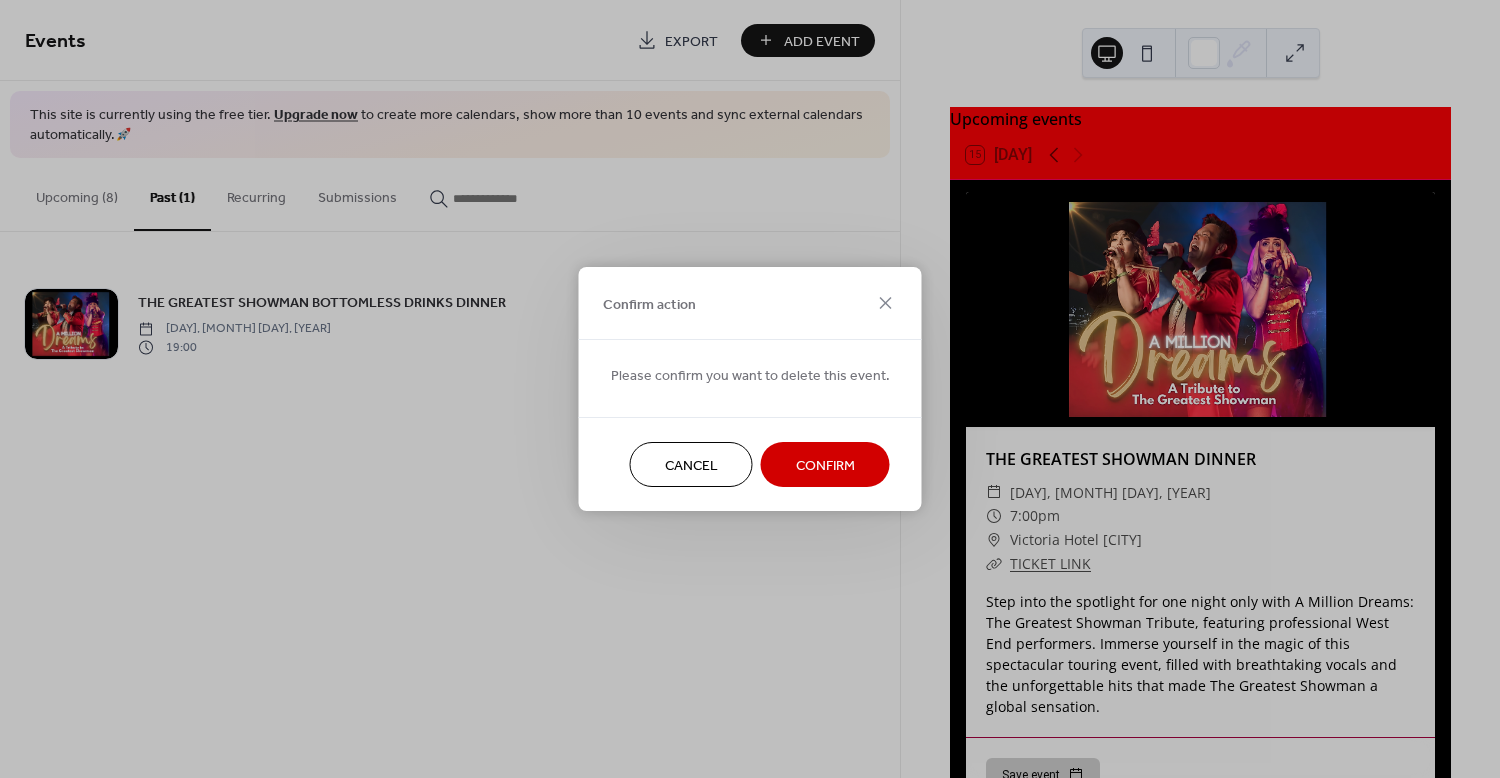 click on "Confirm" at bounding box center [825, 466] 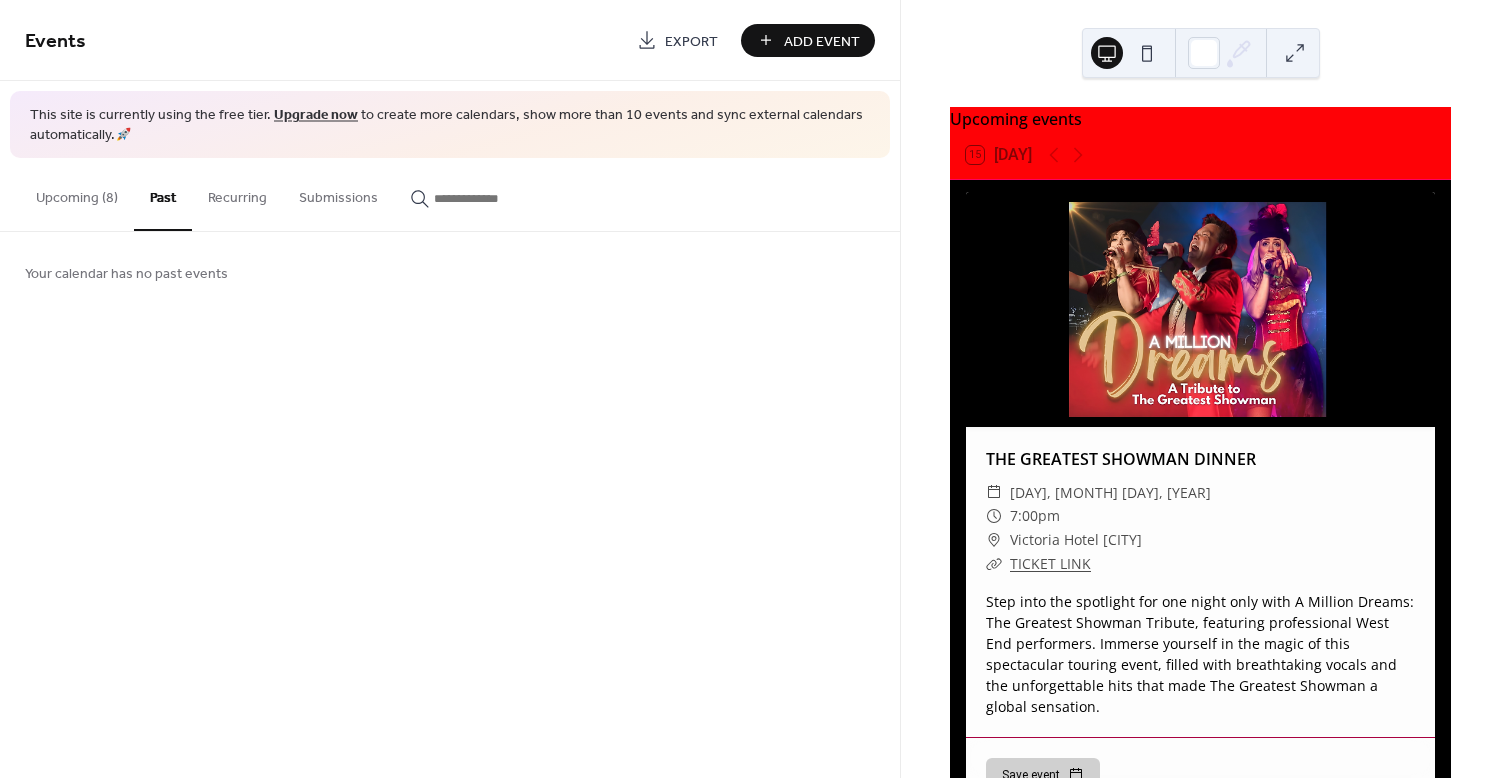 click on "Upcoming (8)" at bounding box center (77, 193) 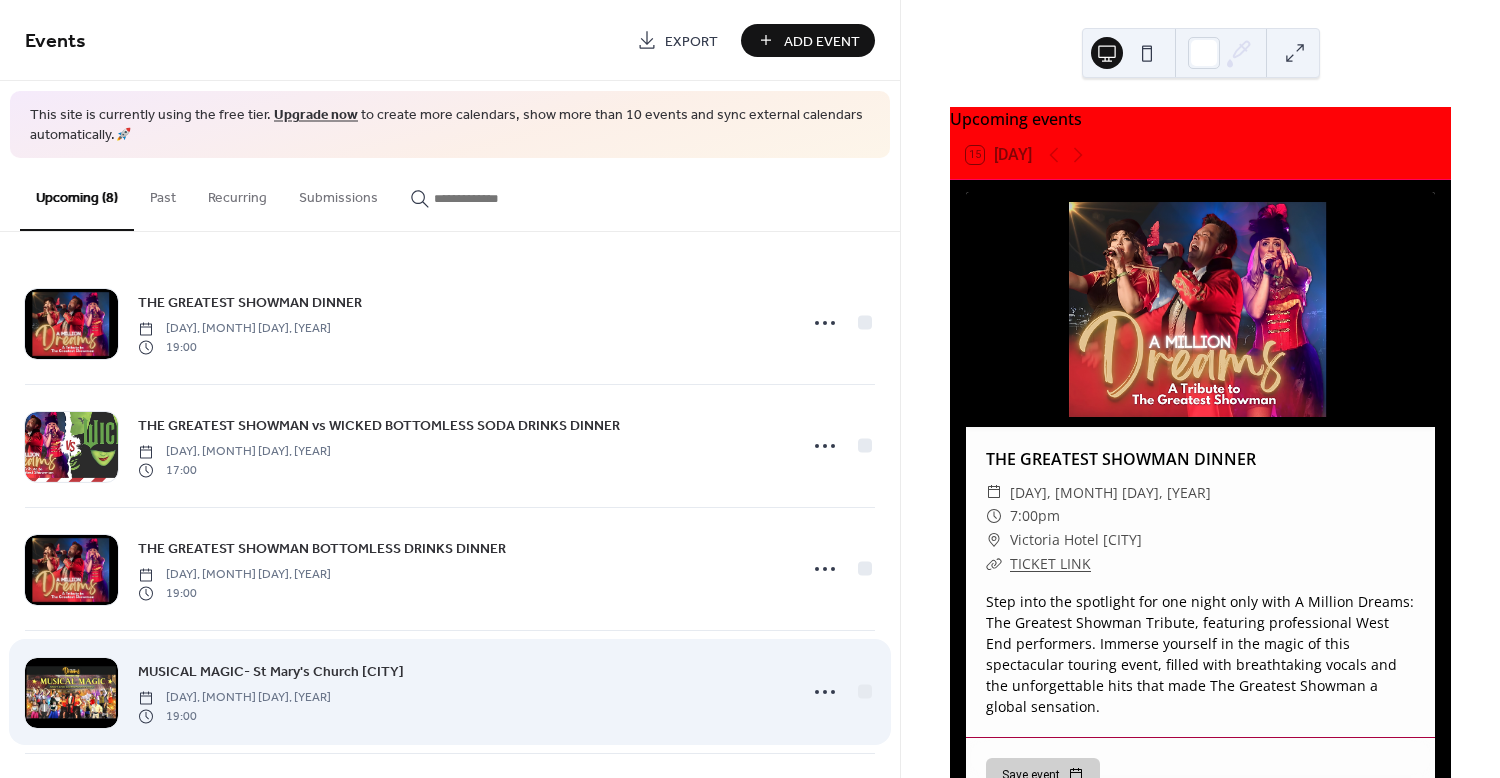 click on "MUSICAL MAGIC- St Mary's Church [CITY]" at bounding box center [271, 672] 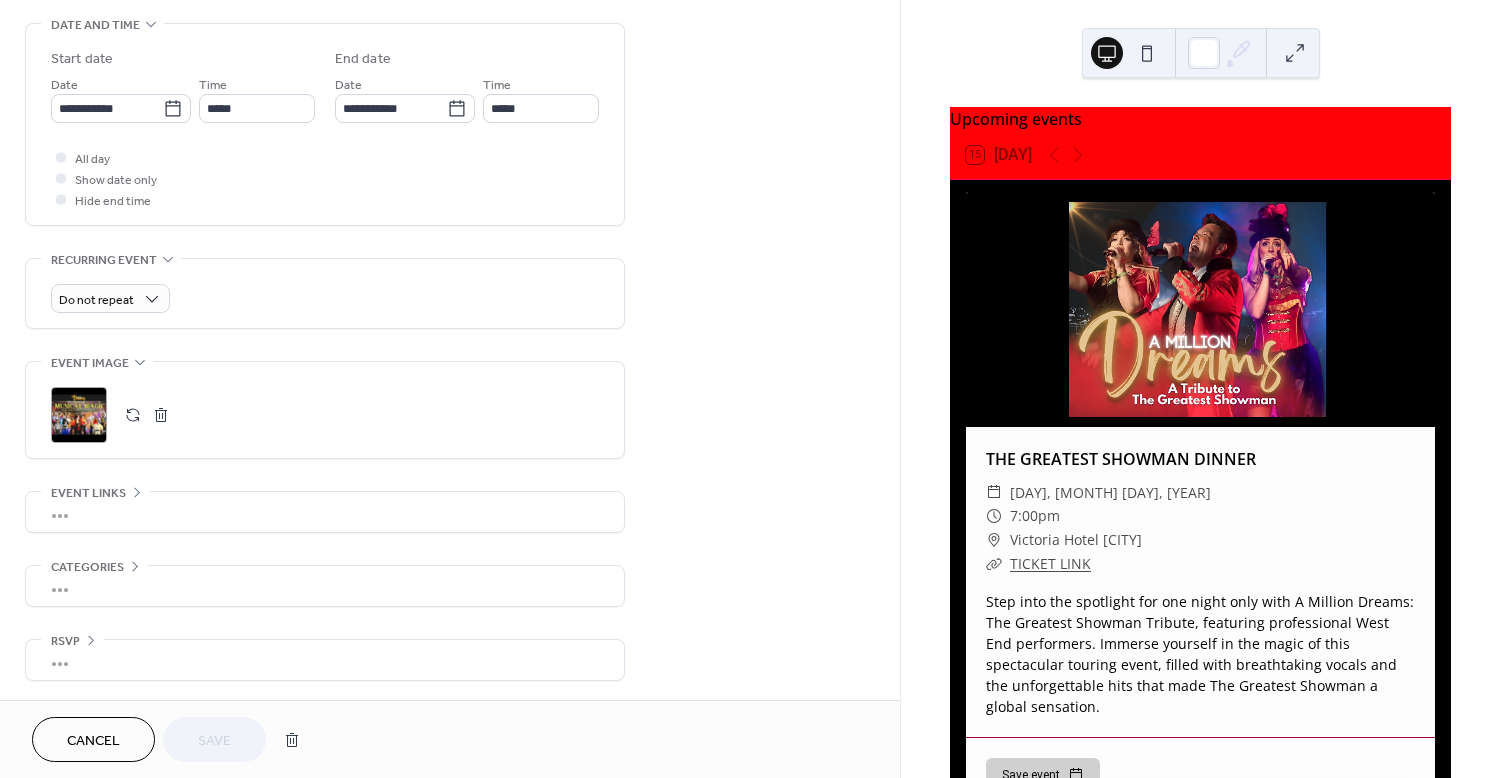 scroll, scrollTop: 627, scrollLeft: 0, axis: vertical 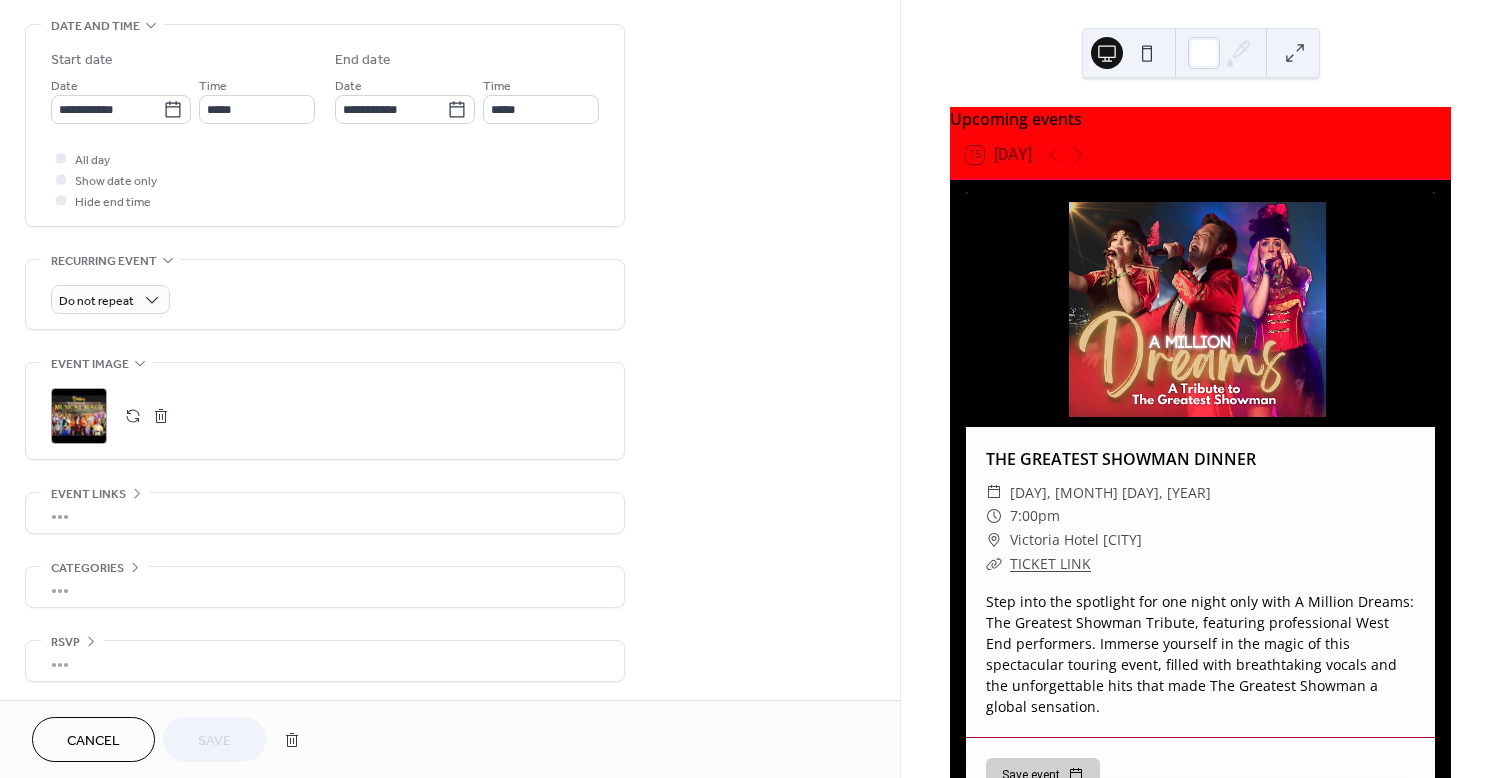 click on "•••" at bounding box center (325, 513) 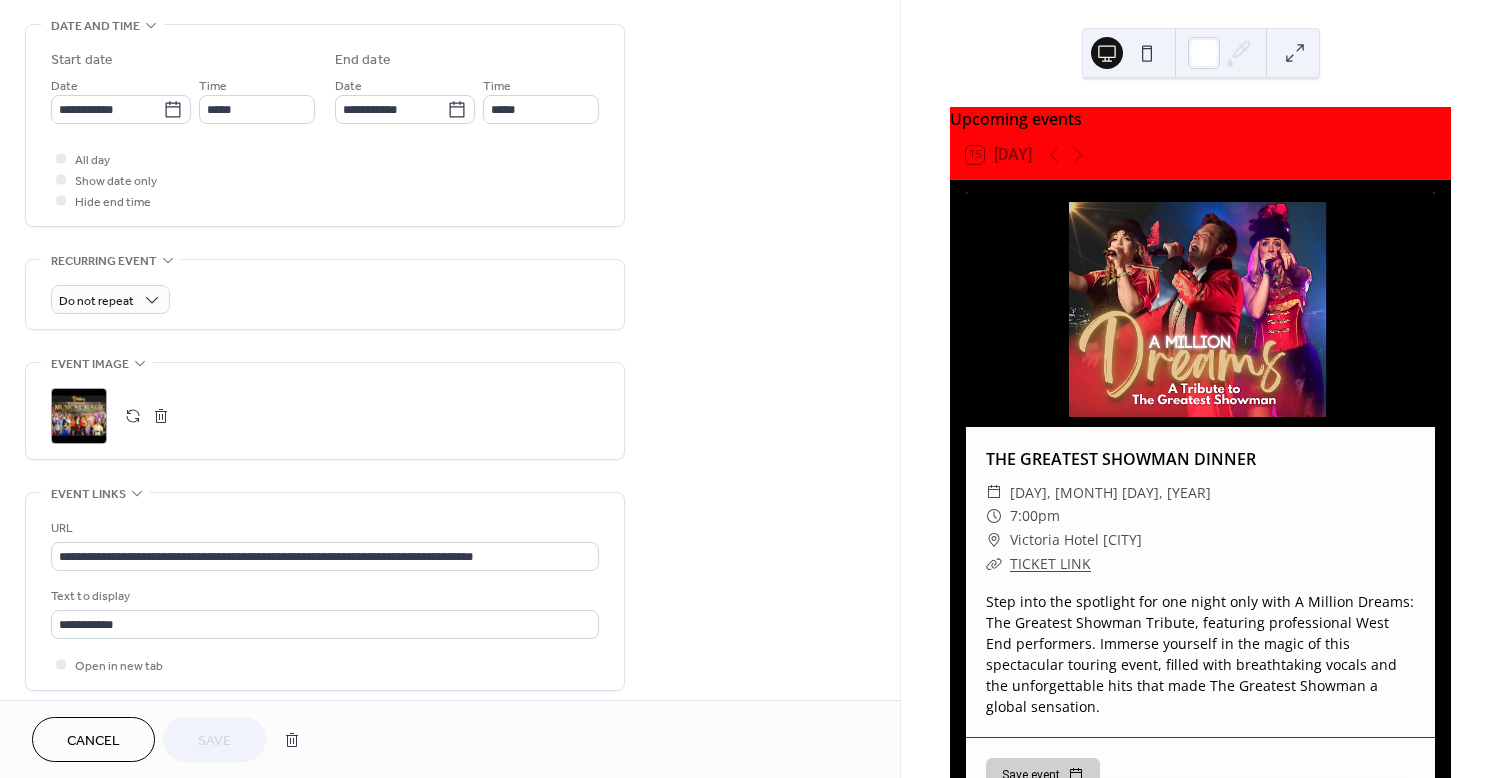 click on "**********" at bounding box center (450, 171) 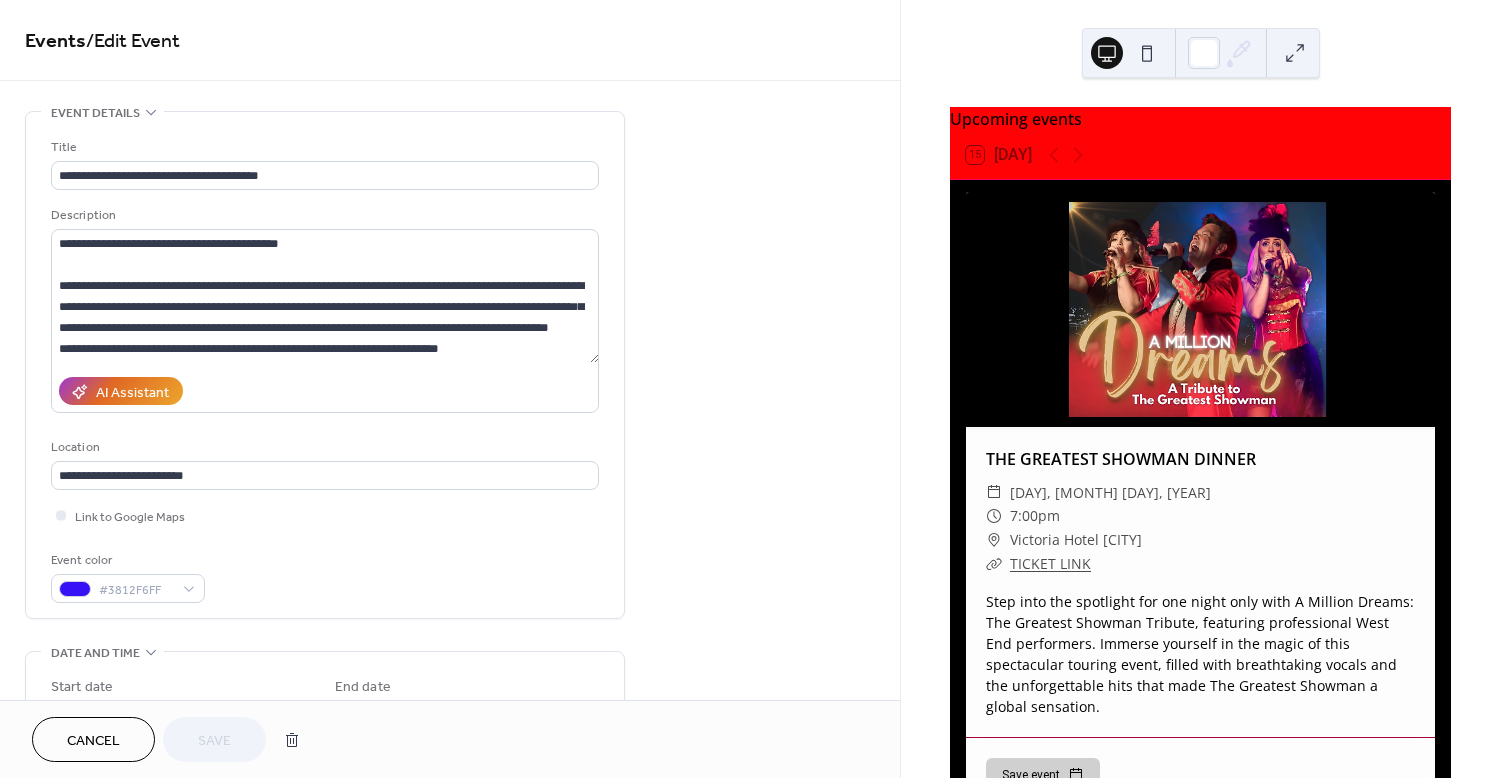 scroll, scrollTop: 0, scrollLeft: 0, axis: both 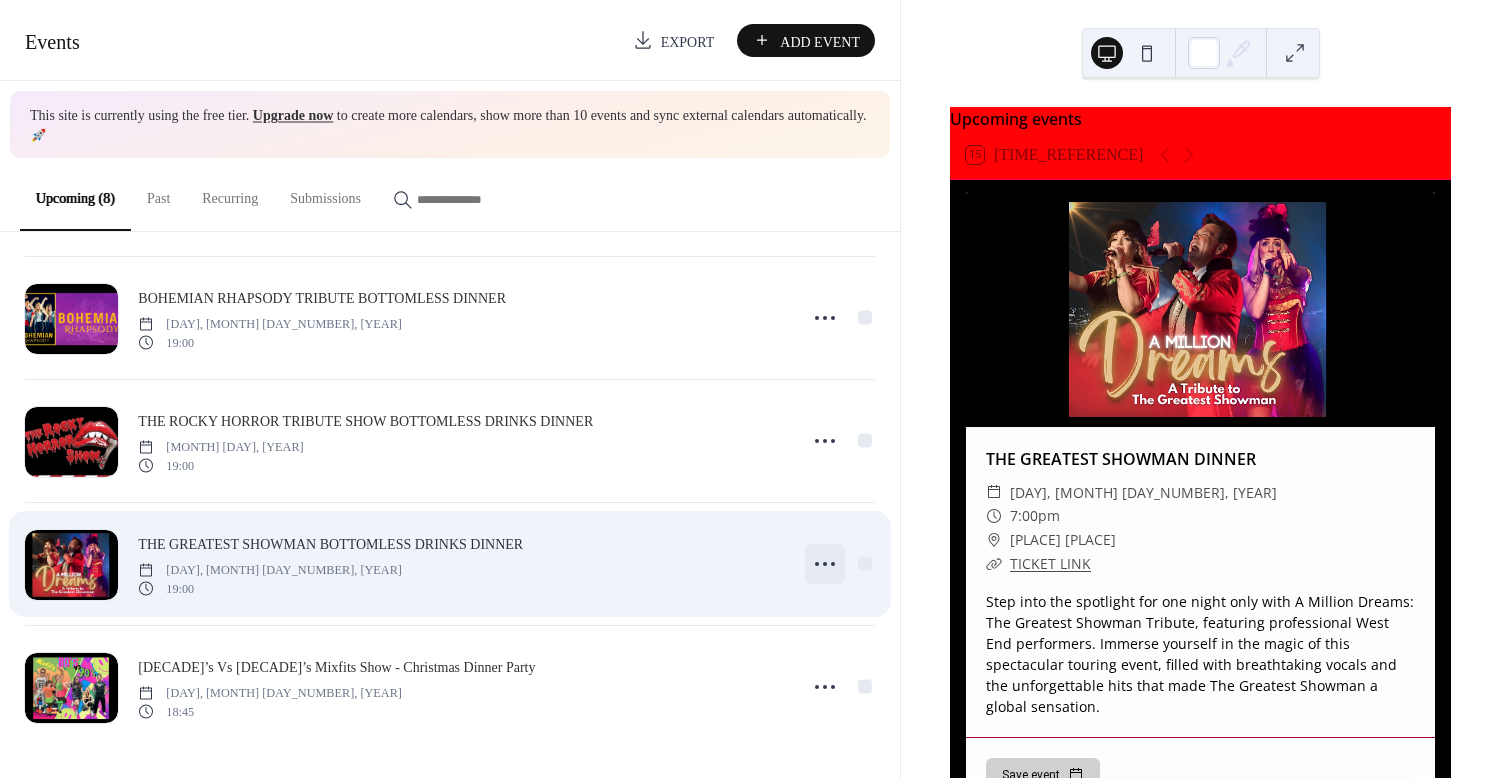 click 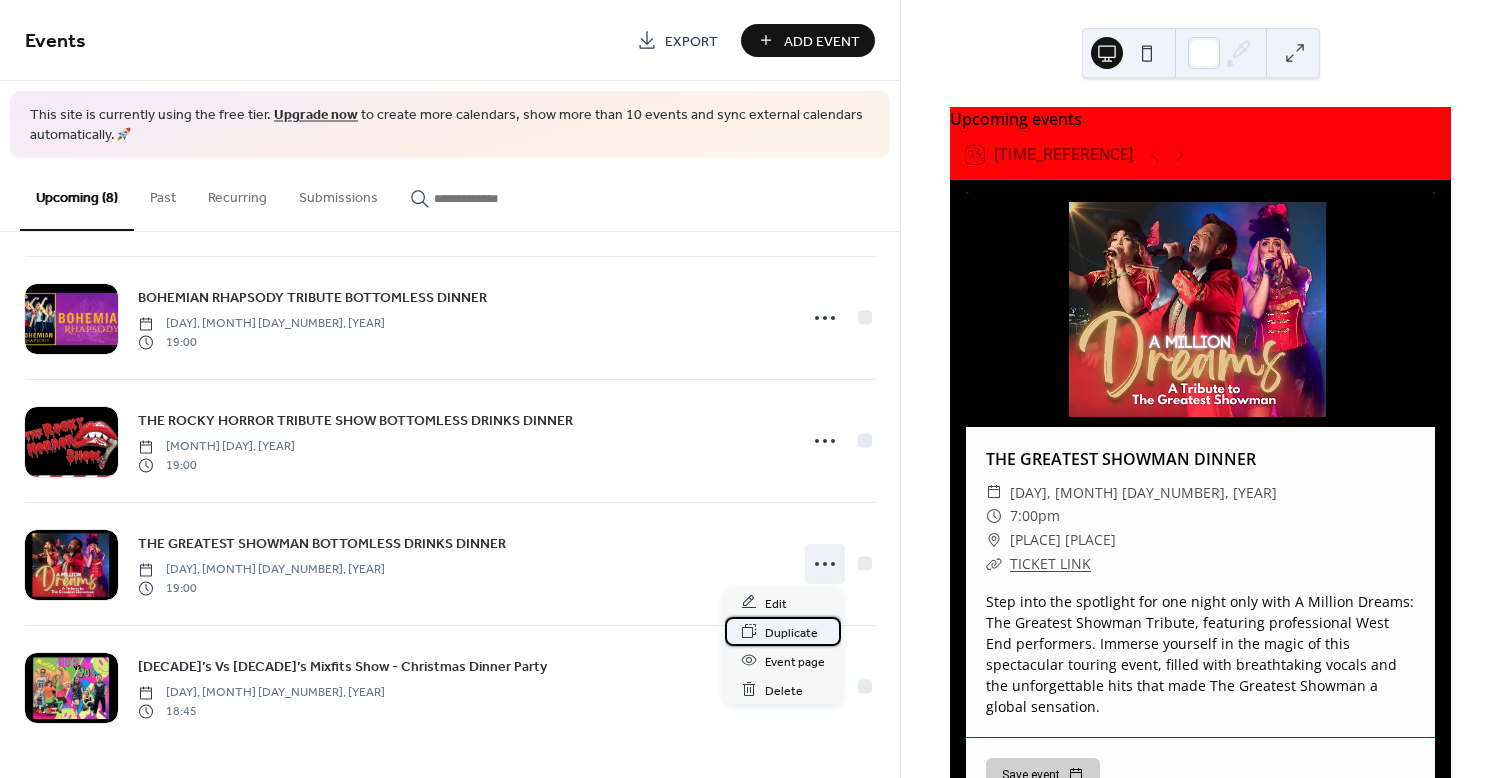 click on "Duplicate" at bounding box center (791, 632) 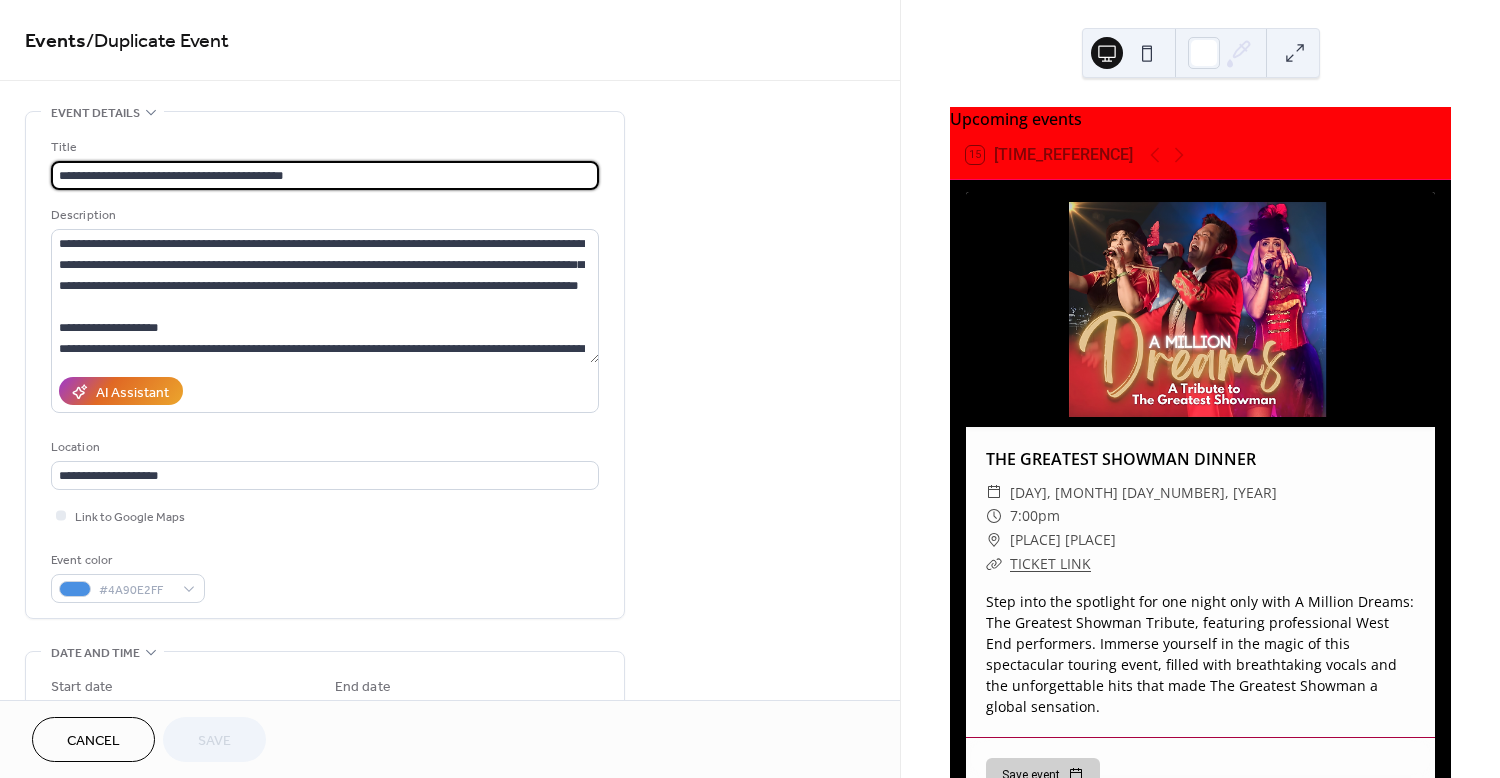click on "**********" at bounding box center (325, 175) 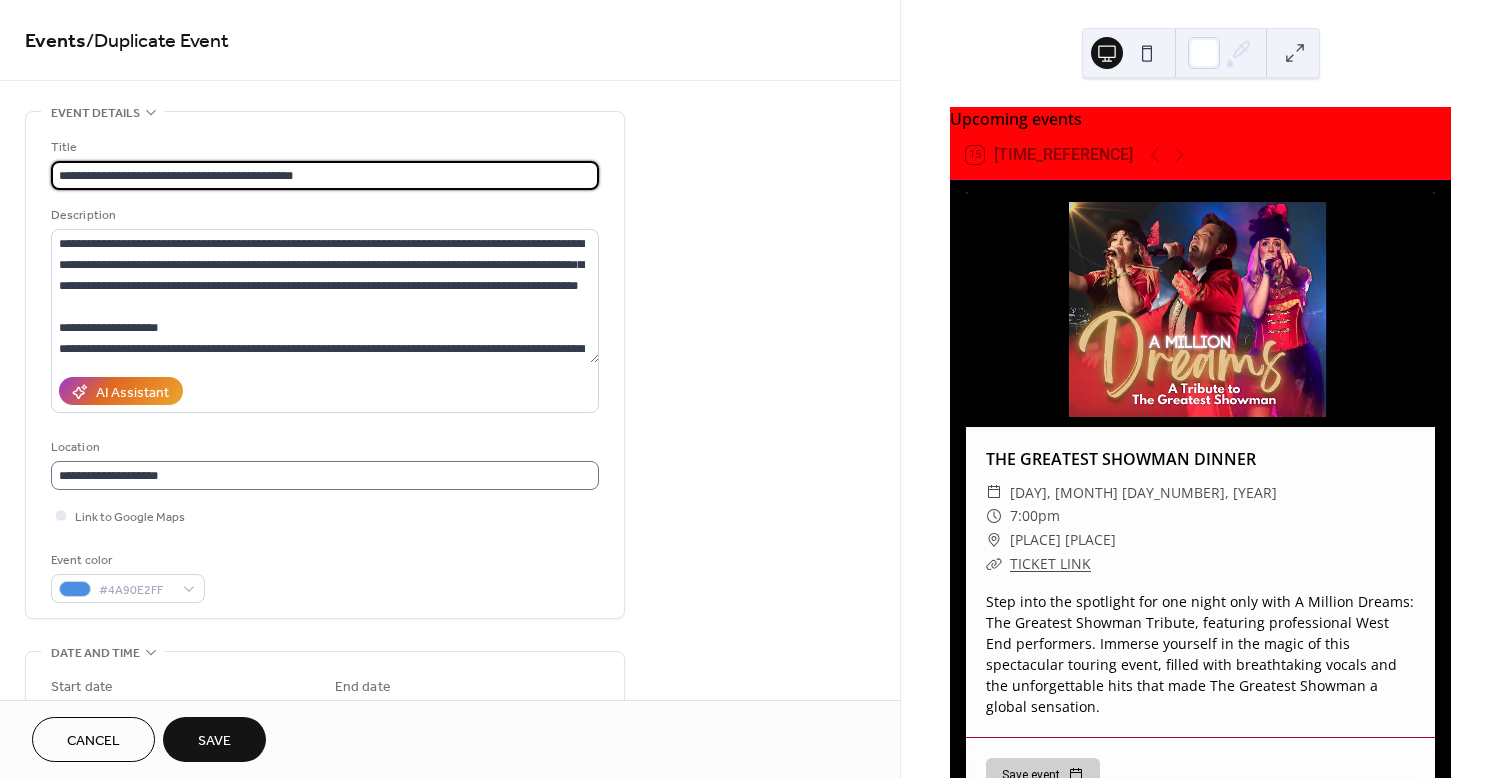 type on "**********" 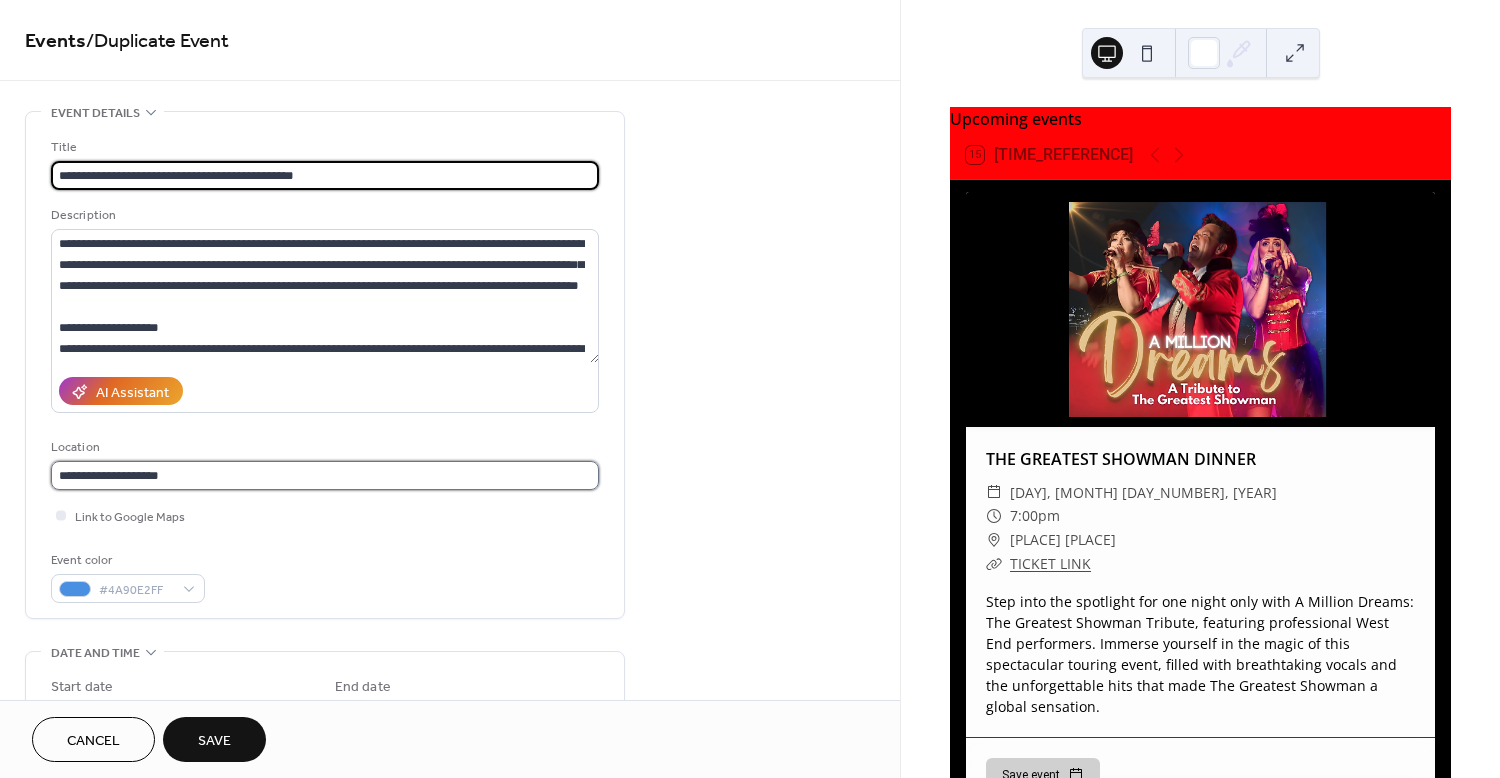 click on "**********" at bounding box center [325, 475] 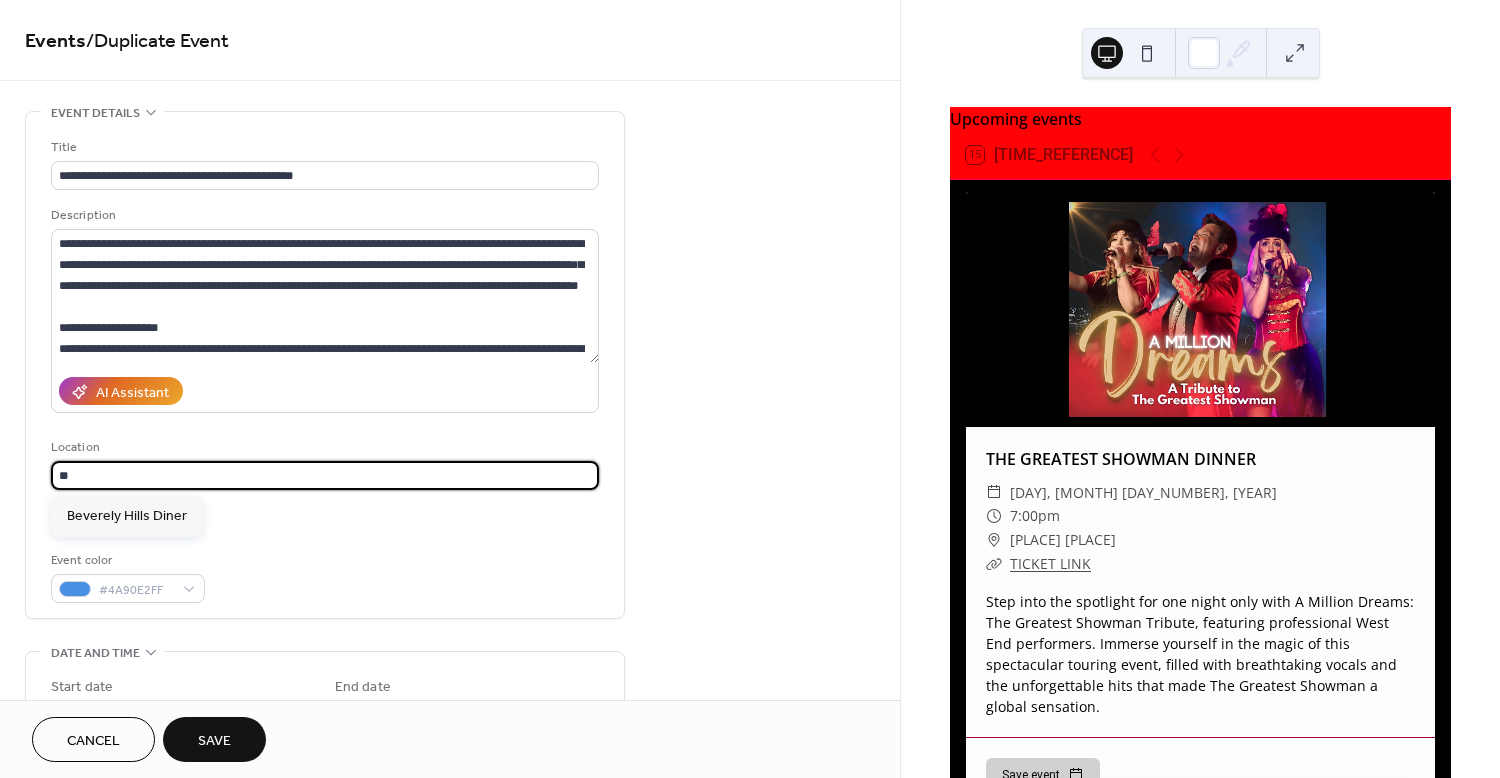 type on "*" 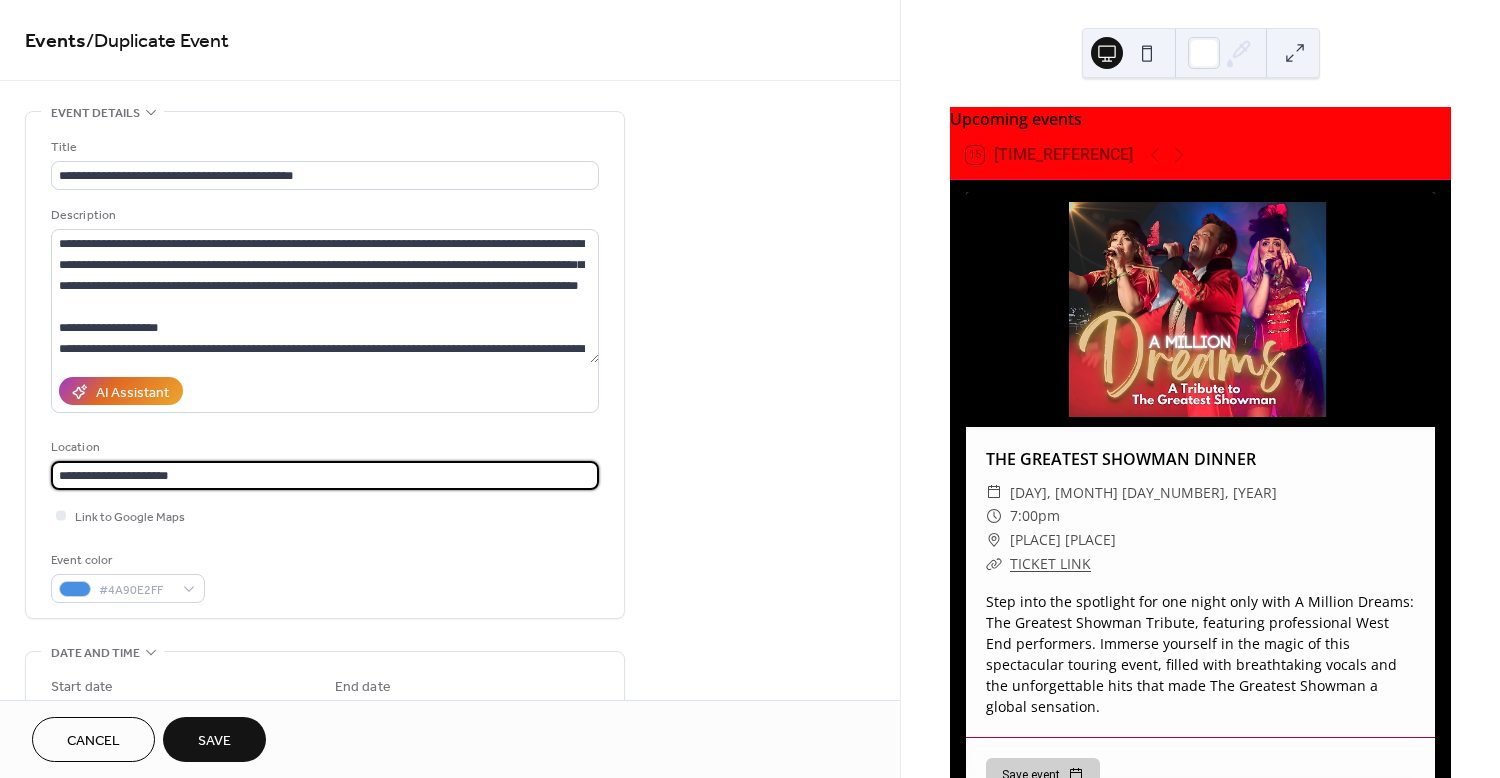 type on "**********" 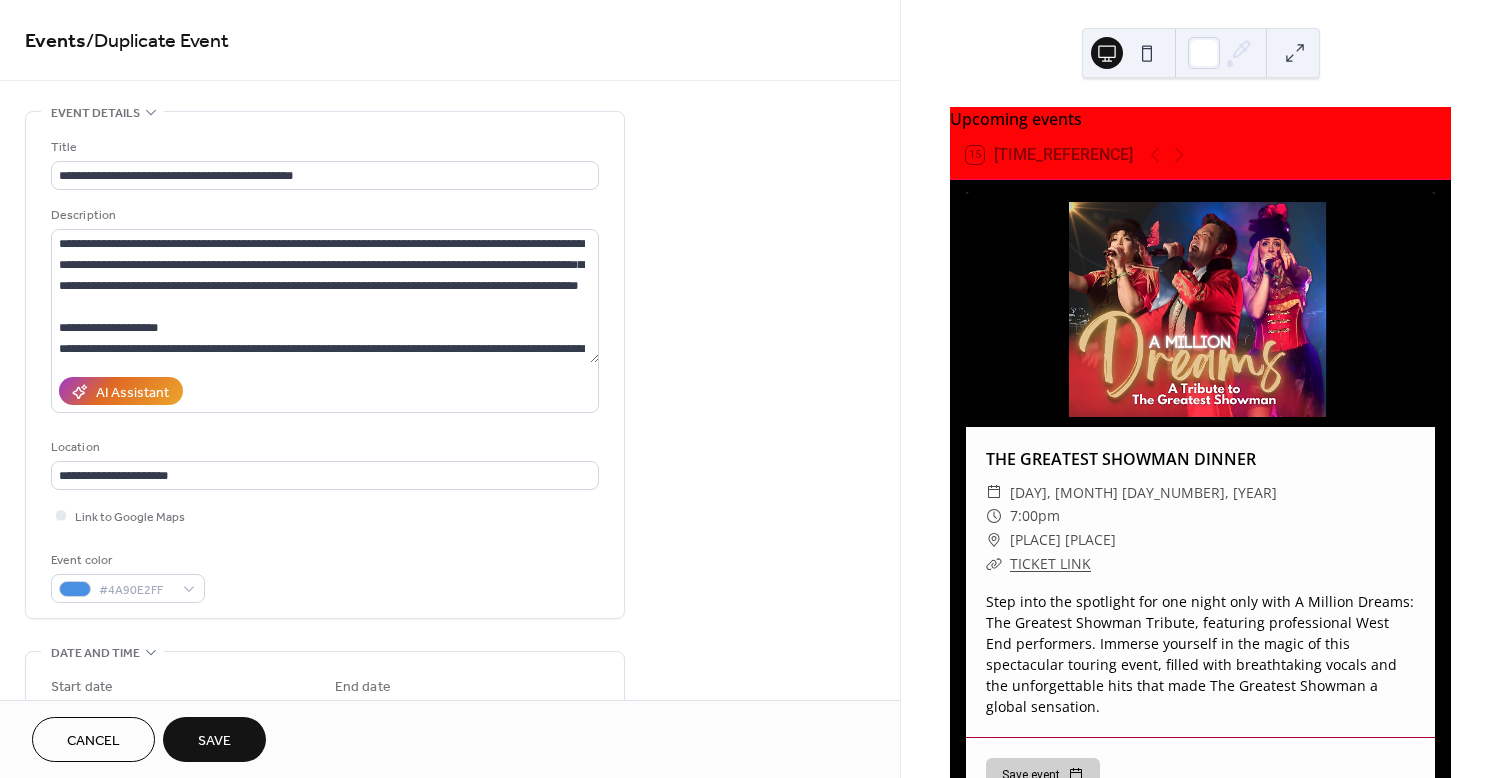 click on "Link to Google Maps" at bounding box center [325, 515] 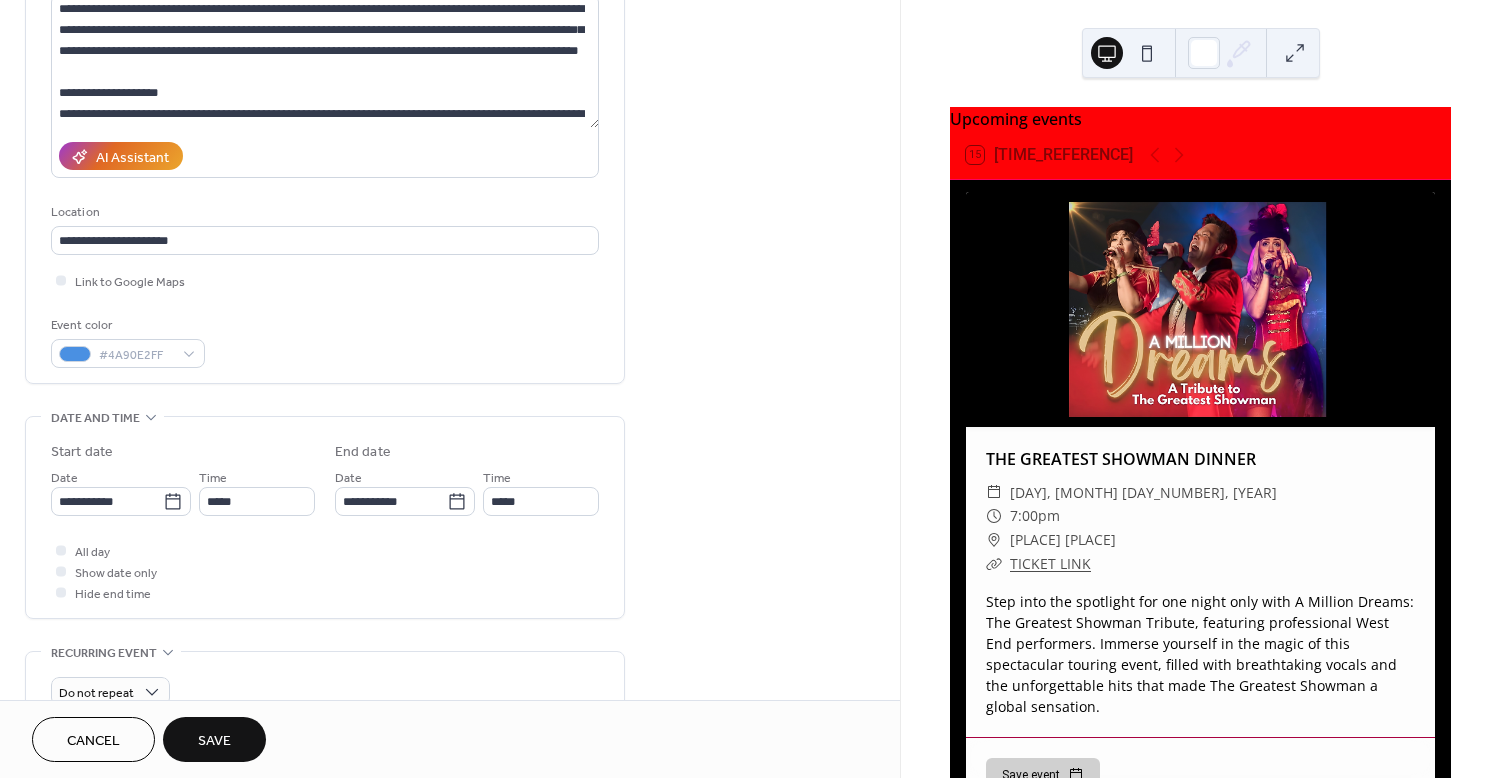 scroll, scrollTop: 237, scrollLeft: 0, axis: vertical 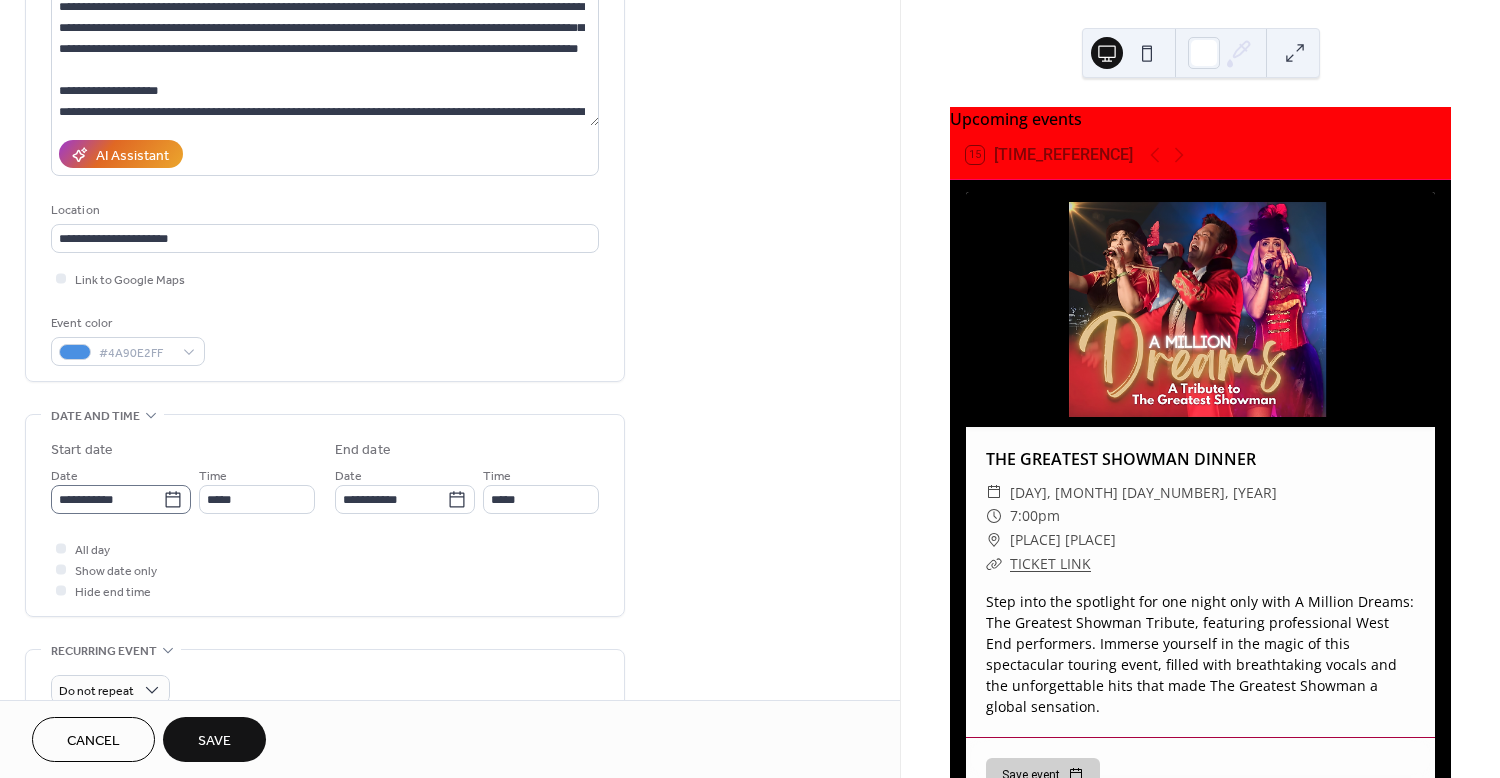 click 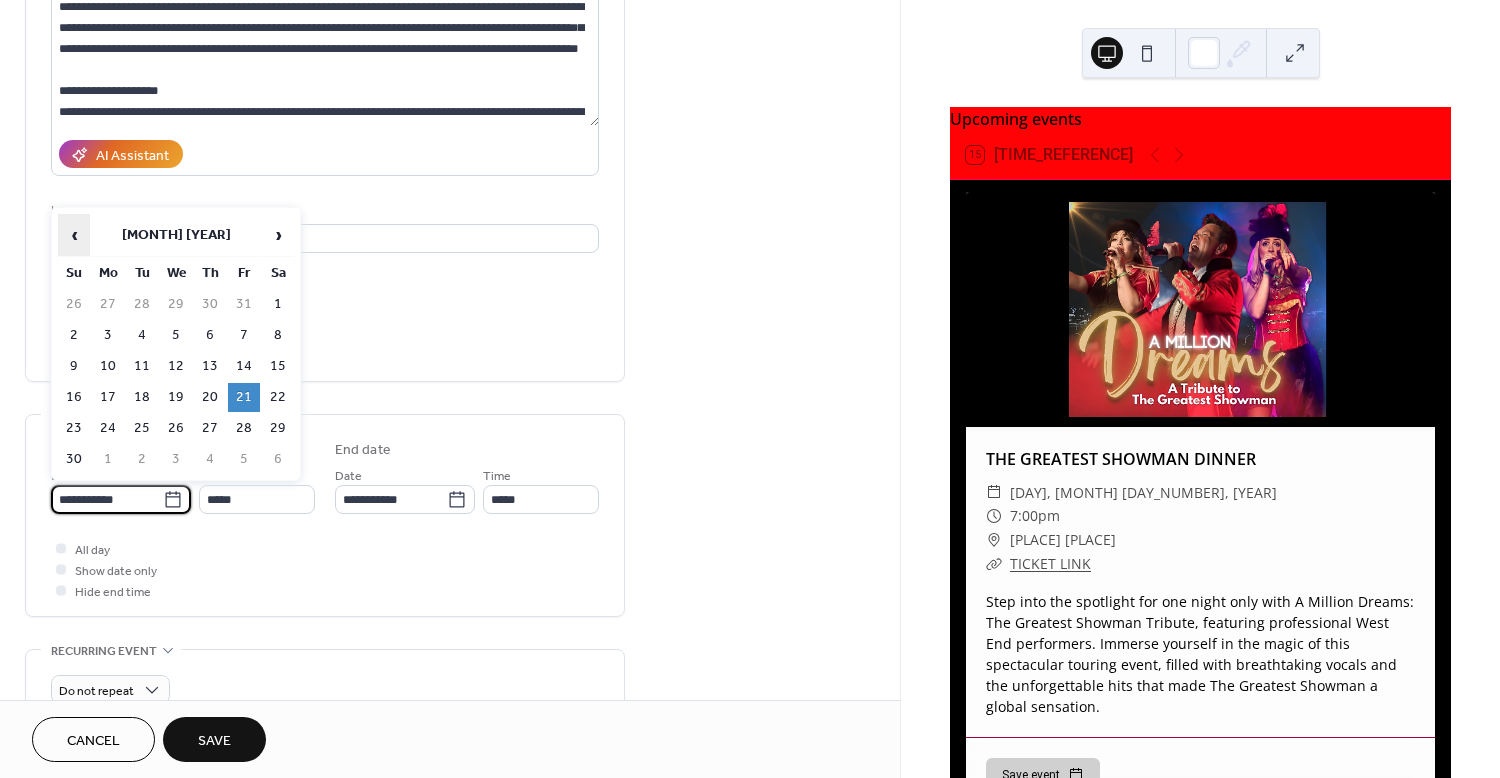 click on "‹" at bounding box center (74, 235) 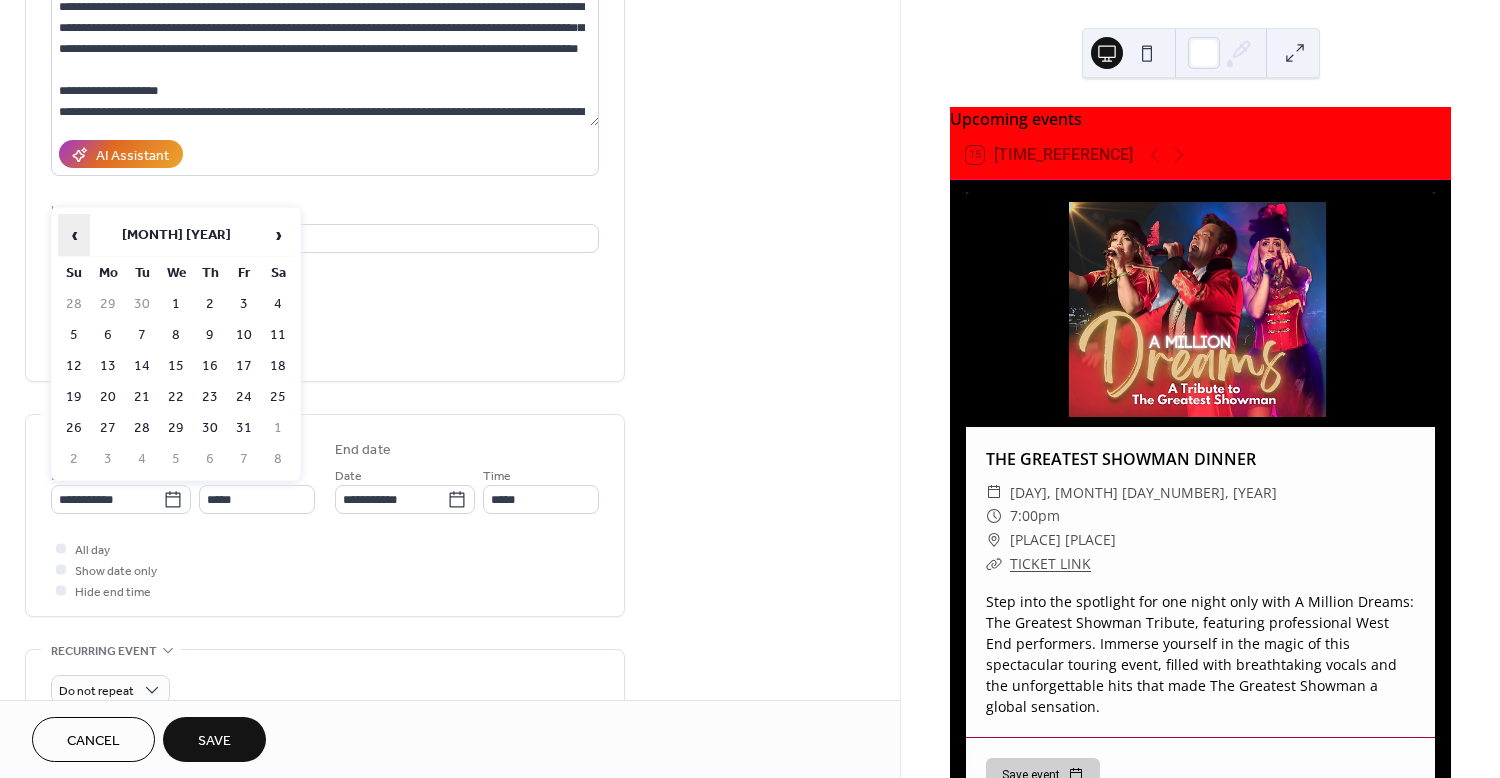 click on "‹" at bounding box center [74, 235] 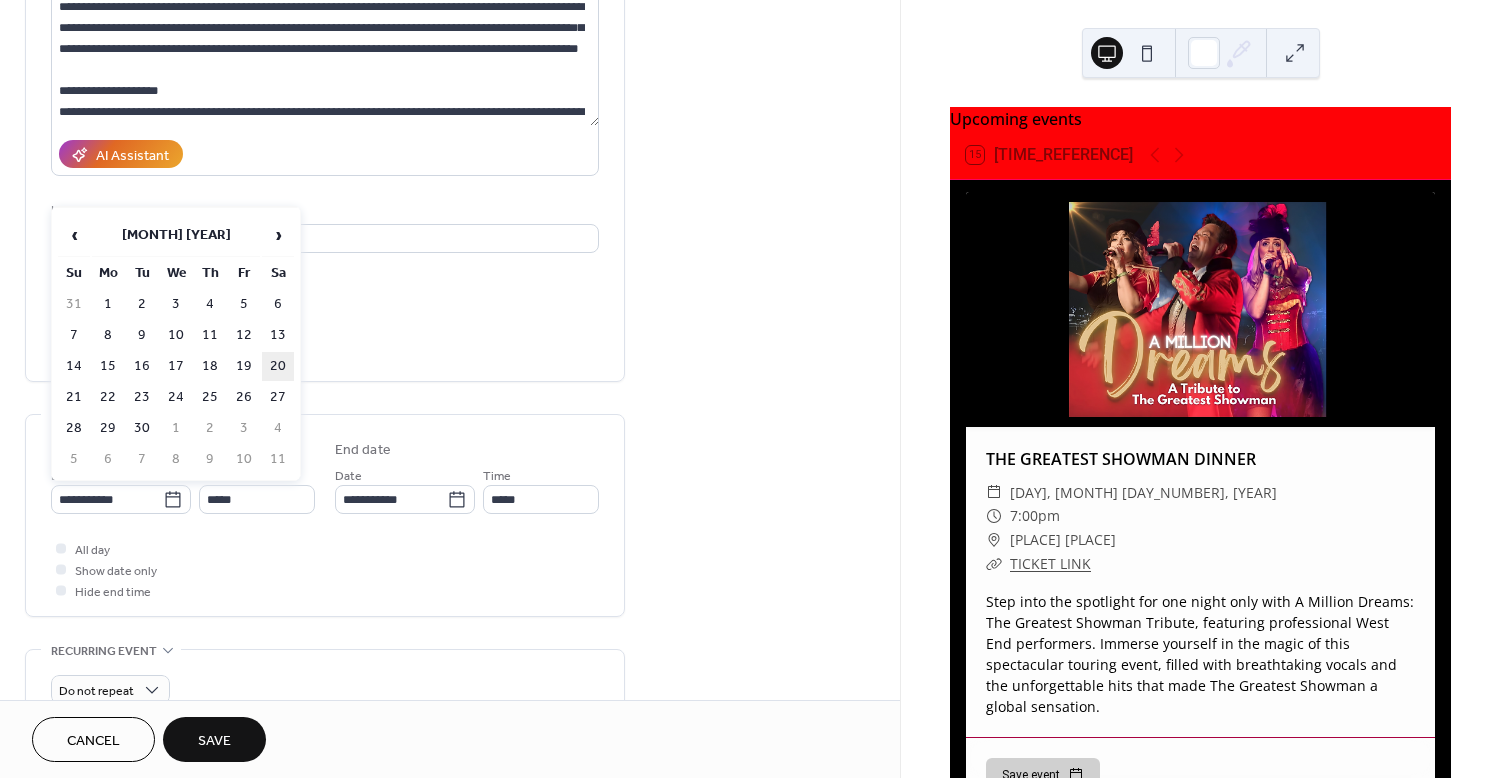 click on "20" at bounding box center [278, 366] 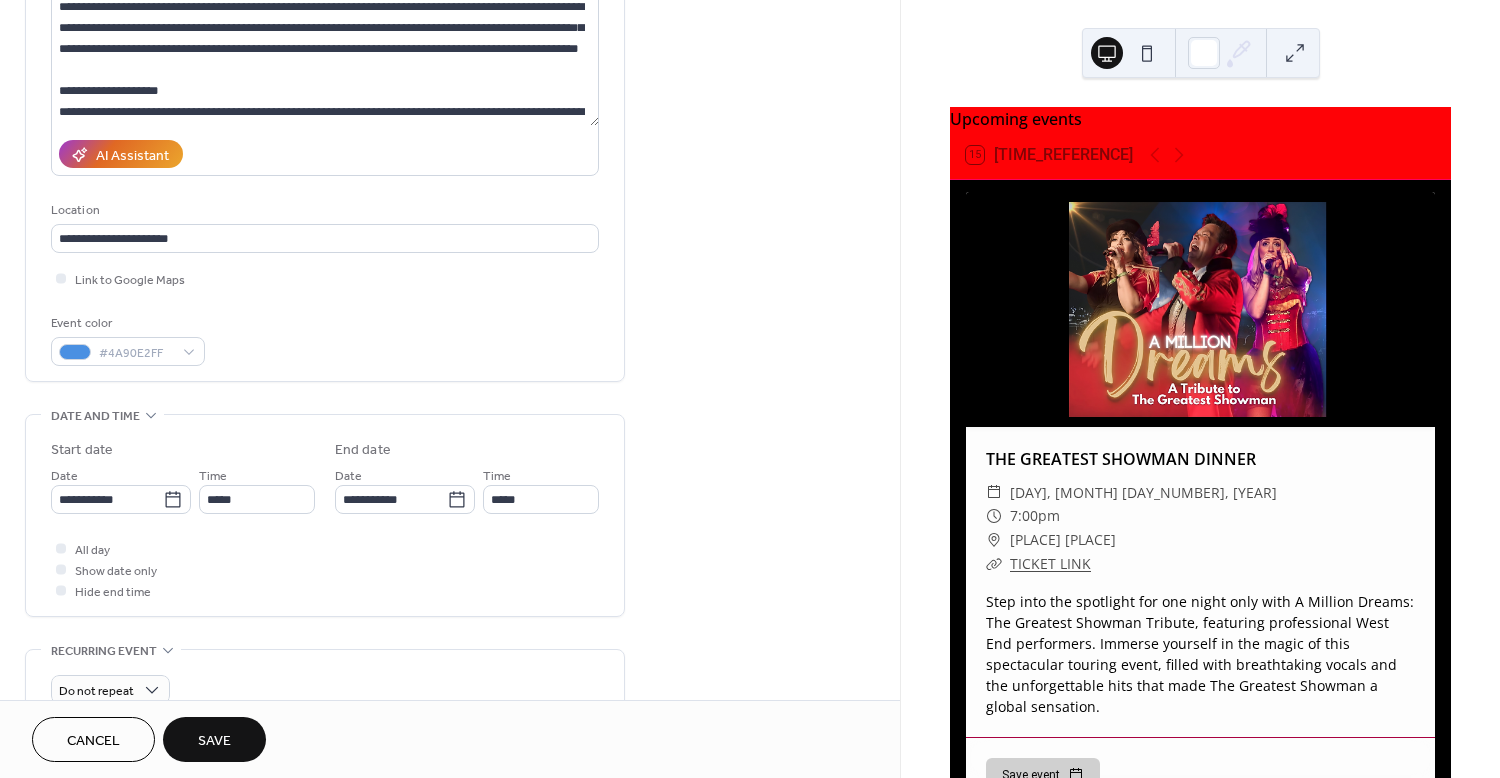 type on "**********" 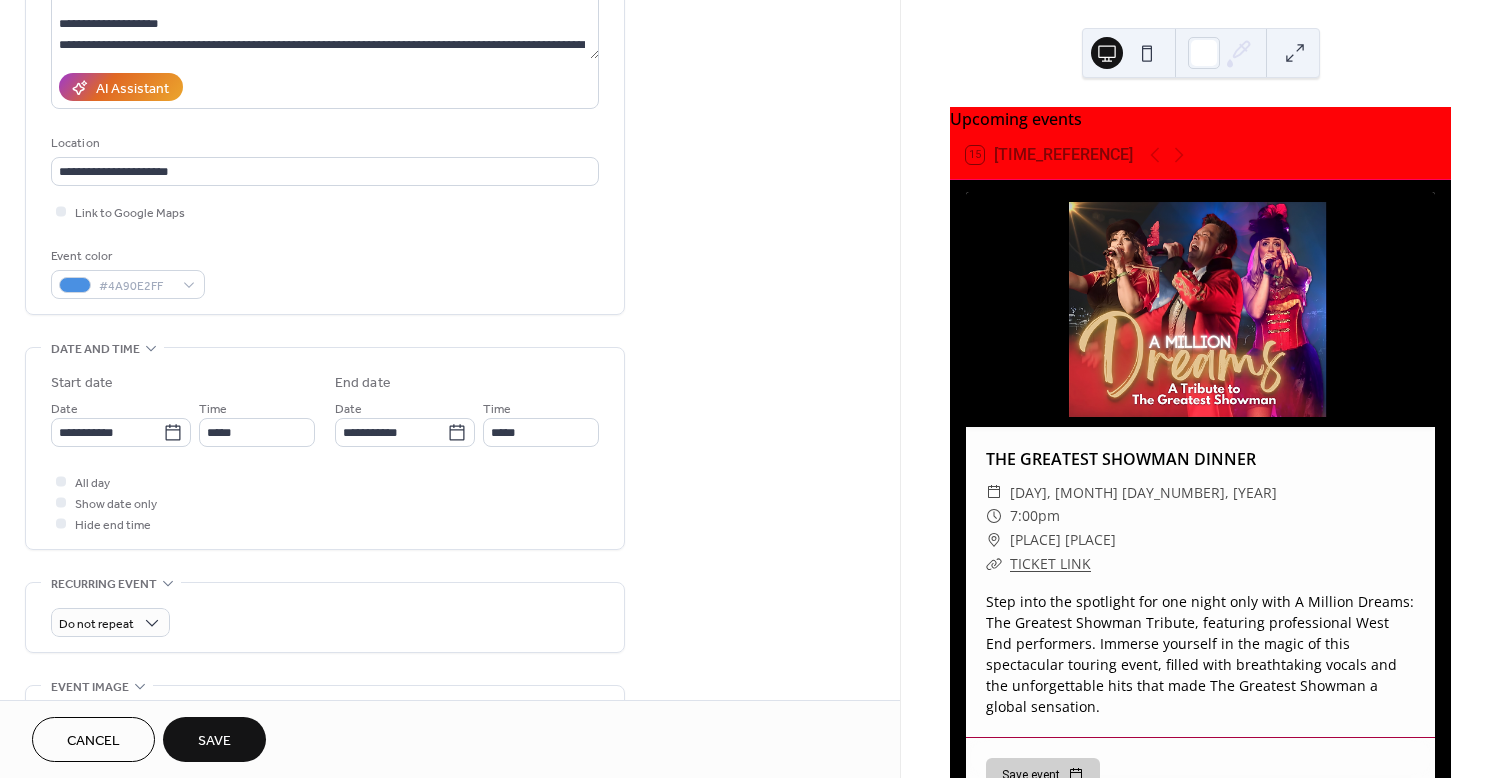 scroll, scrollTop: 307, scrollLeft: 0, axis: vertical 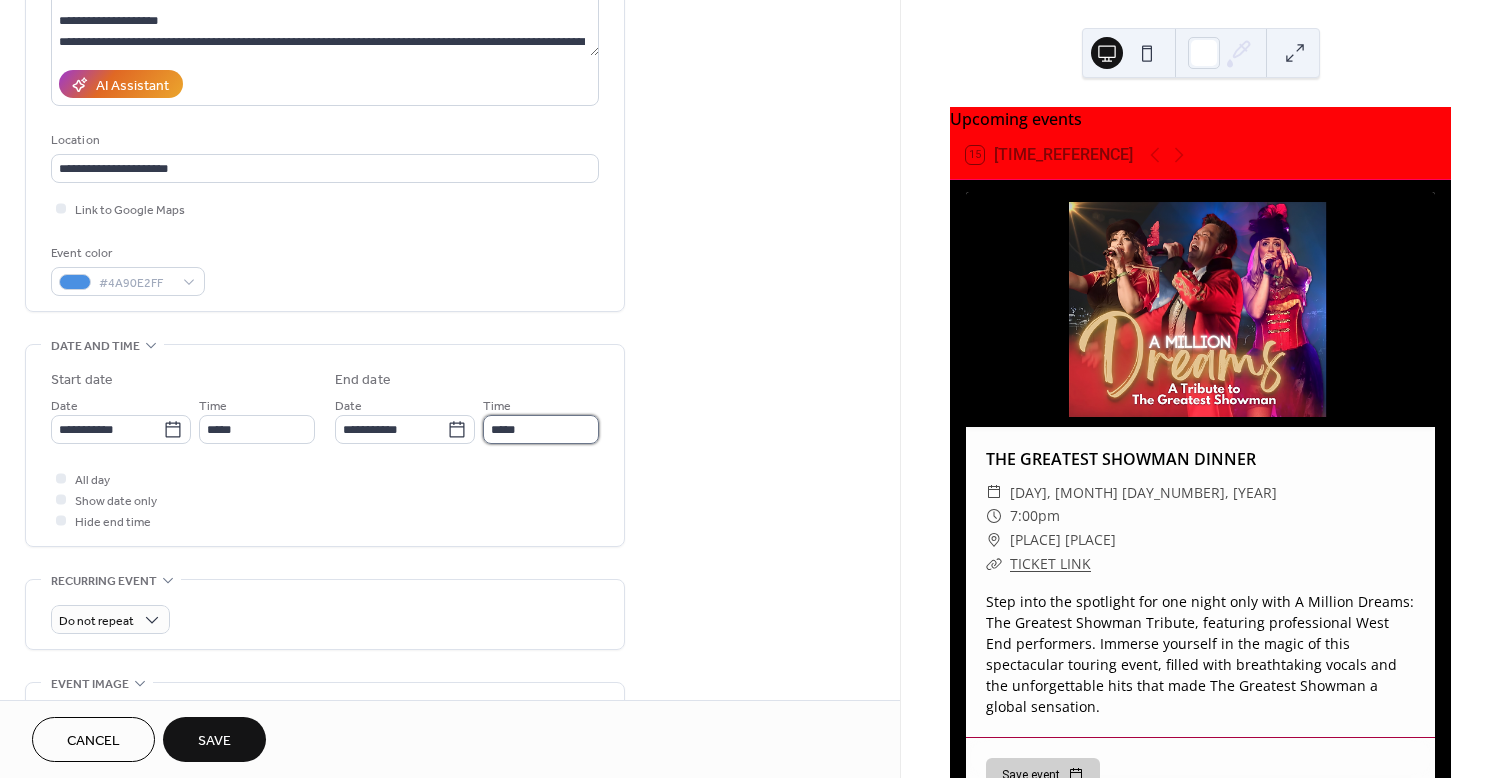 click on "*****" at bounding box center (541, 429) 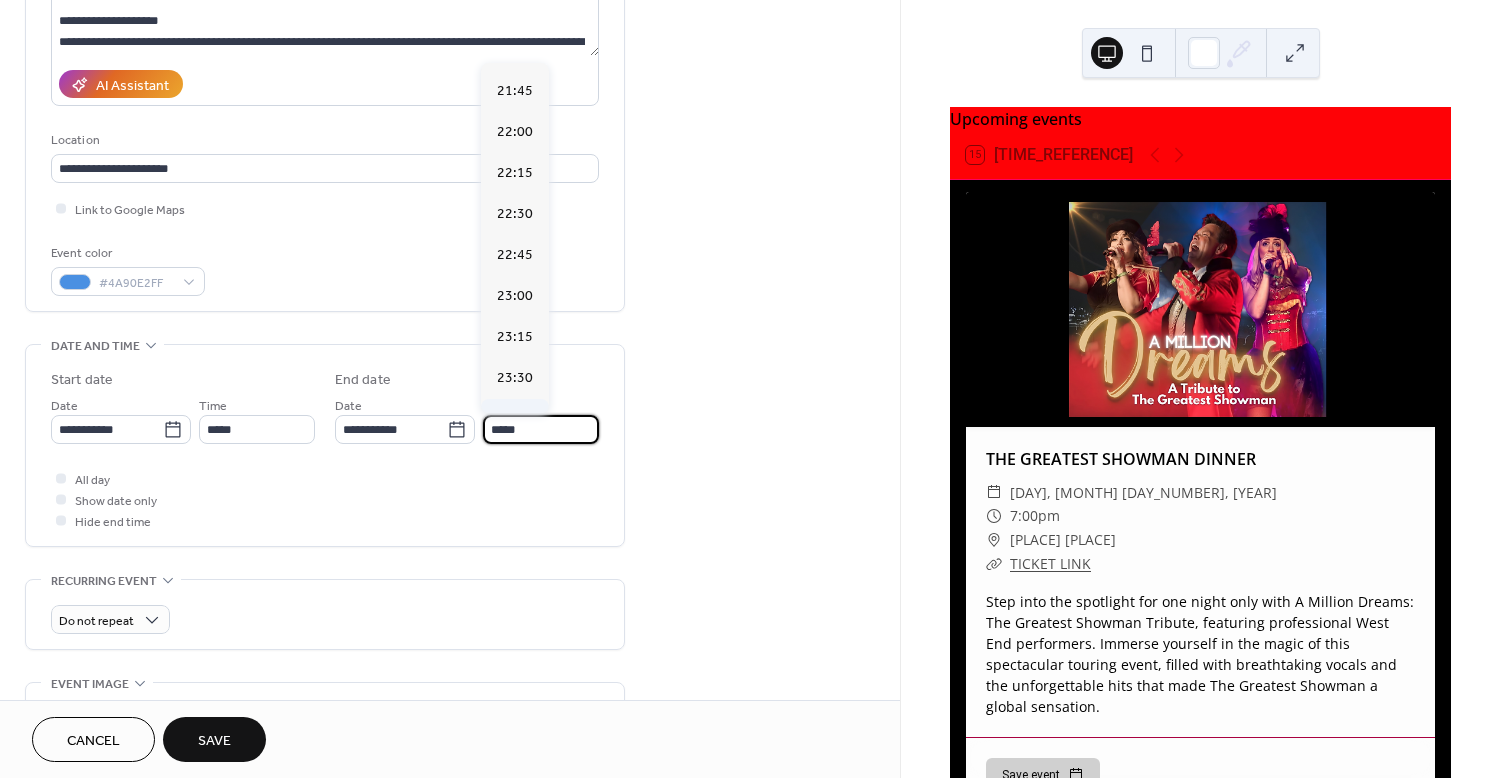 scroll, scrollTop: 400, scrollLeft: 0, axis: vertical 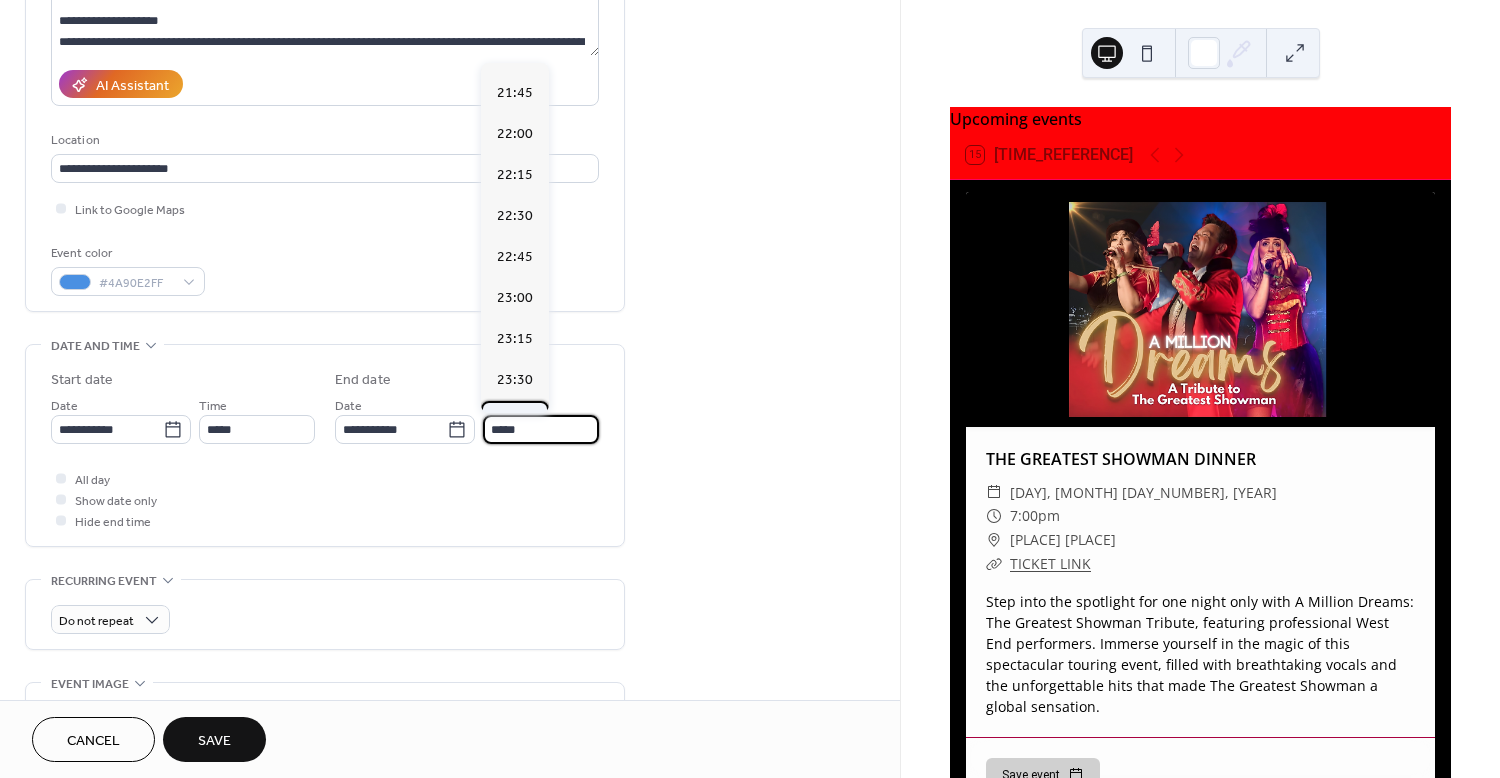 click on "23:45" at bounding box center [515, 420] 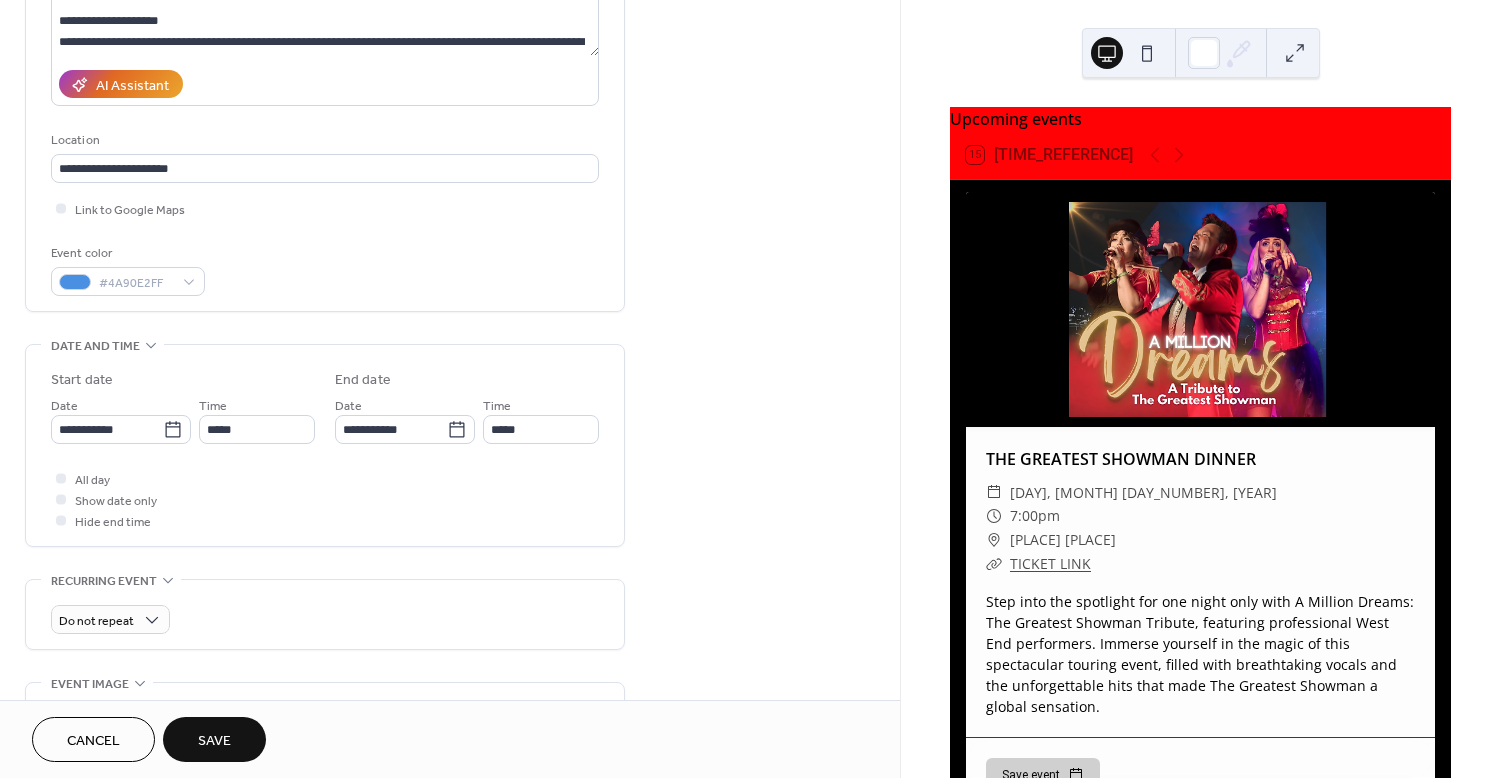 type on "*****" 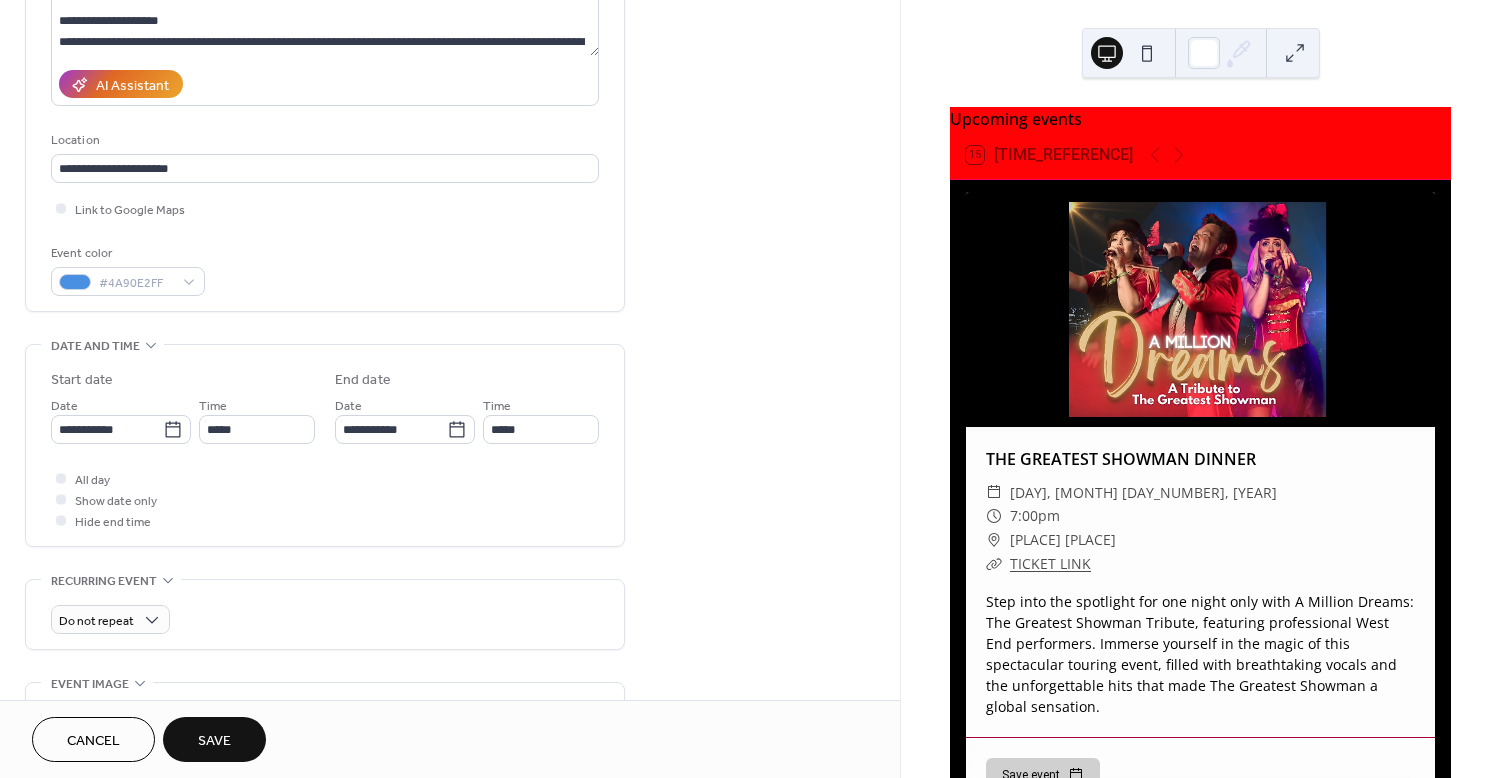 click on "All day Show date only Hide end time" at bounding box center [325, 499] 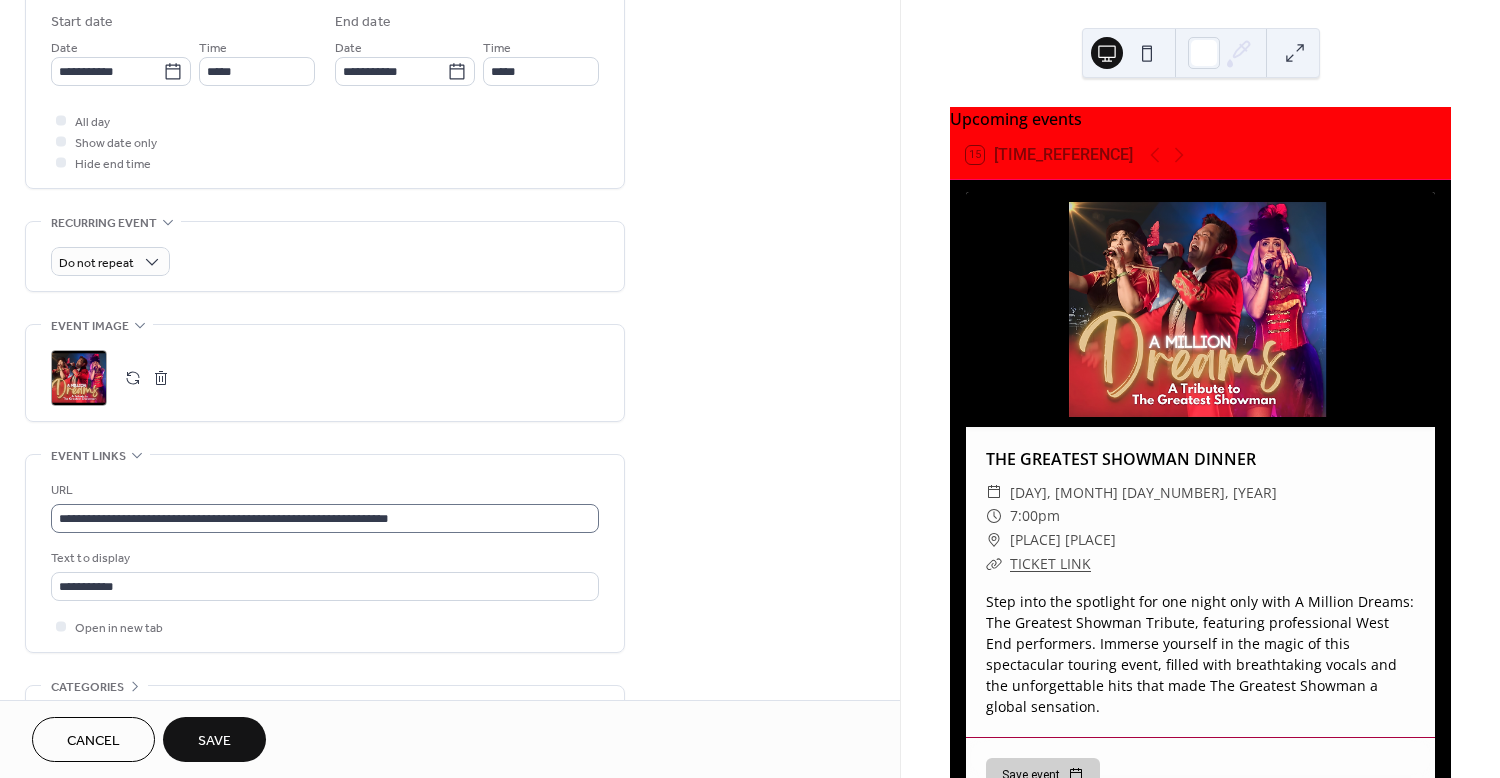 scroll, scrollTop: 665, scrollLeft: 0, axis: vertical 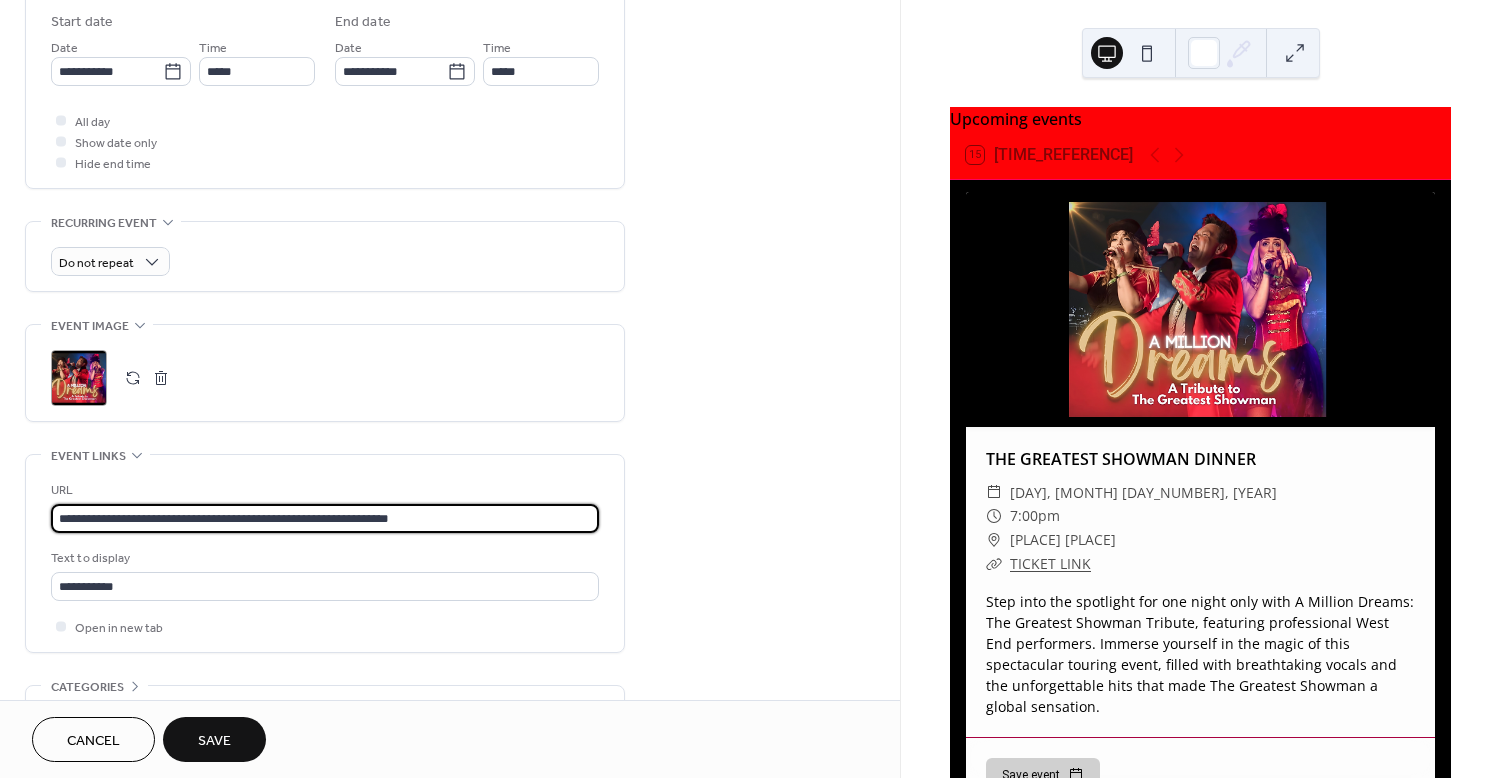 drag, startPoint x: 445, startPoint y: 511, endPoint x: 50, endPoint y: 522, distance: 395.15314 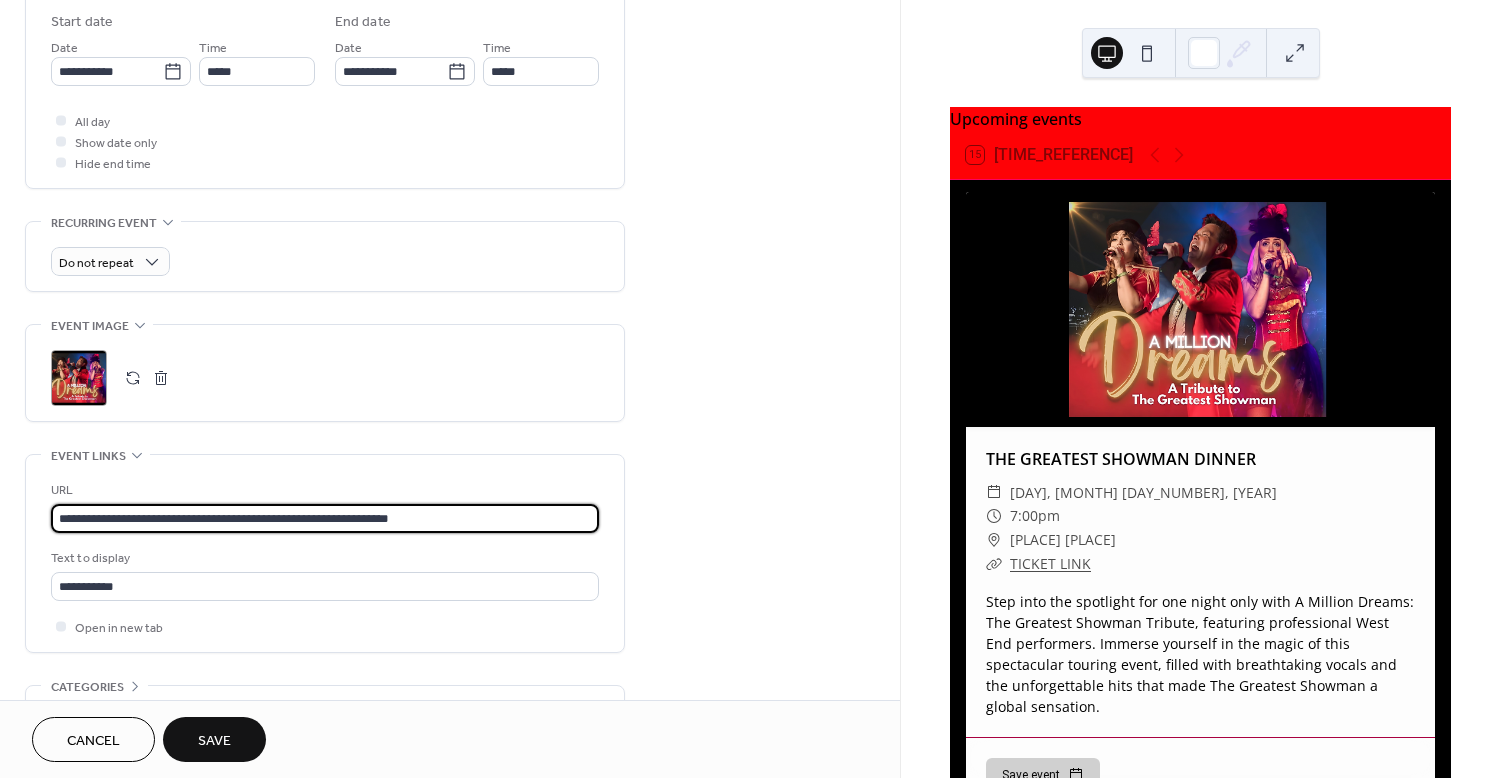 click on "**********" at bounding box center (325, 518) 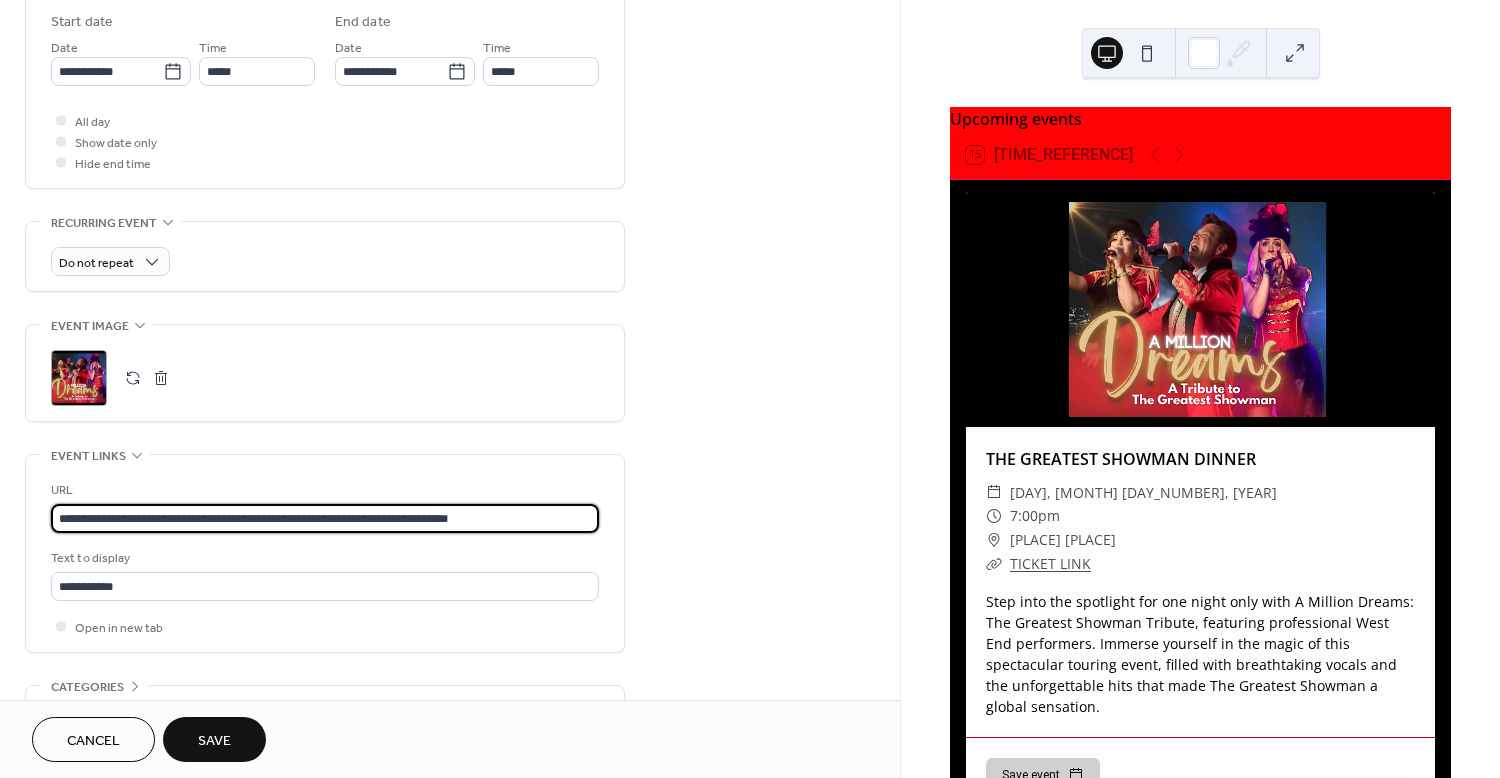 type on "**********" 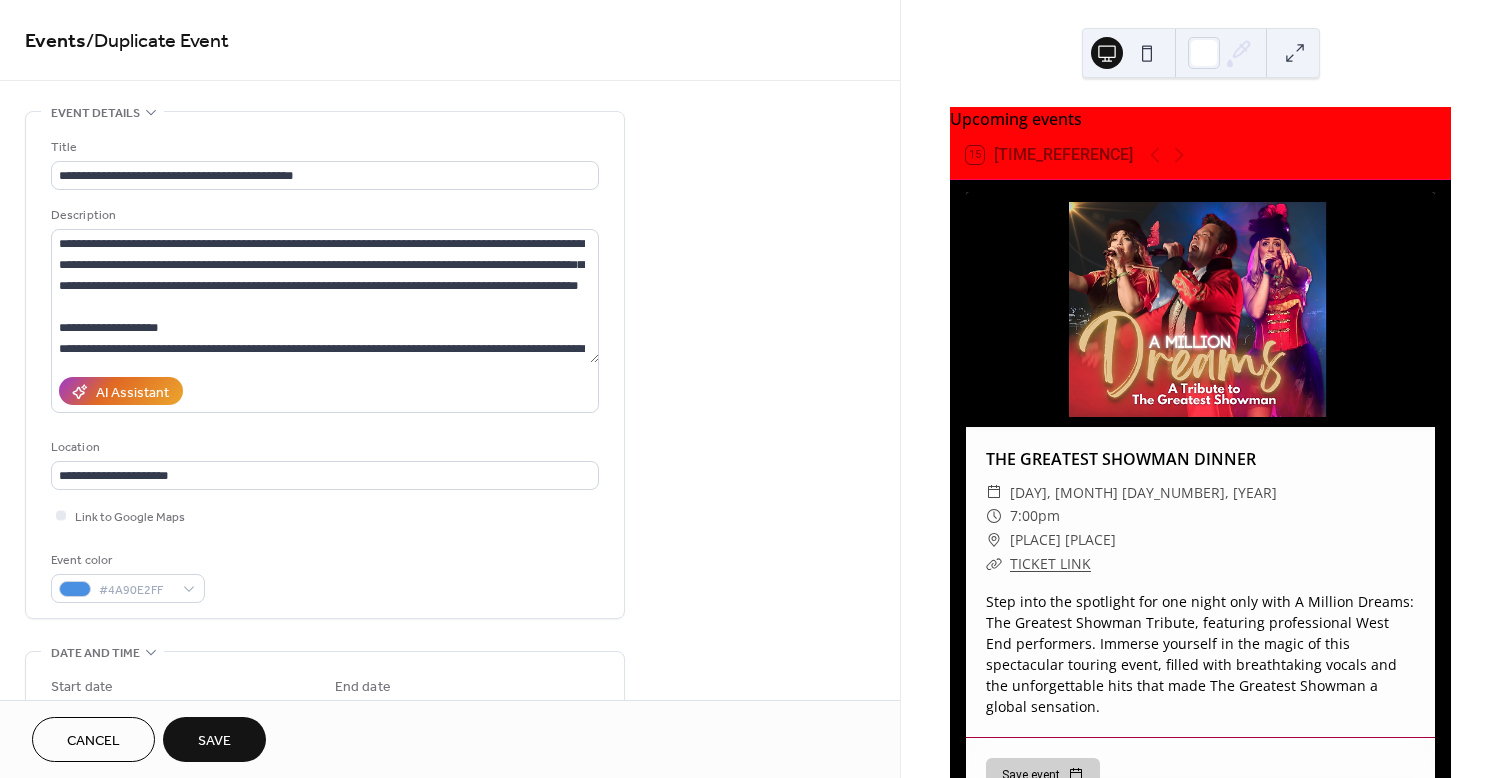 scroll, scrollTop: 0, scrollLeft: 0, axis: both 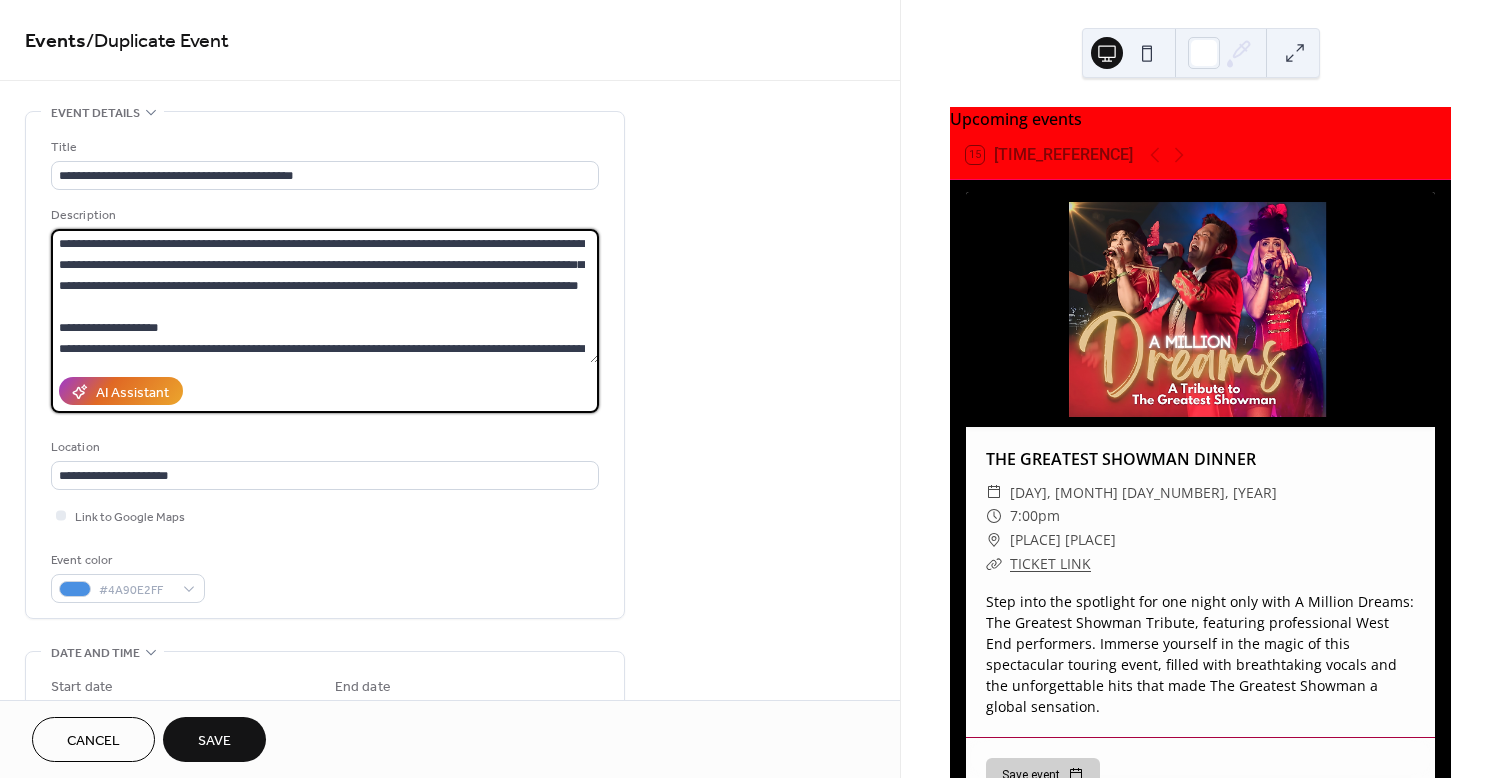 drag, startPoint x: 249, startPoint y: 345, endPoint x: 65, endPoint y: 205, distance: 231.20554 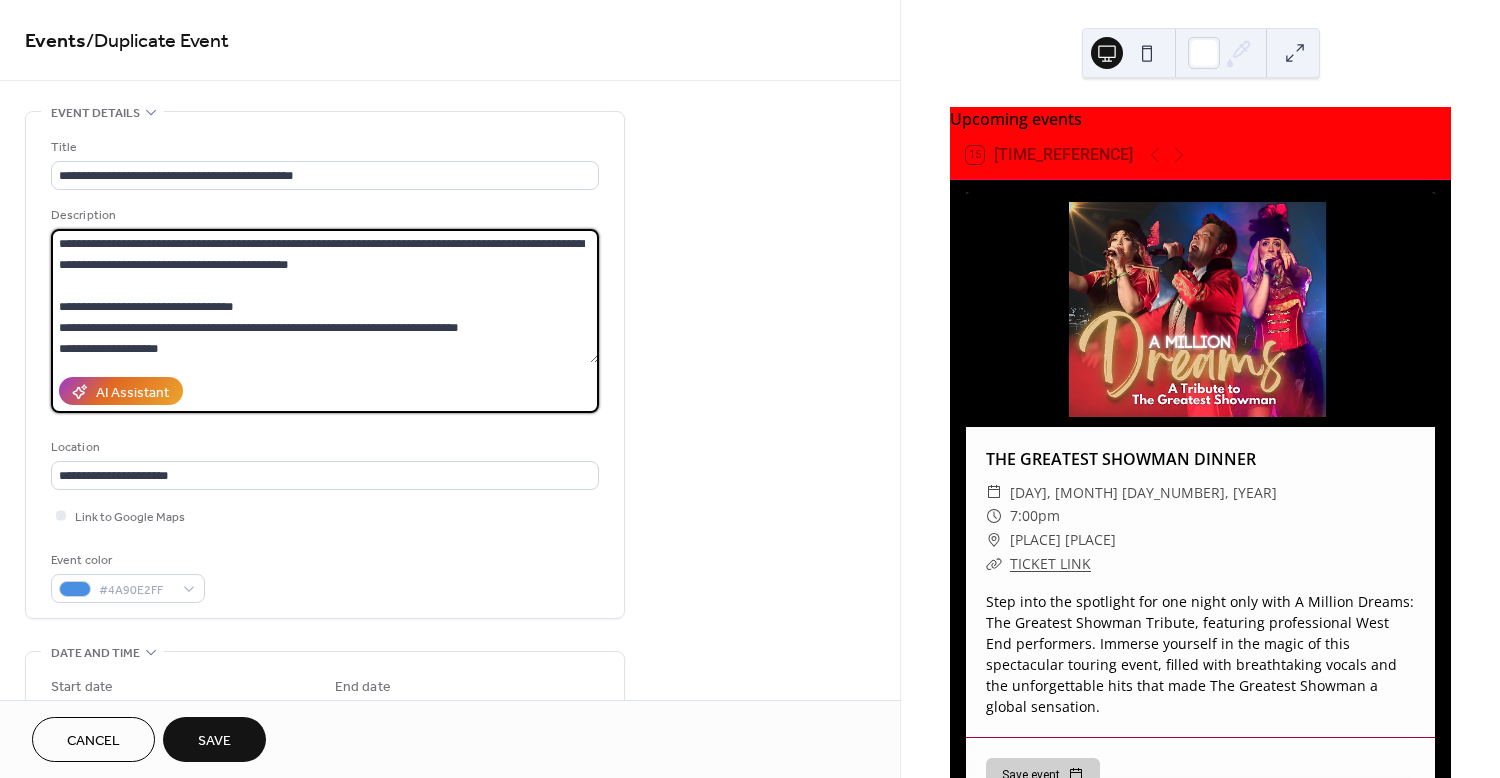 scroll, scrollTop: 11, scrollLeft: 0, axis: vertical 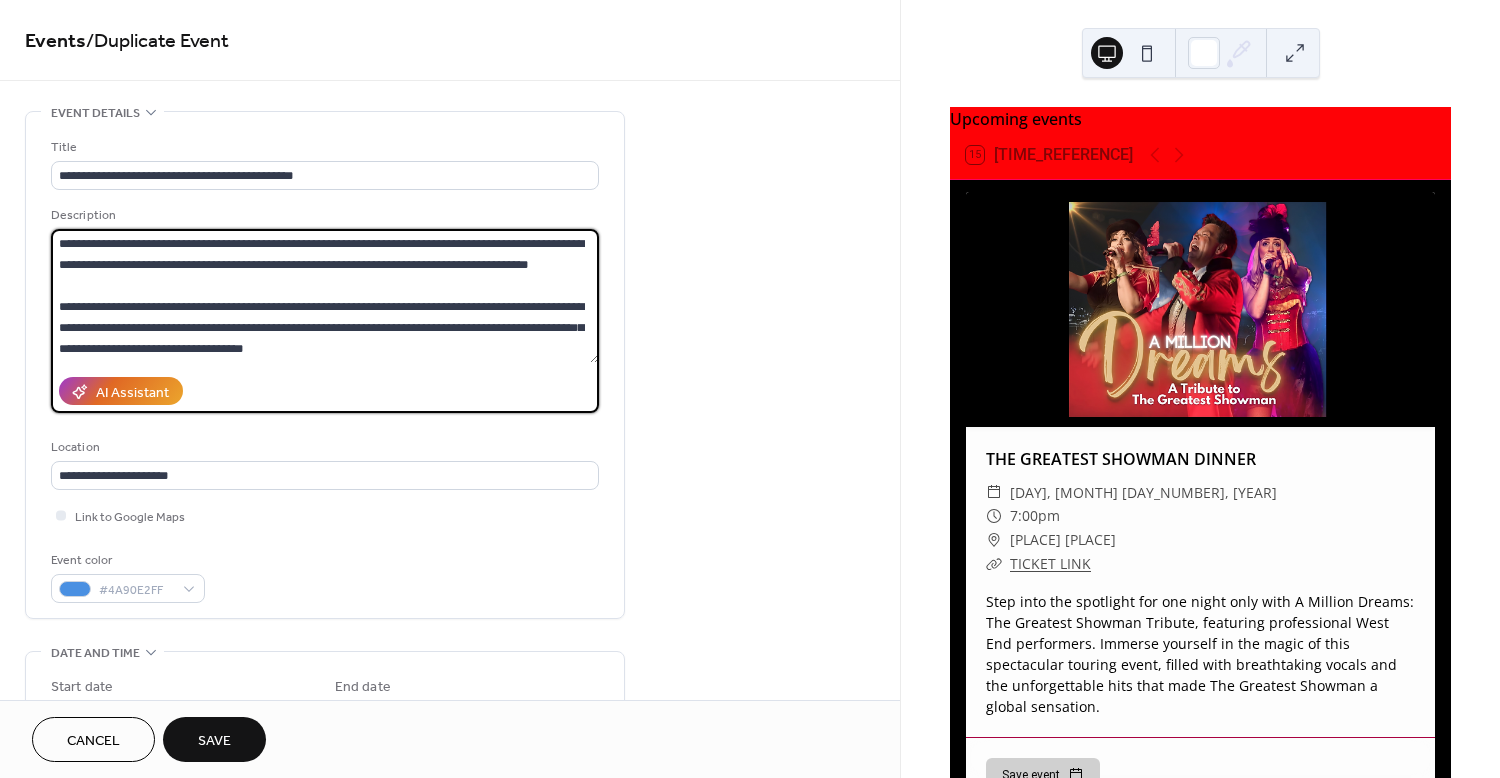 paste on "**********" 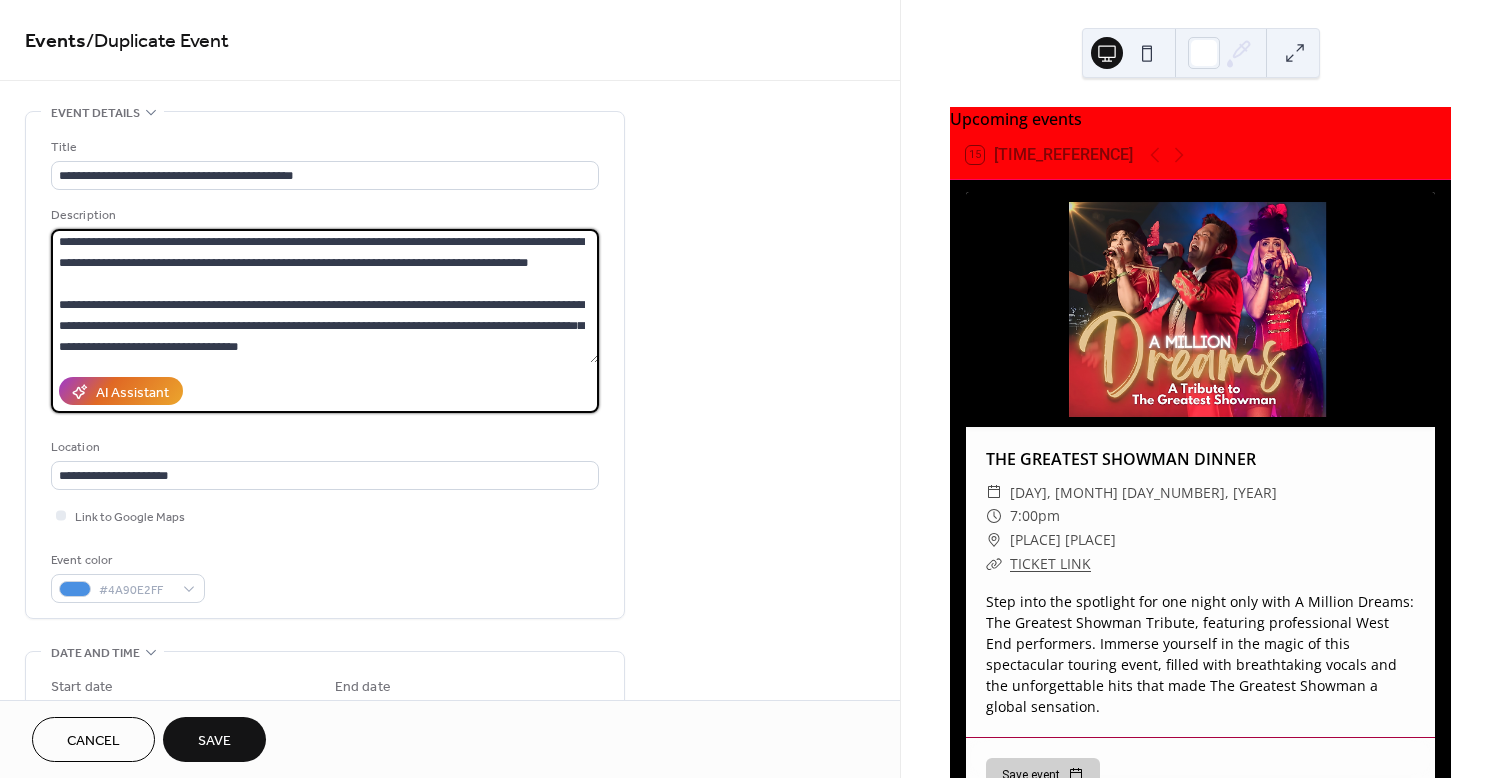 click on "**********" at bounding box center [325, 296] 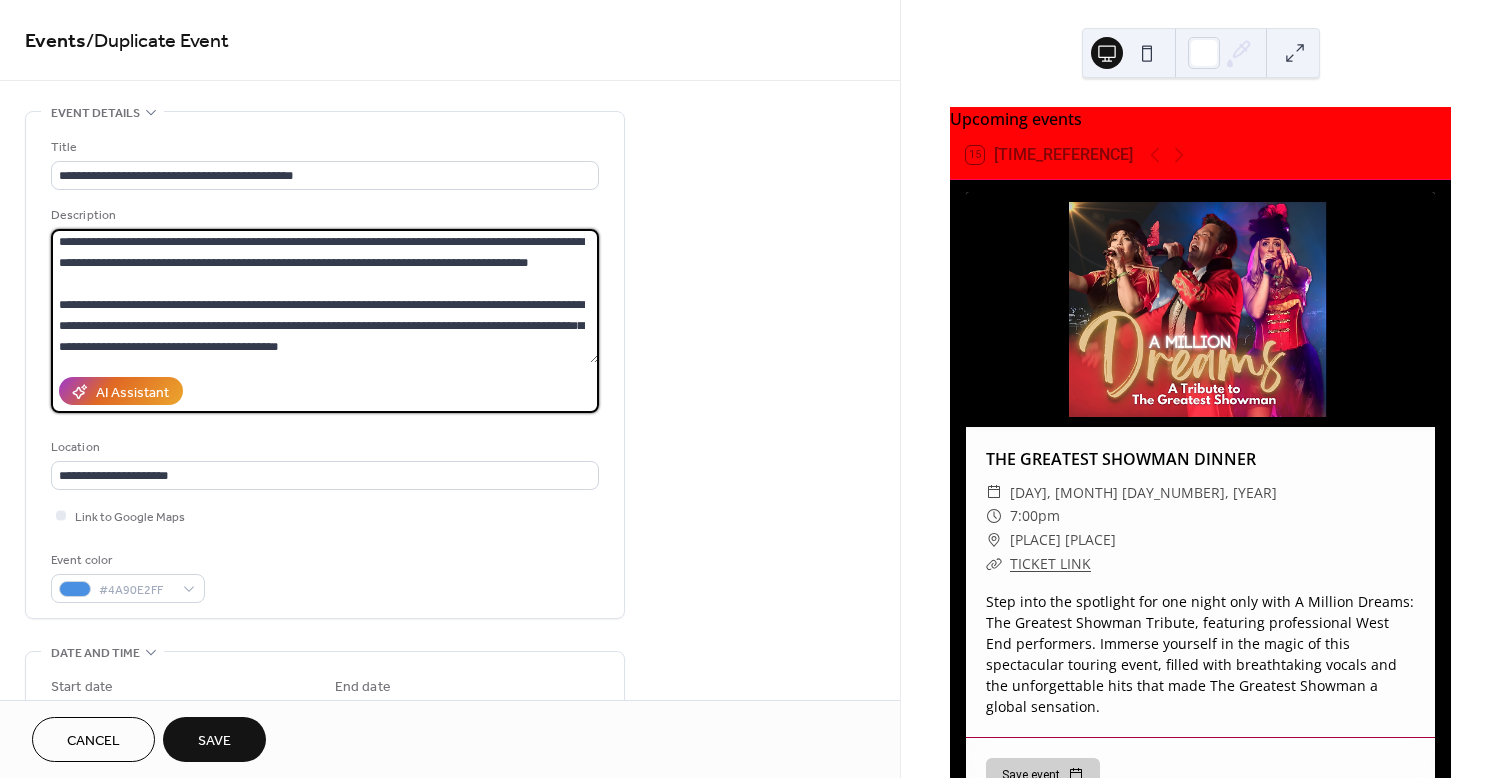 click on "**********" at bounding box center [325, 296] 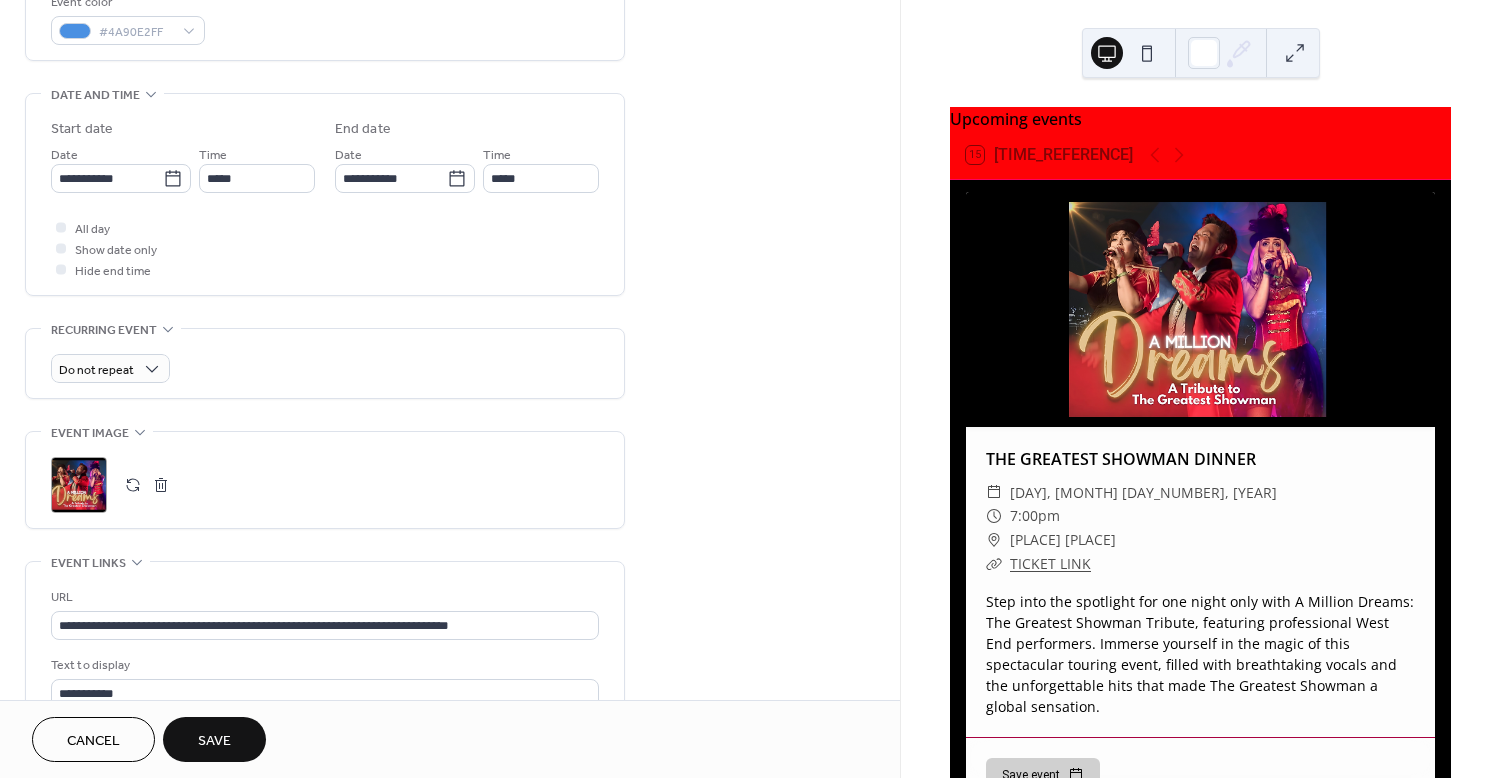 scroll, scrollTop: 767, scrollLeft: 0, axis: vertical 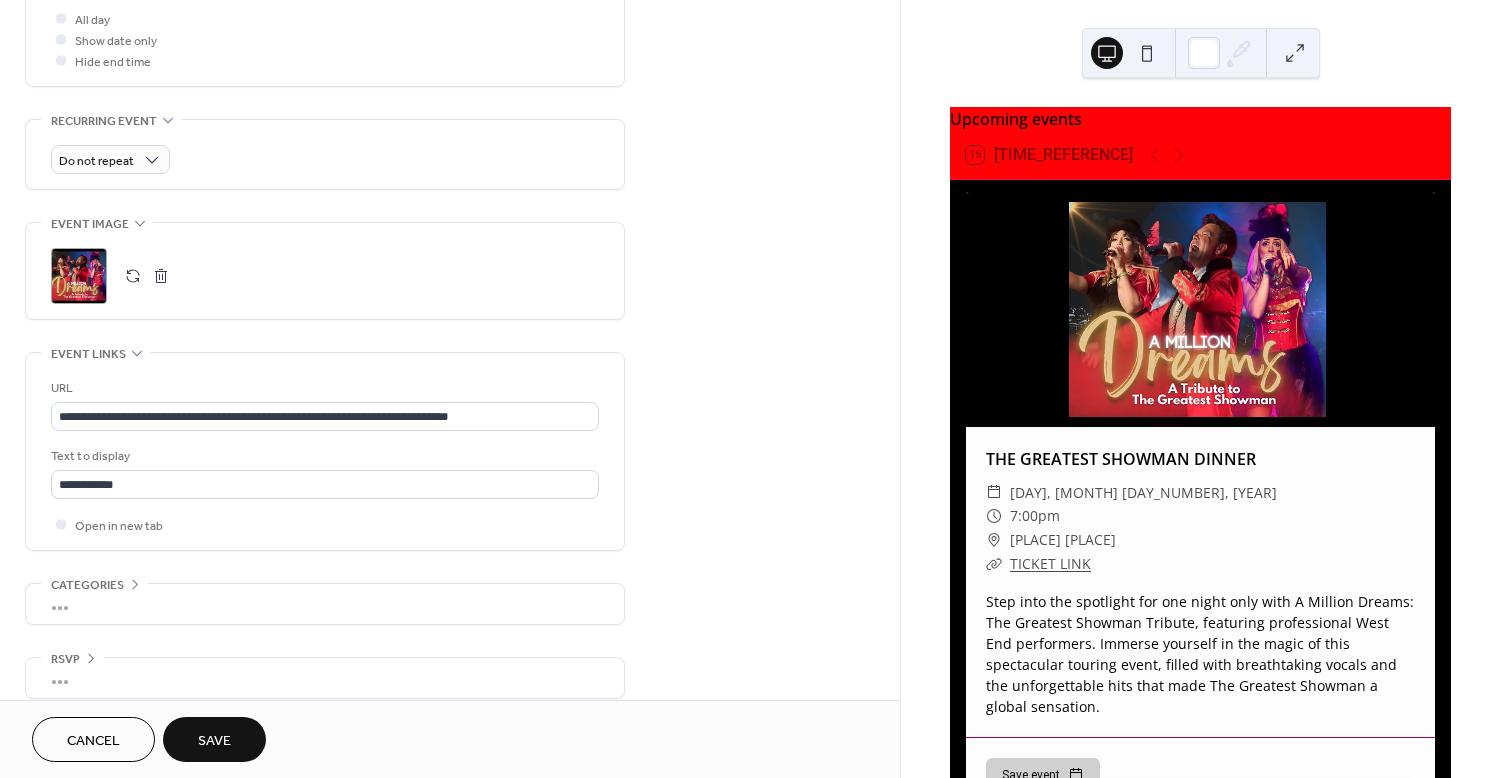 type on "**********" 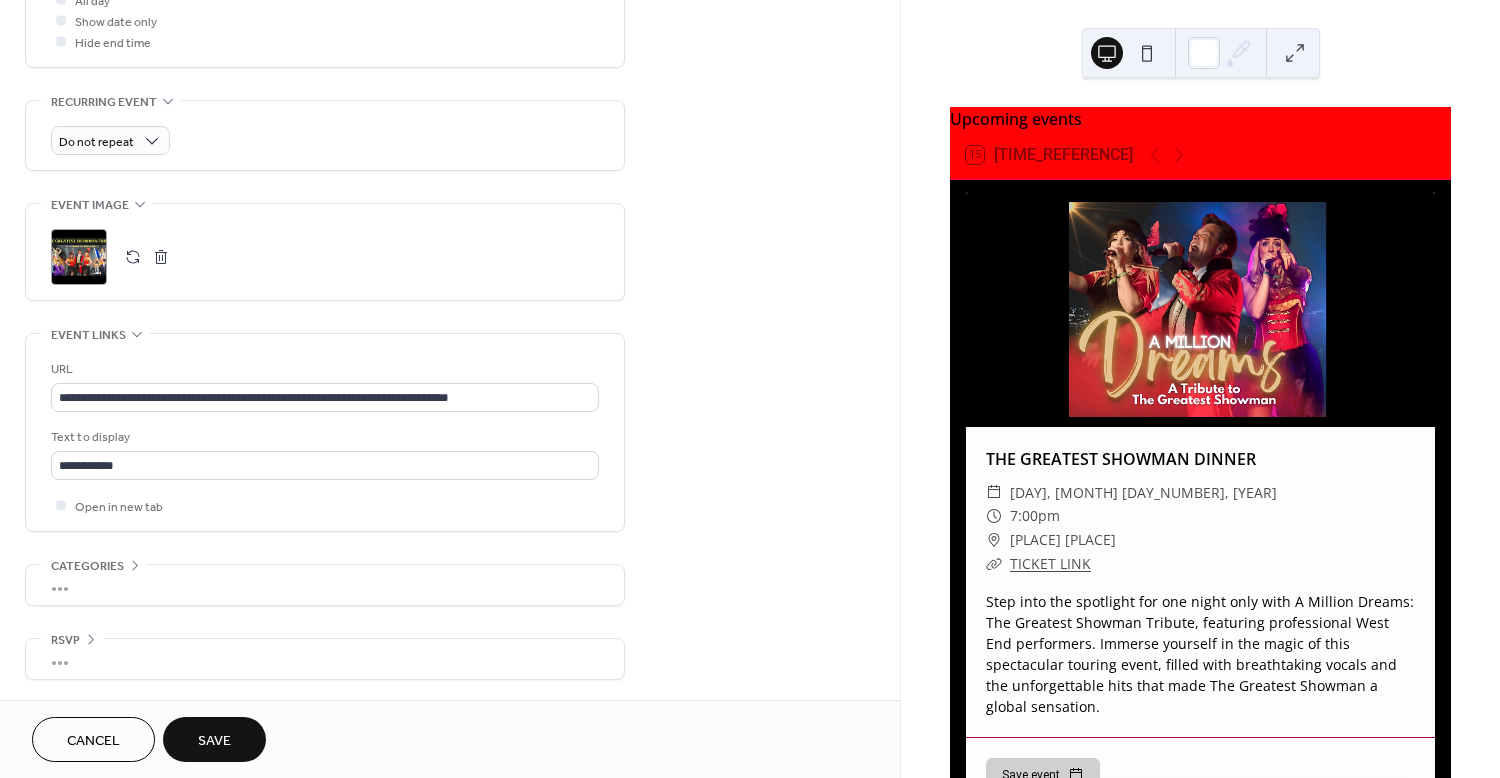 scroll, scrollTop: 785, scrollLeft: 0, axis: vertical 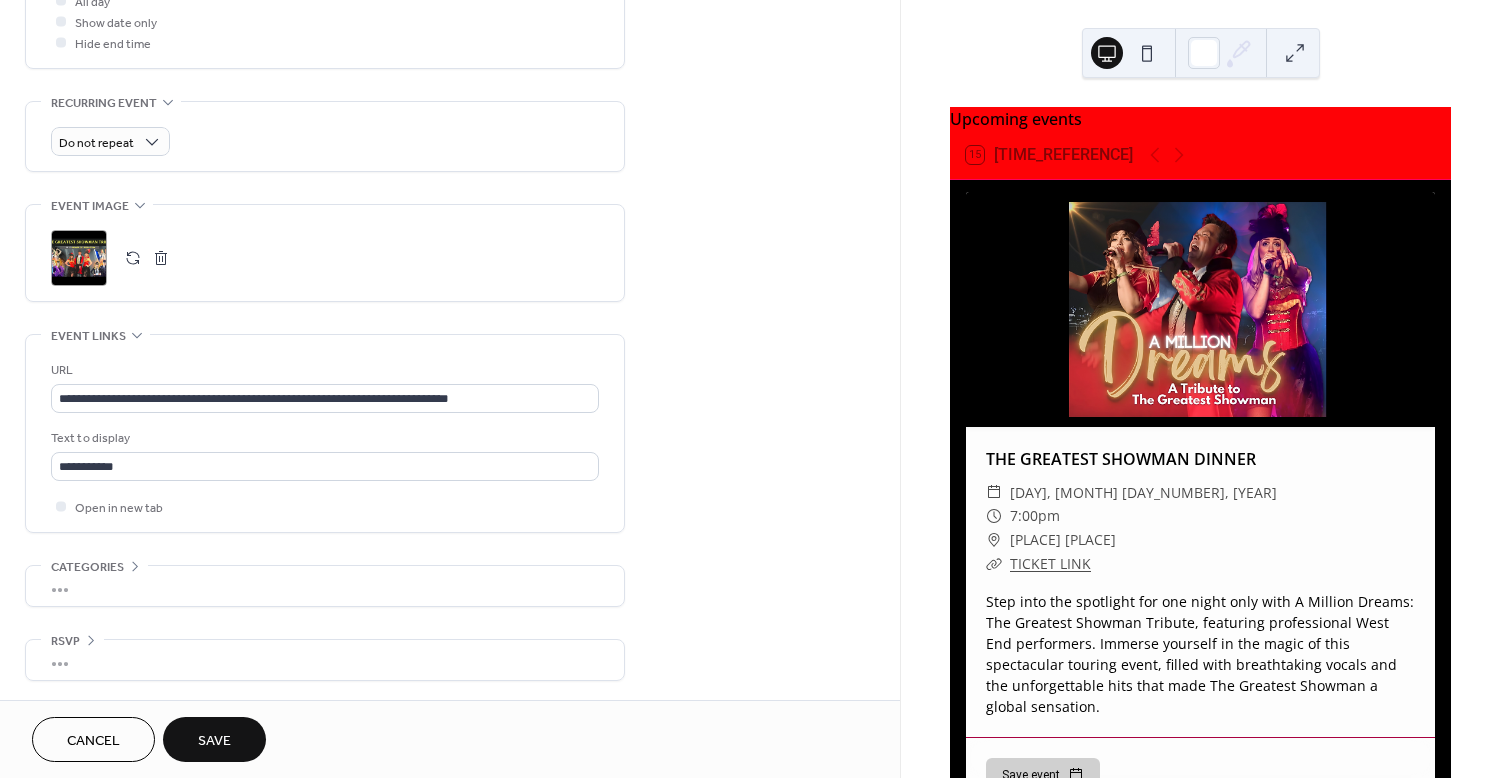 click on "Save" at bounding box center (214, 739) 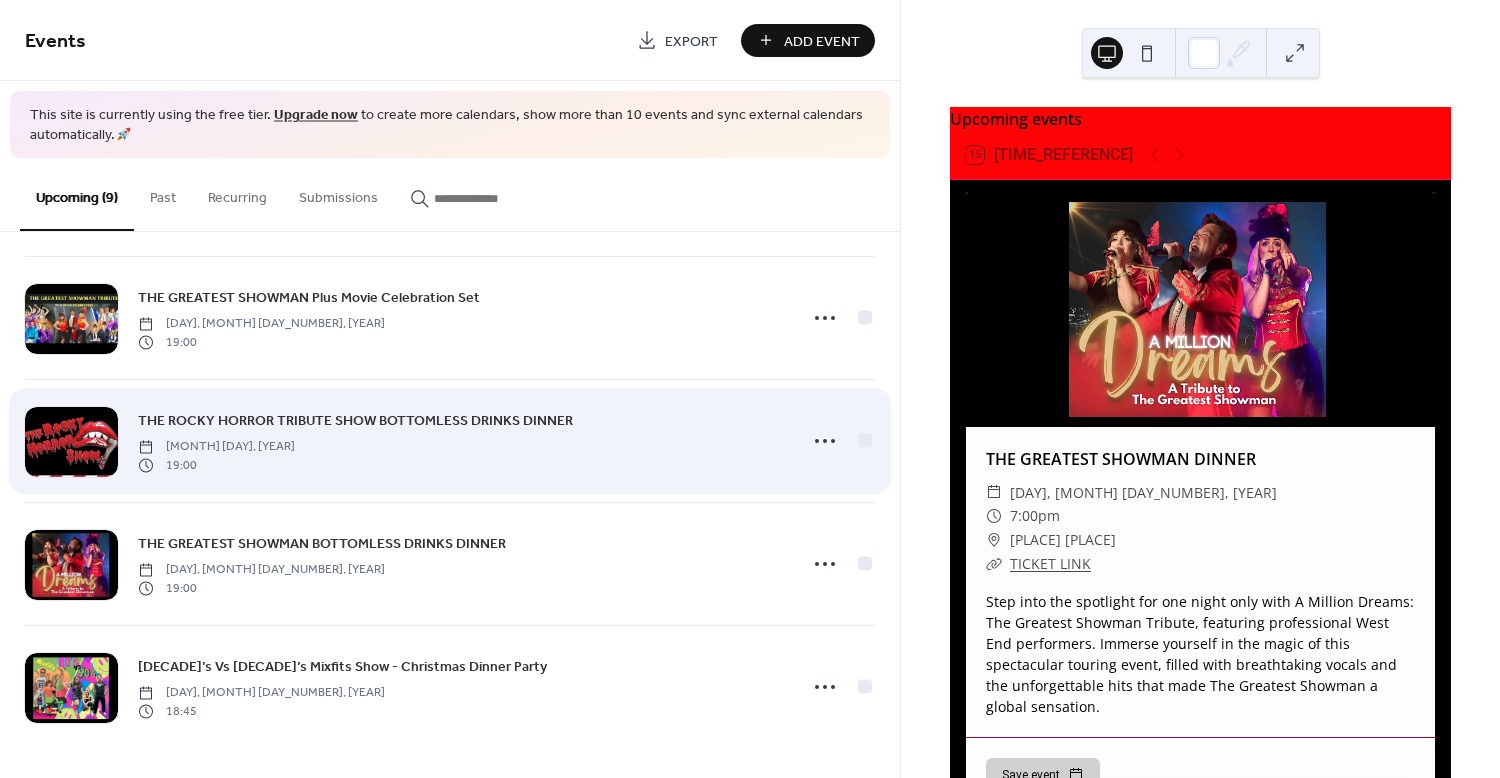 scroll, scrollTop: 620, scrollLeft: 0, axis: vertical 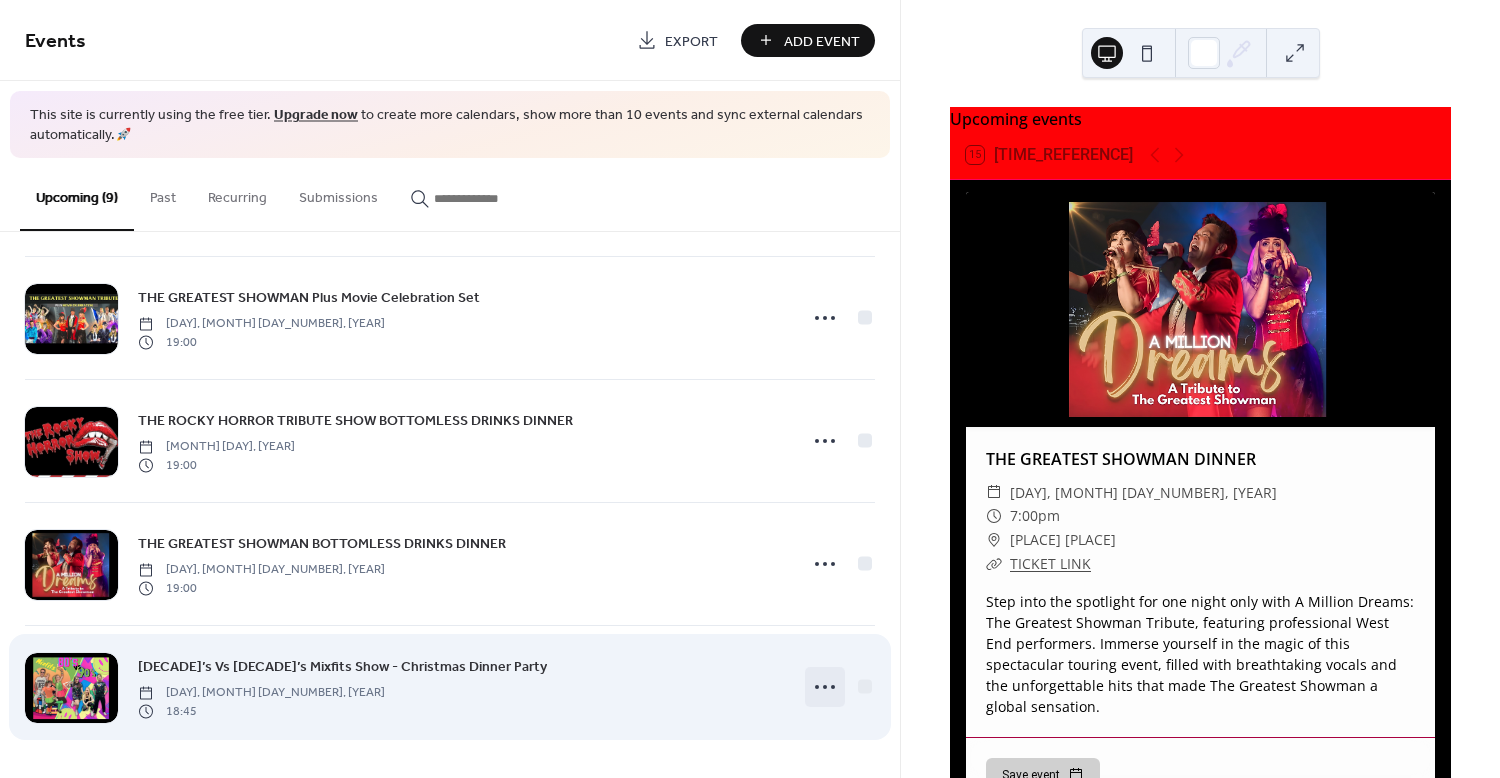click 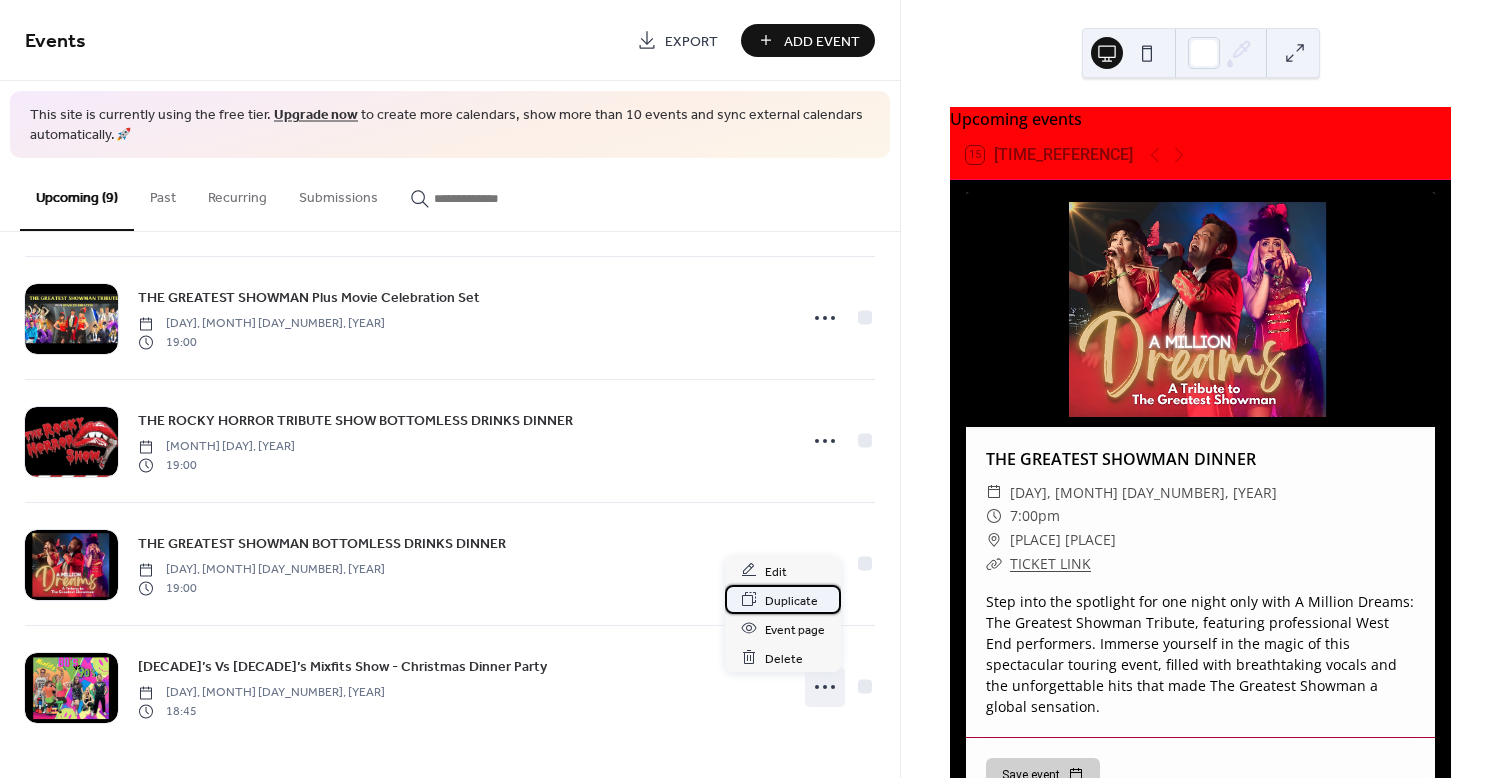 click on "Duplicate" at bounding box center [791, 600] 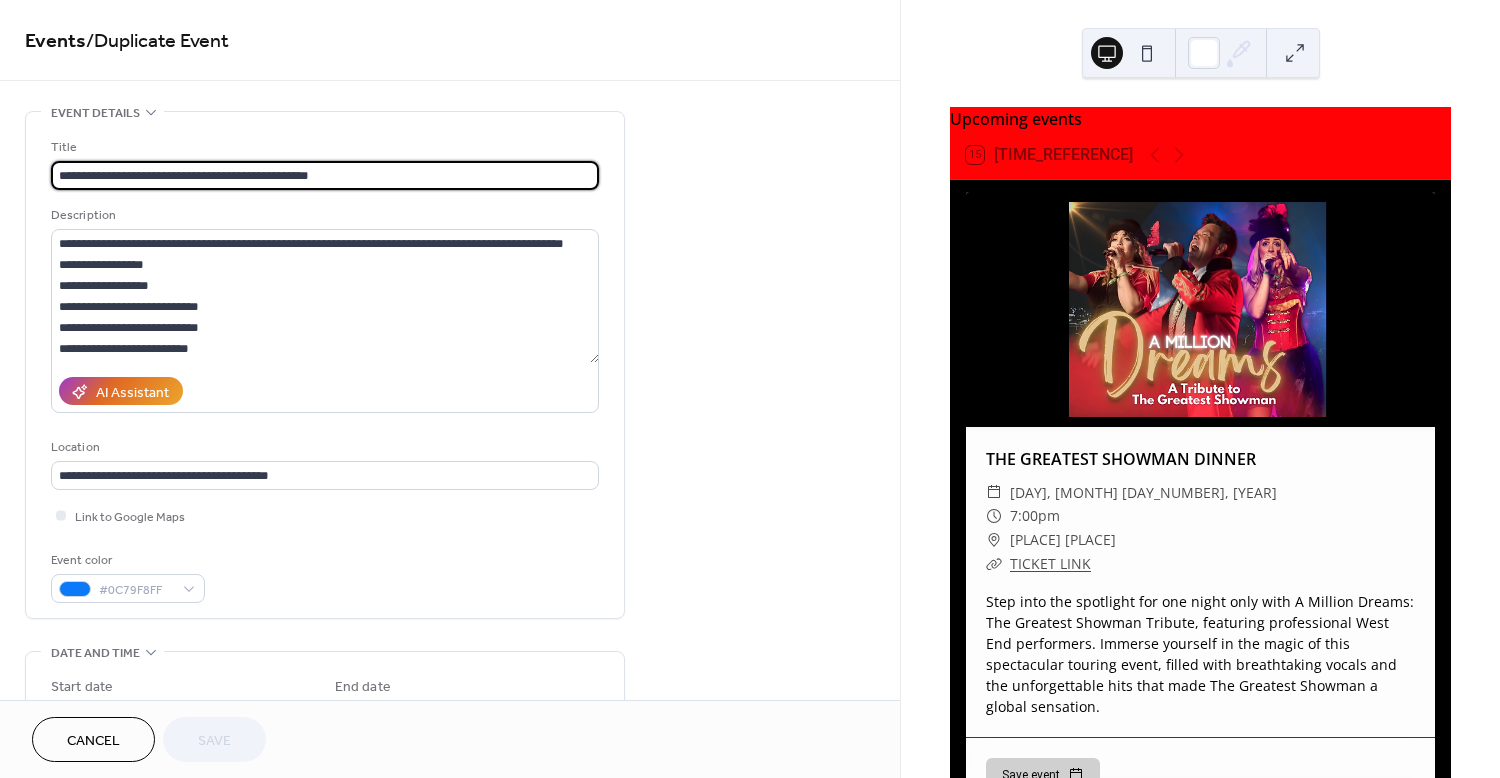 click on "**********" at bounding box center (325, 175) 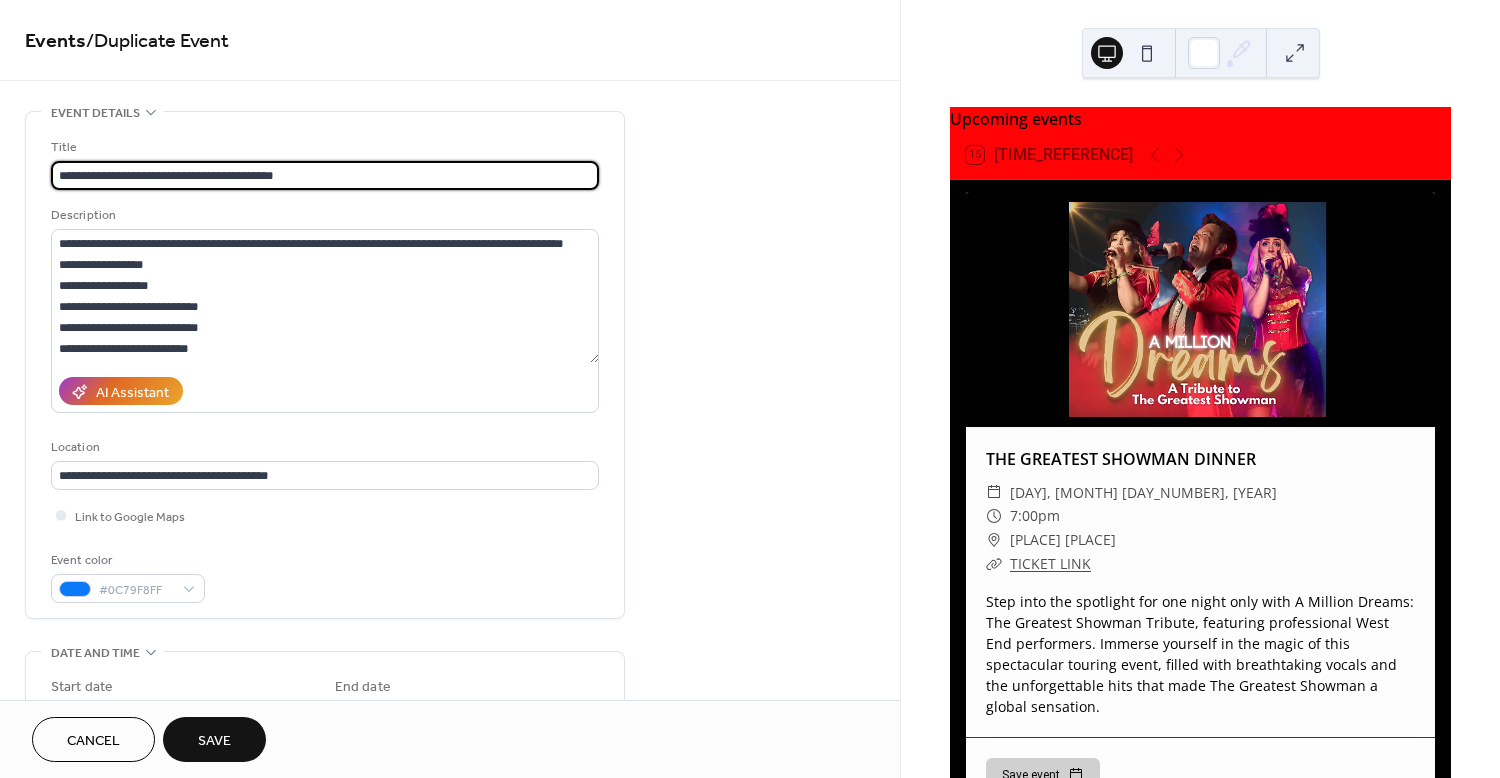 drag, startPoint x: 150, startPoint y: 171, endPoint x: 356, endPoint y: 171, distance: 206 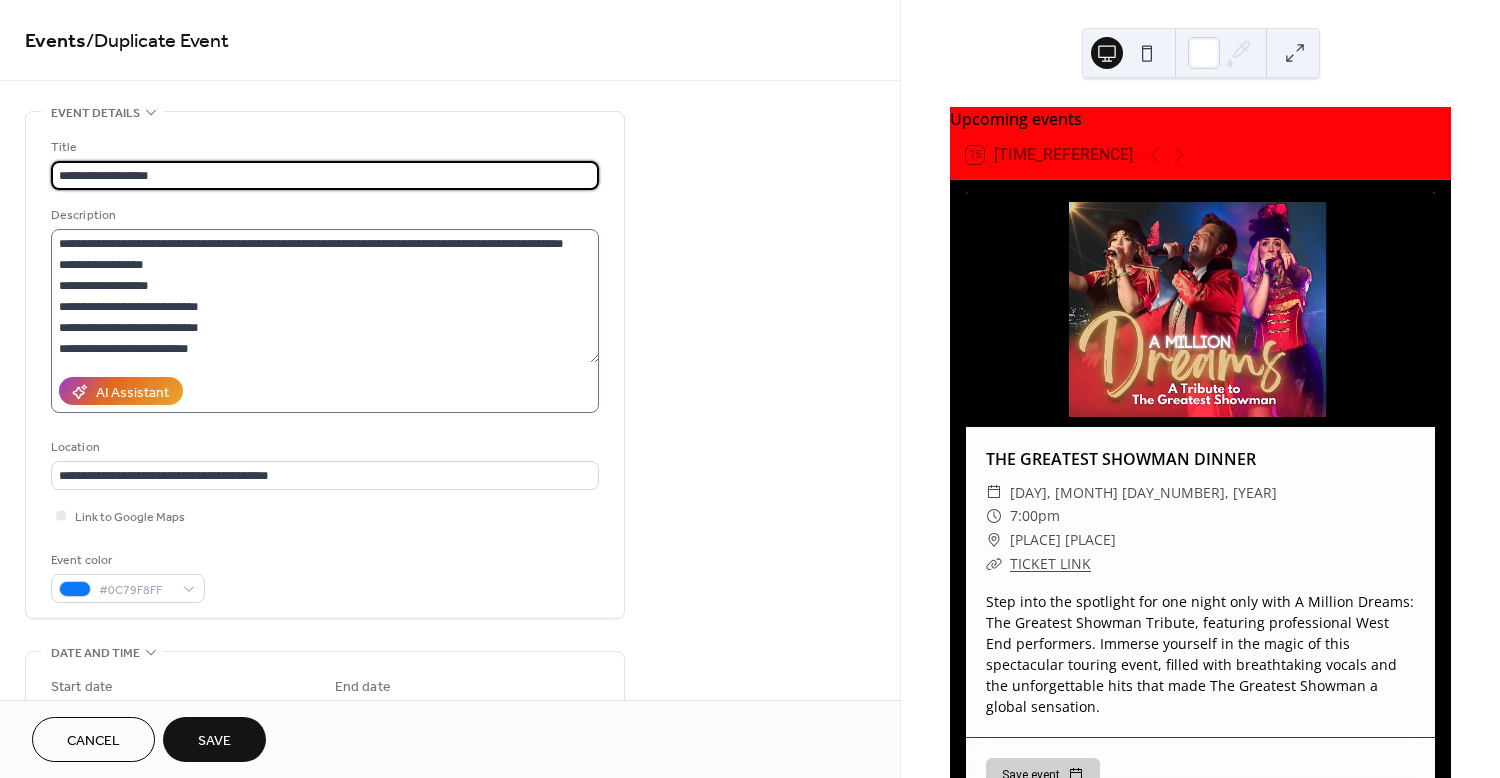 scroll, scrollTop: 54, scrollLeft: 0, axis: vertical 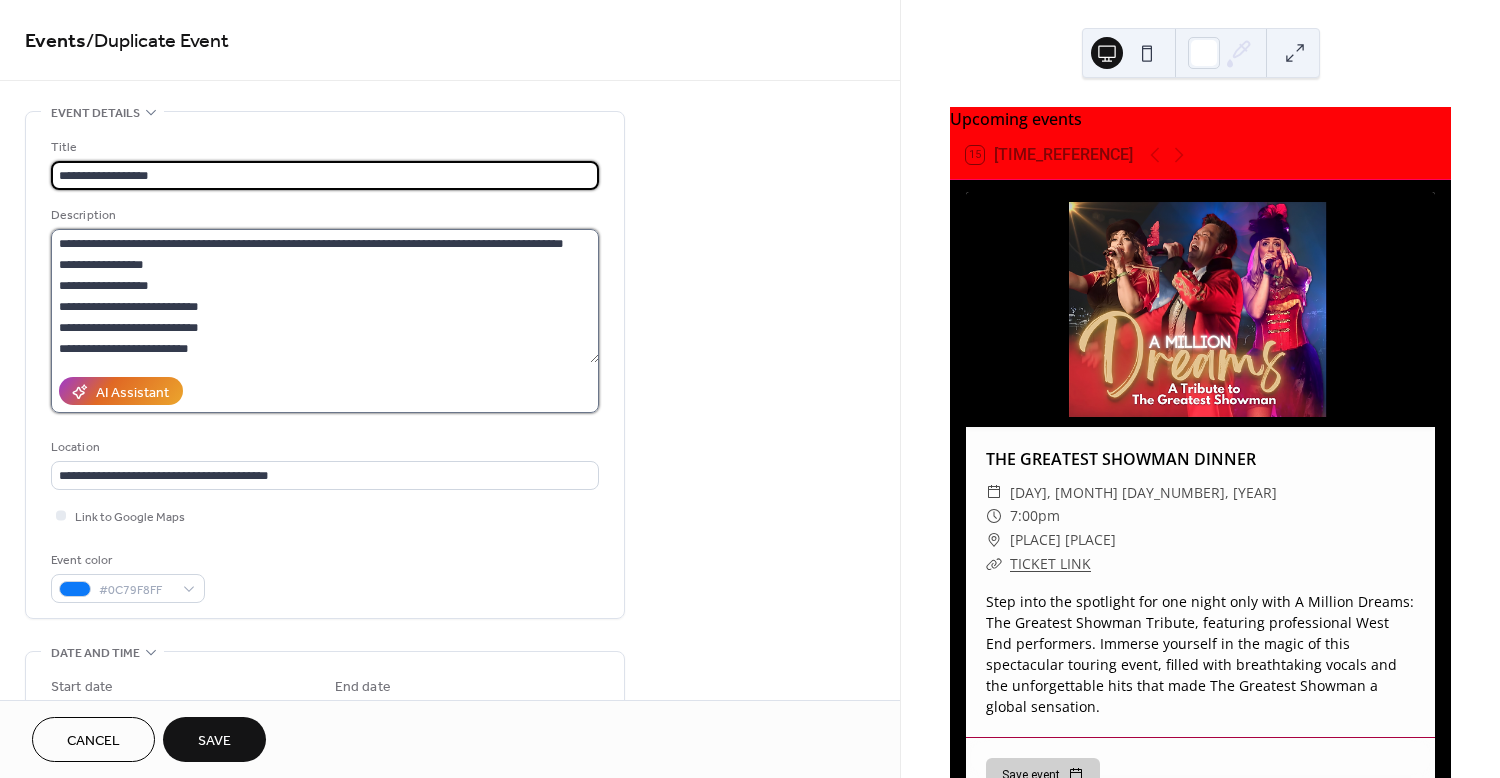 drag, startPoint x: 59, startPoint y: 247, endPoint x: 145, endPoint y: 302, distance: 102.0833 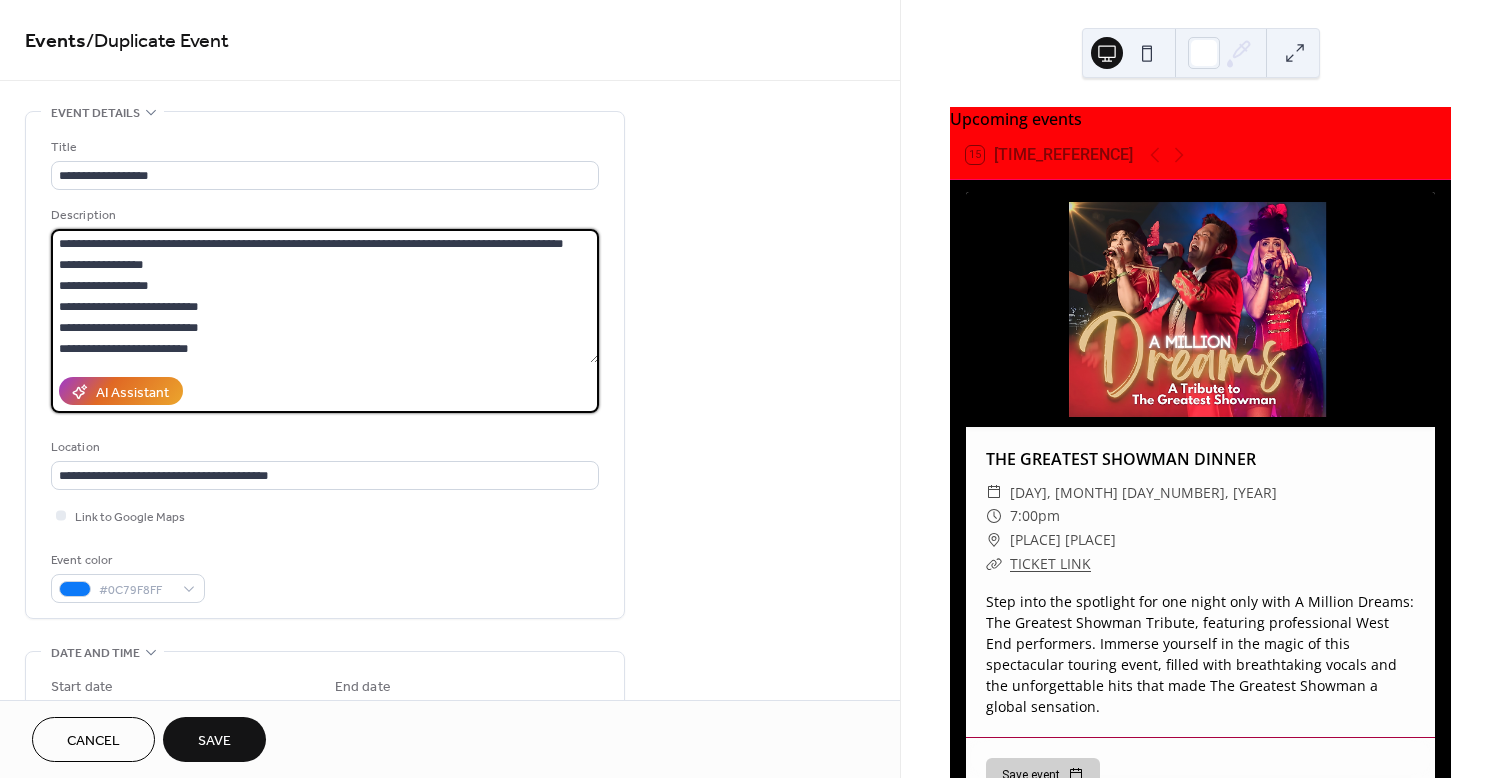 type on "**********" 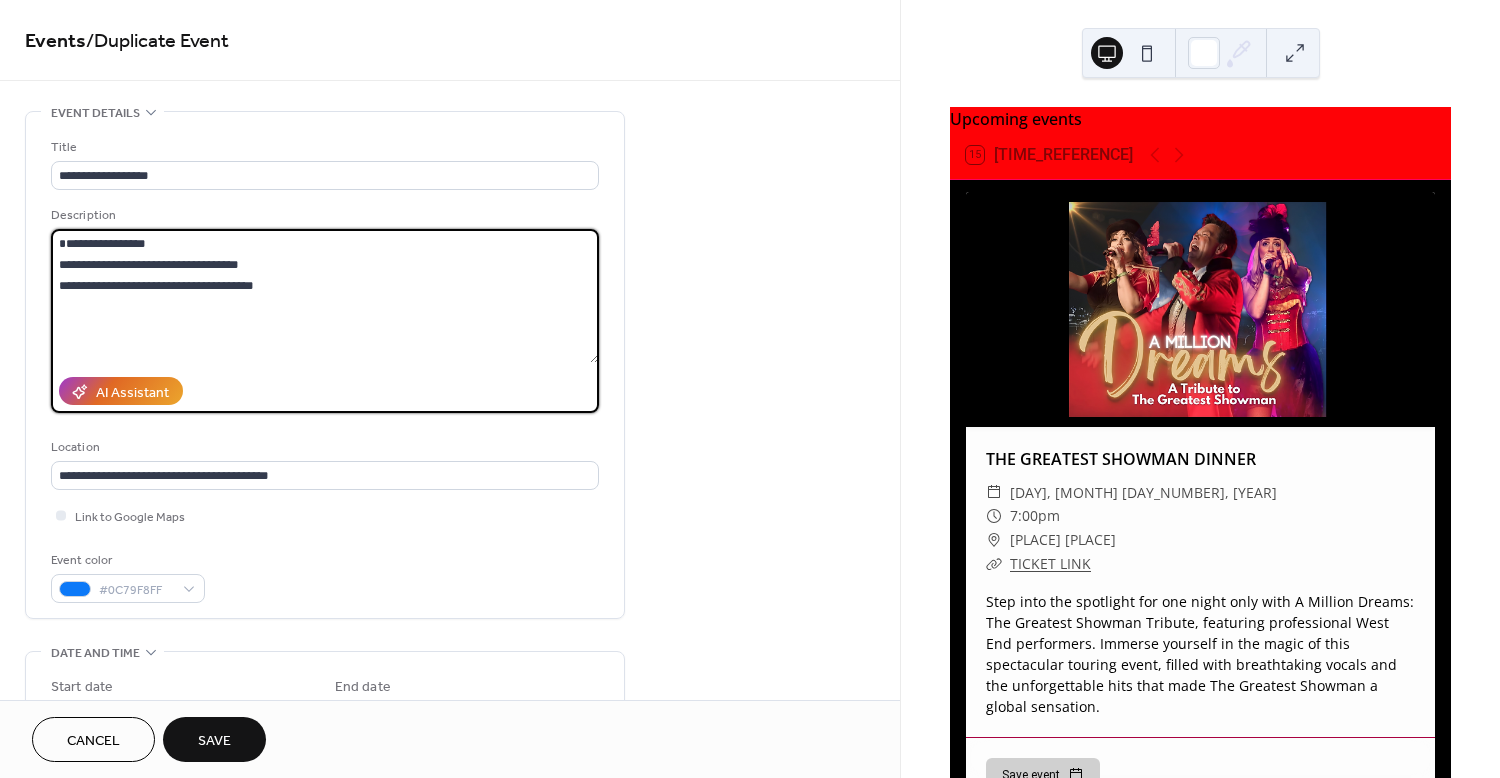 drag, startPoint x: 299, startPoint y: 305, endPoint x: 48, endPoint y: 237, distance: 260.04807 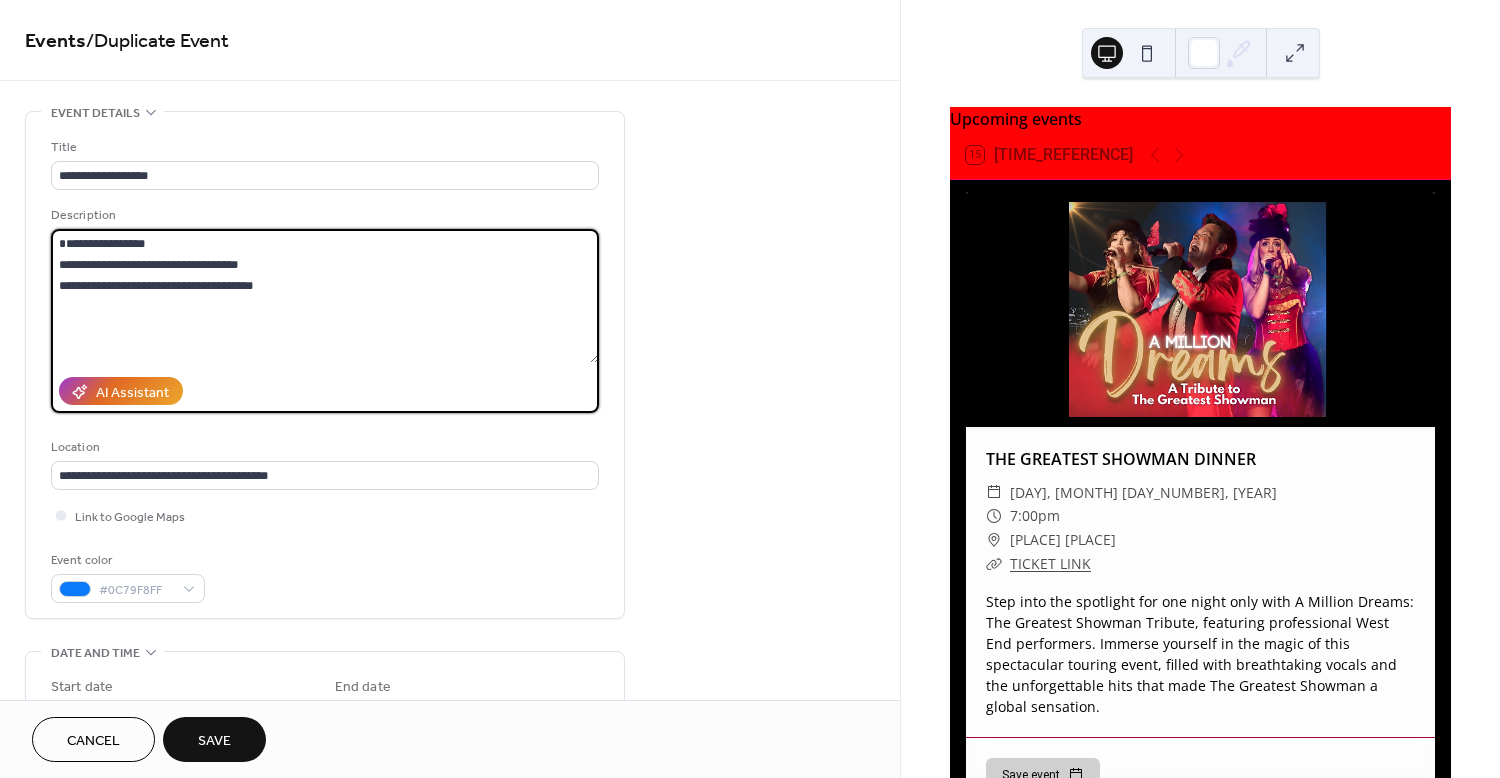 click on "**********" at bounding box center [325, 365] 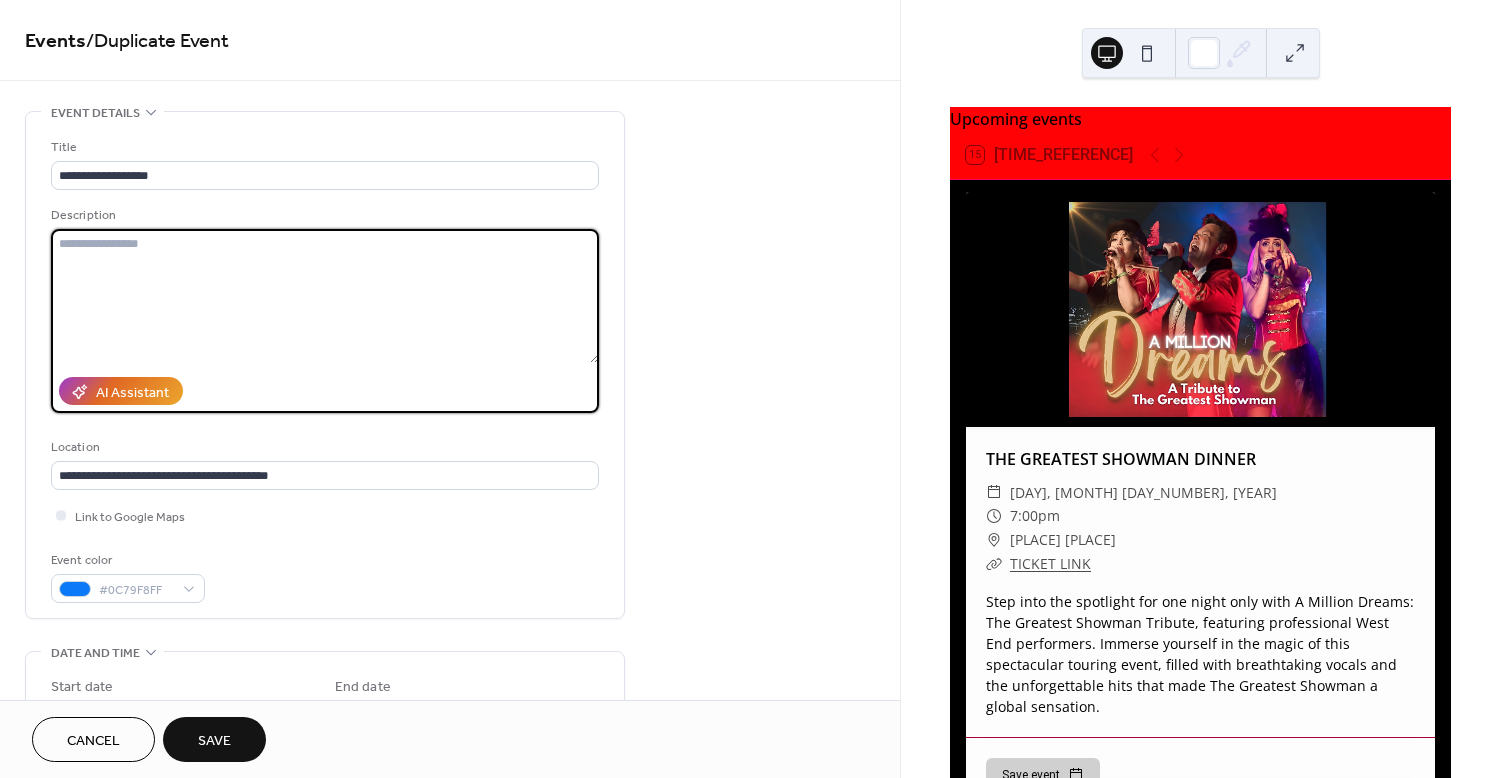 paste on "**********" 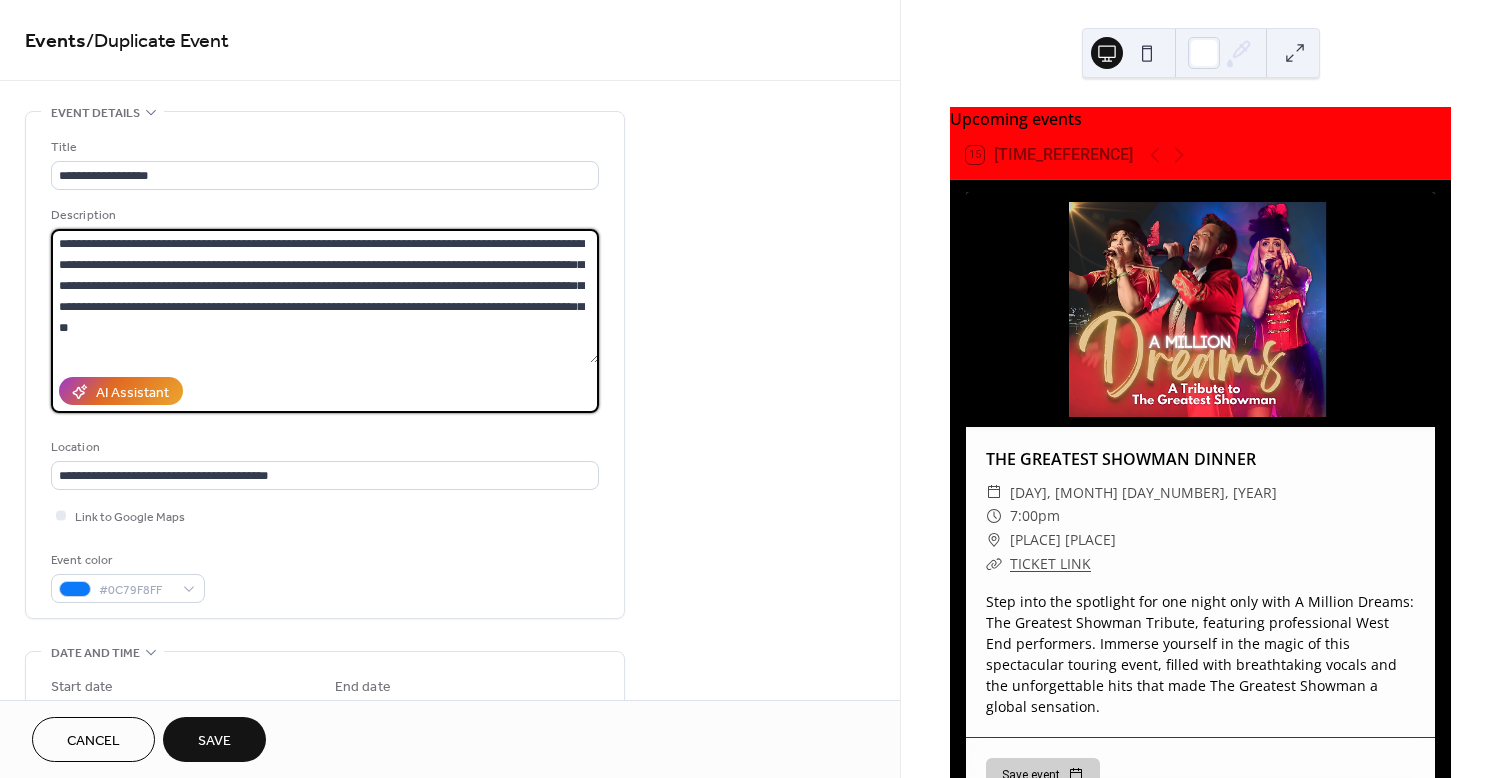 scroll, scrollTop: 54, scrollLeft: 0, axis: vertical 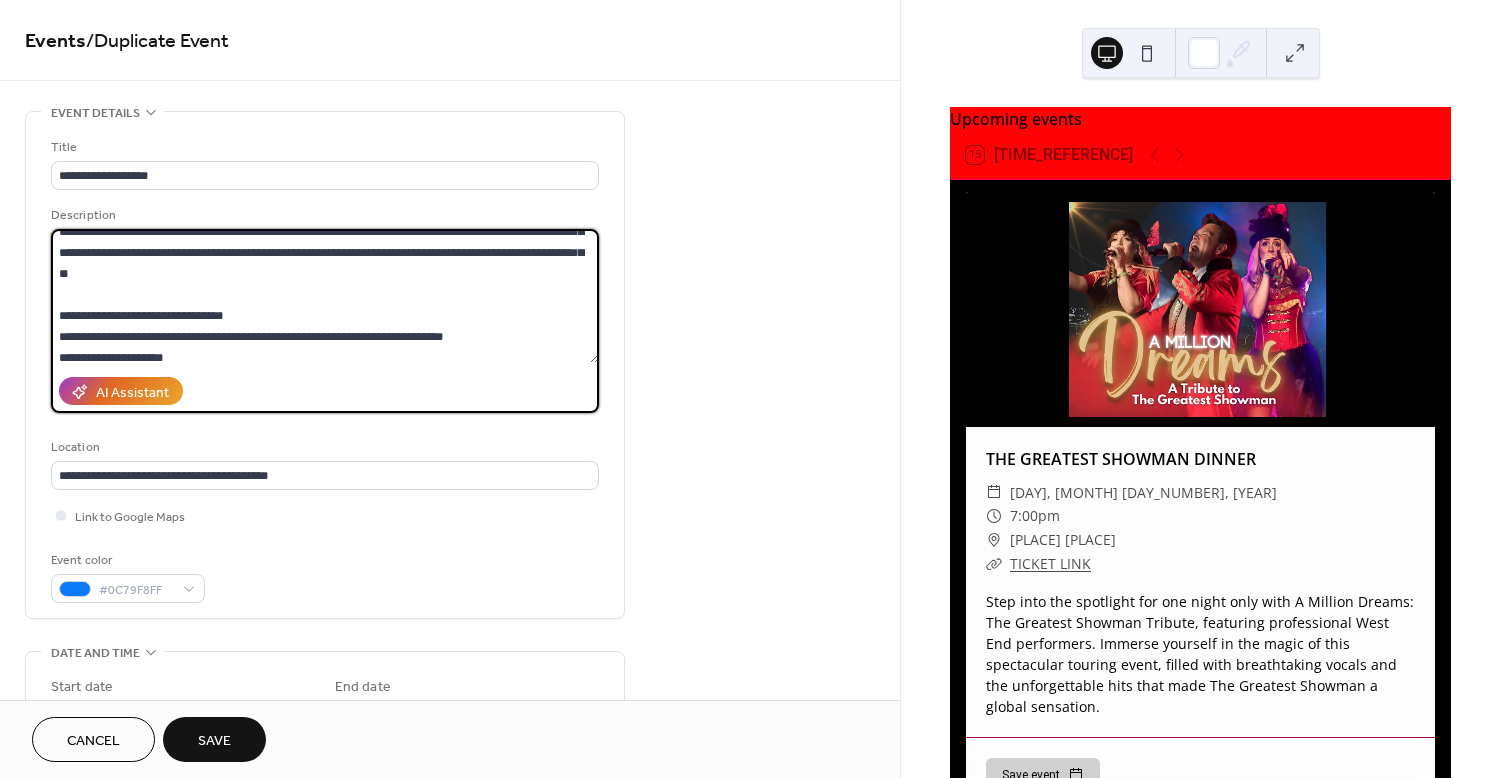 click on "**********" at bounding box center [325, 296] 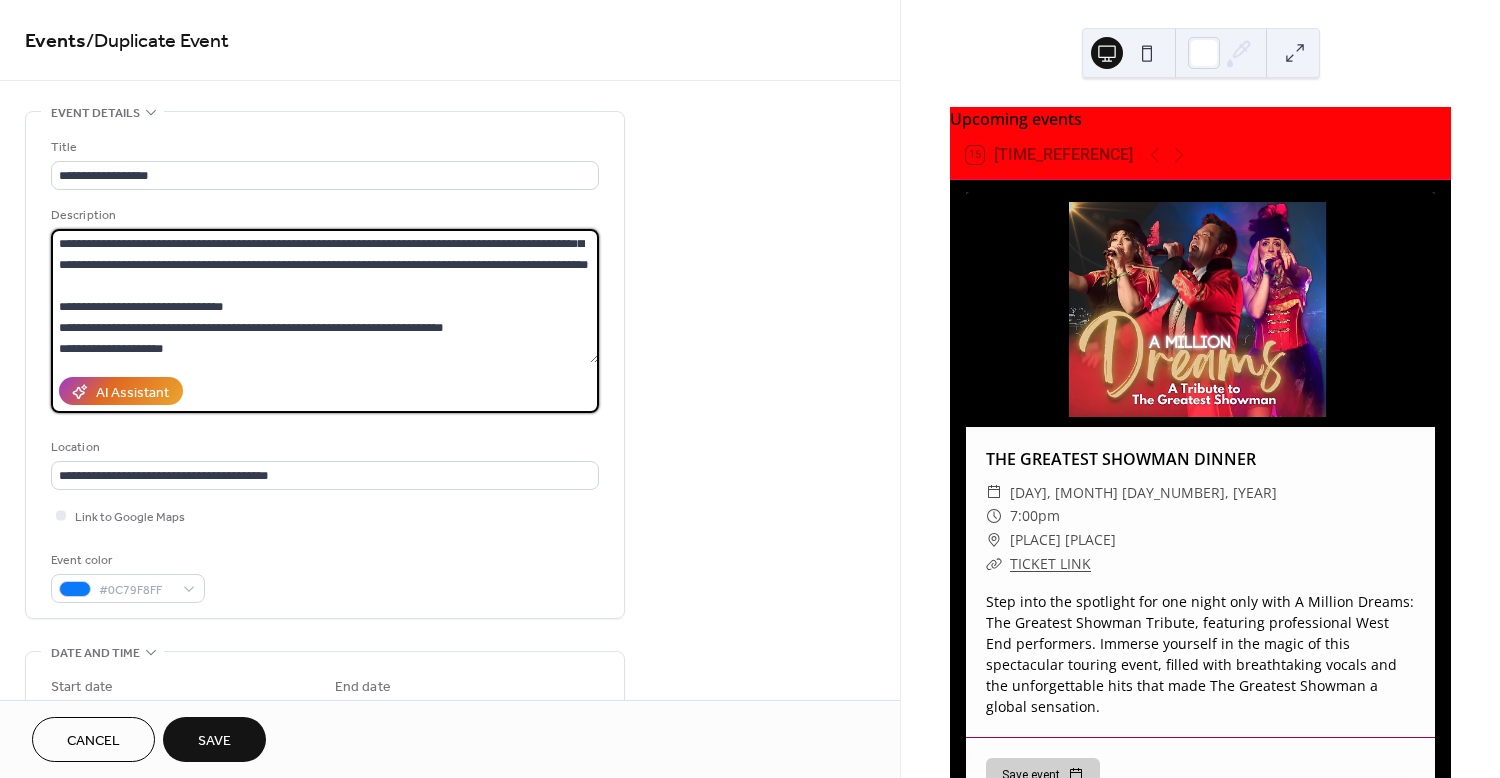 scroll, scrollTop: 54, scrollLeft: 0, axis: vertical 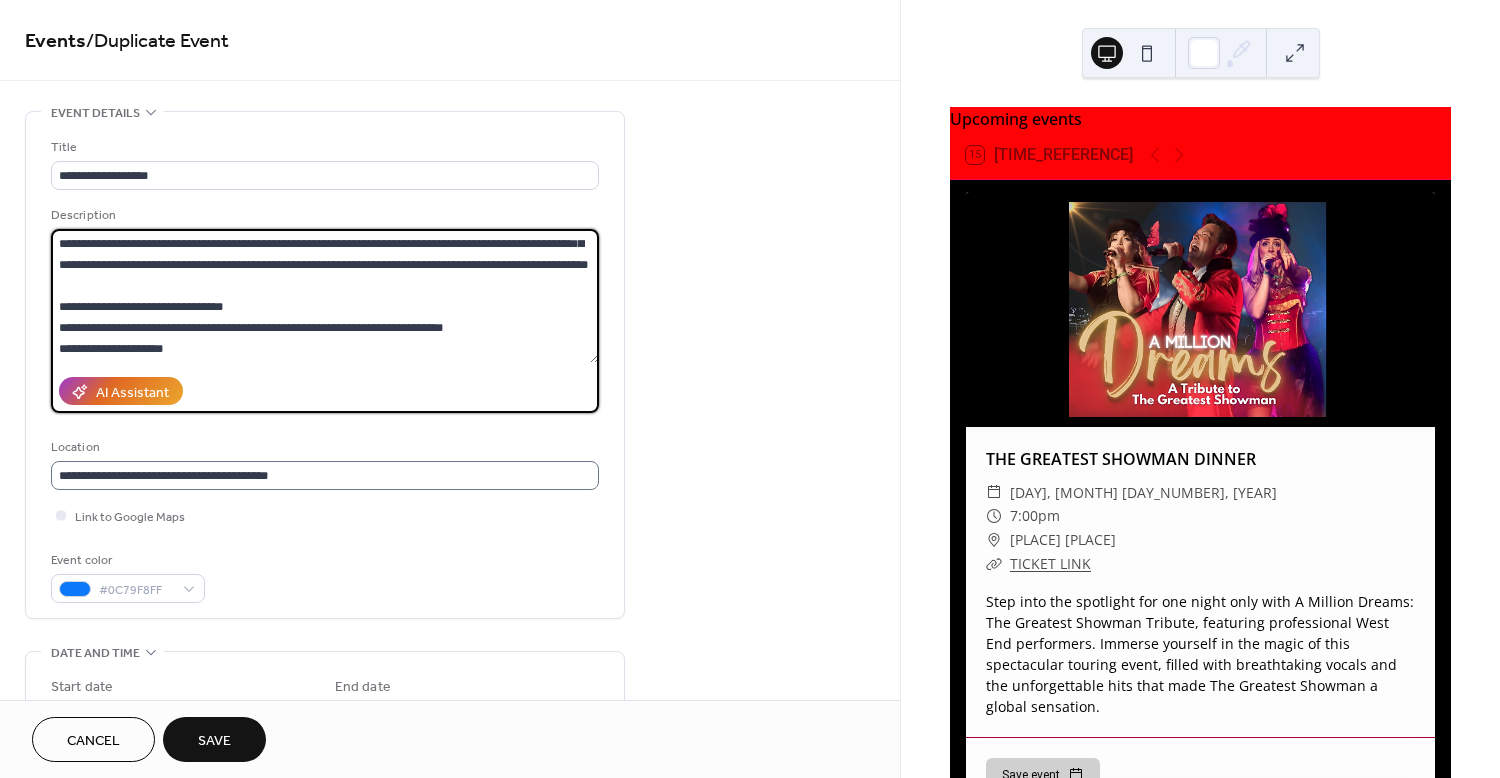 type on "**********" 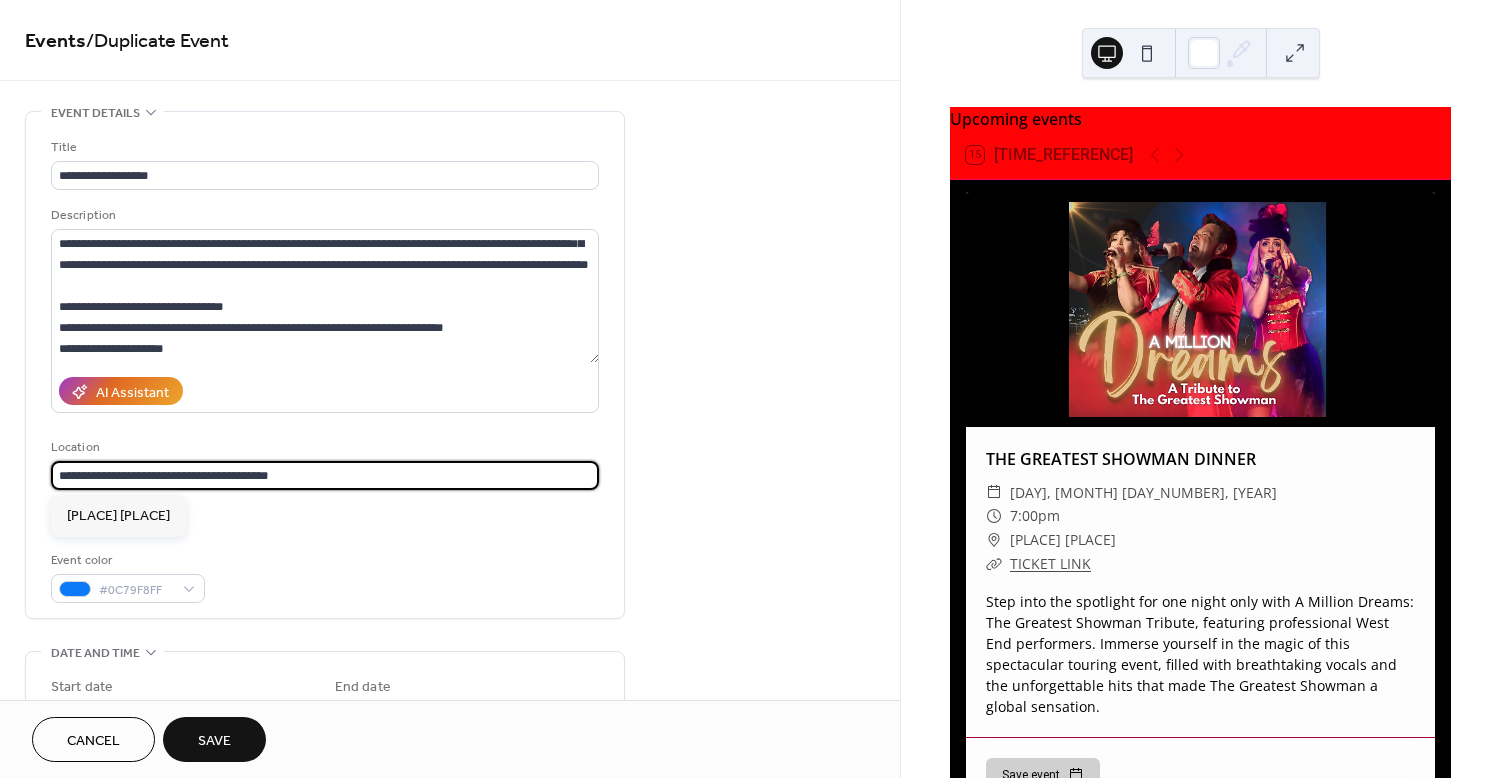 drag, startPoint x: 296, startPoint y: 478, endPoint x: 44, endPoint y: 475, distance: 252.01785 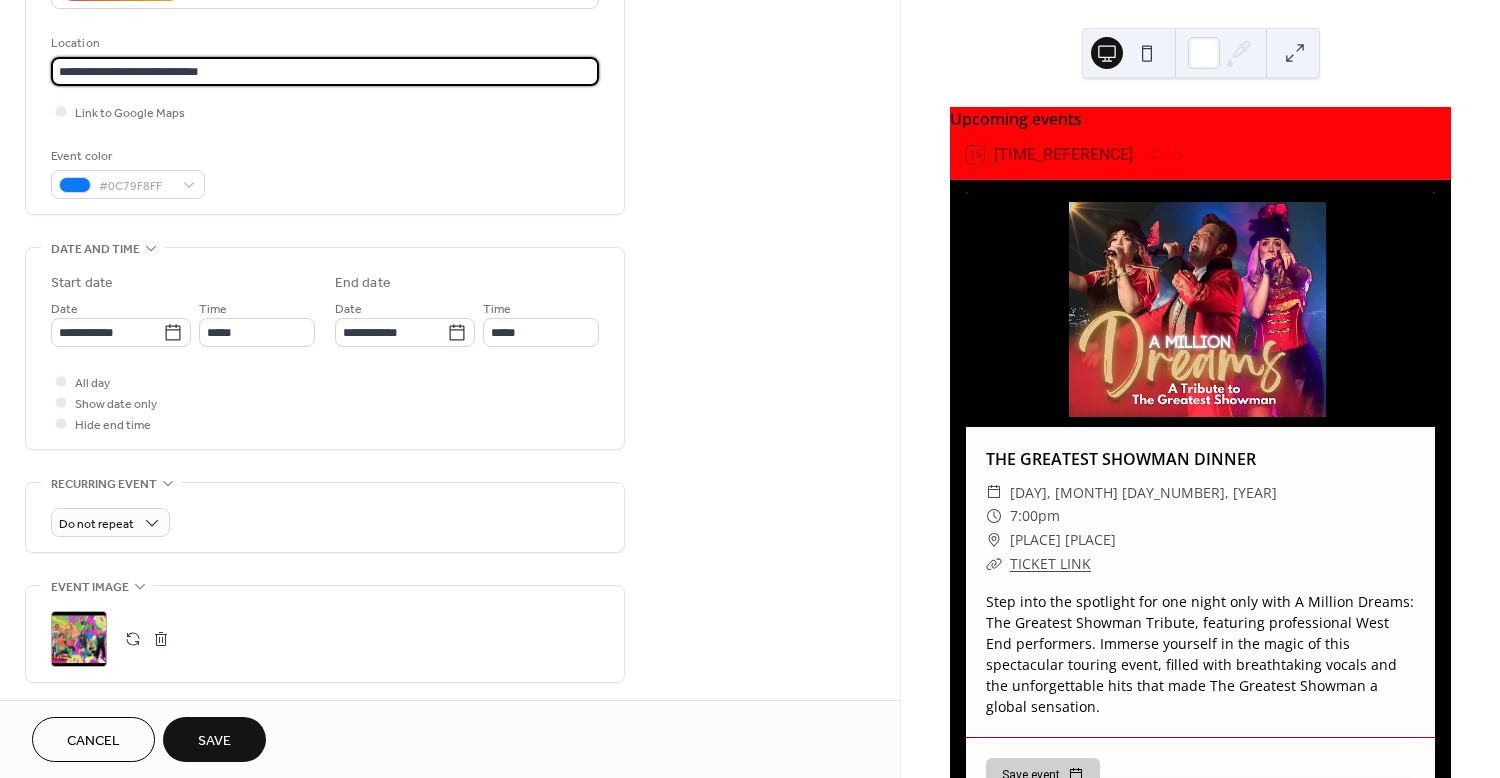 scroll, scrollTop: 409, scrollLeft: 0, axis: vertical 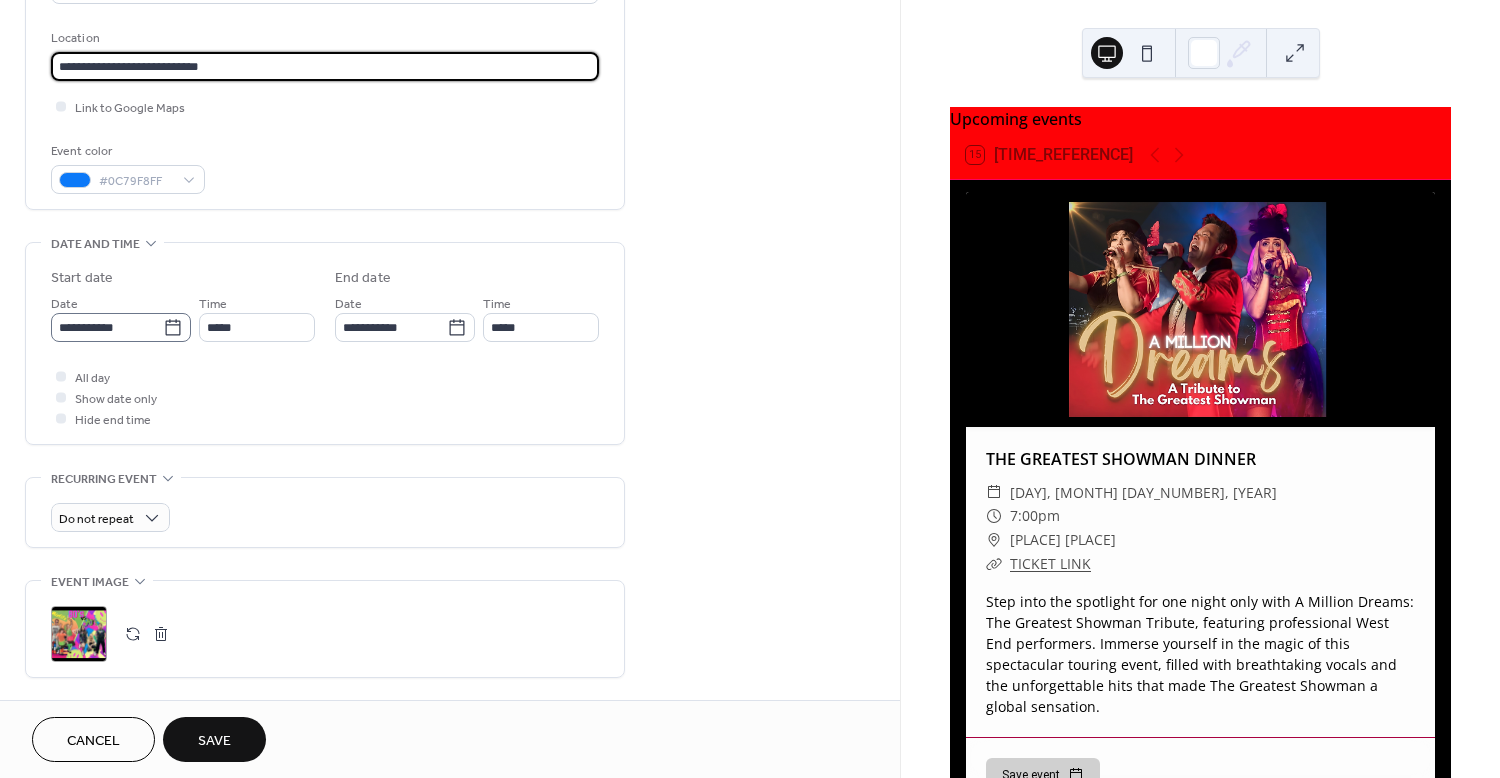 type on "**********" 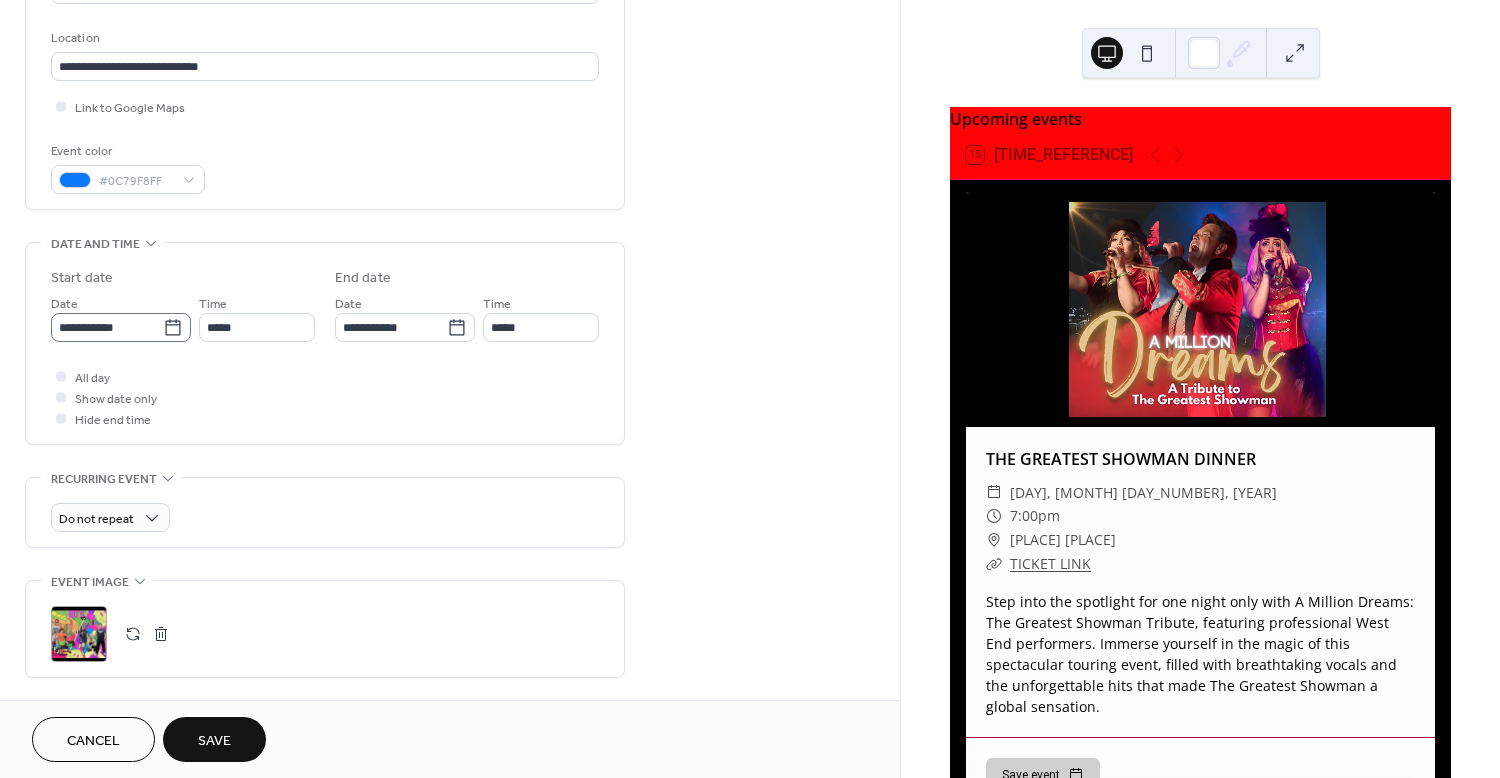 click 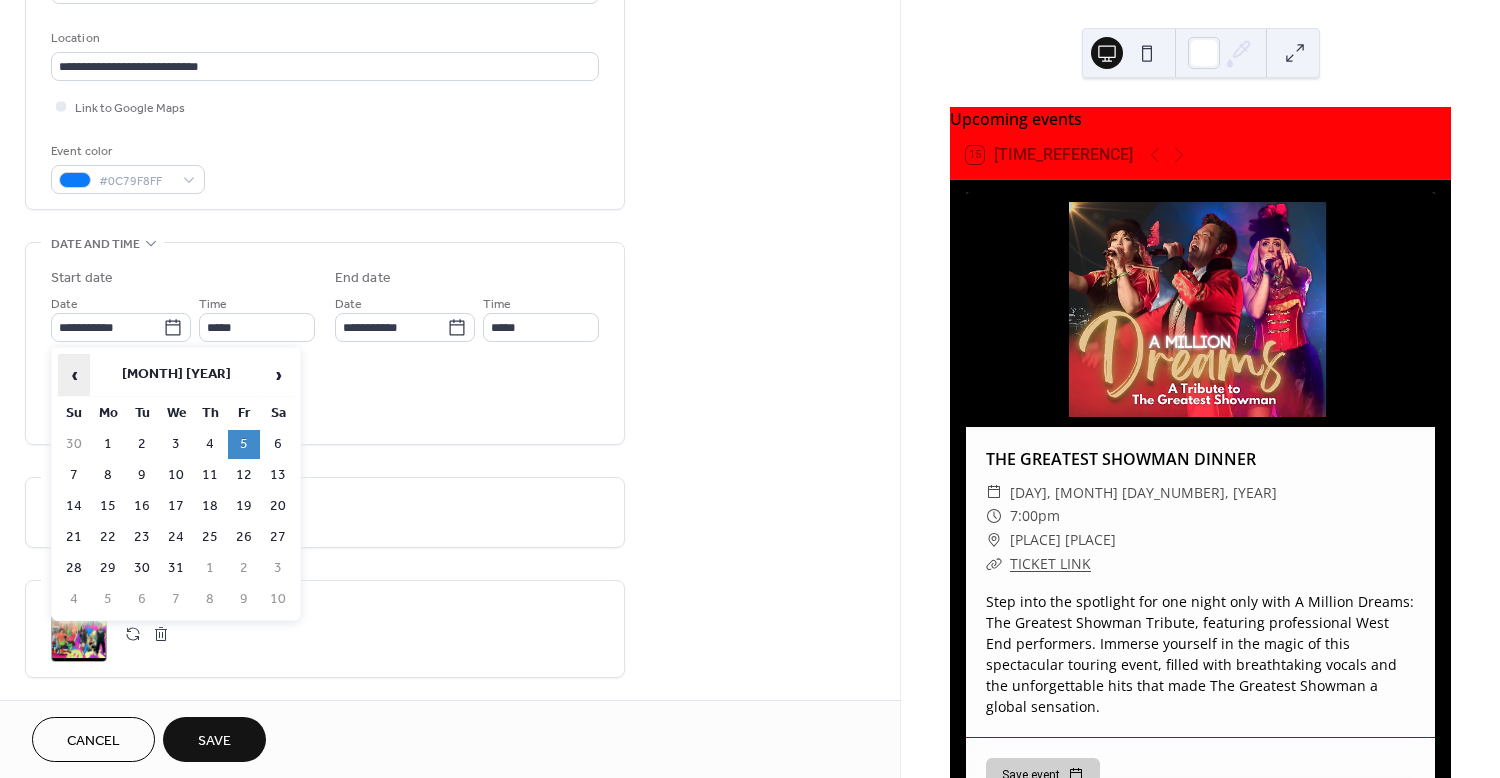 click on "‹" at bounding box center (74, 375) 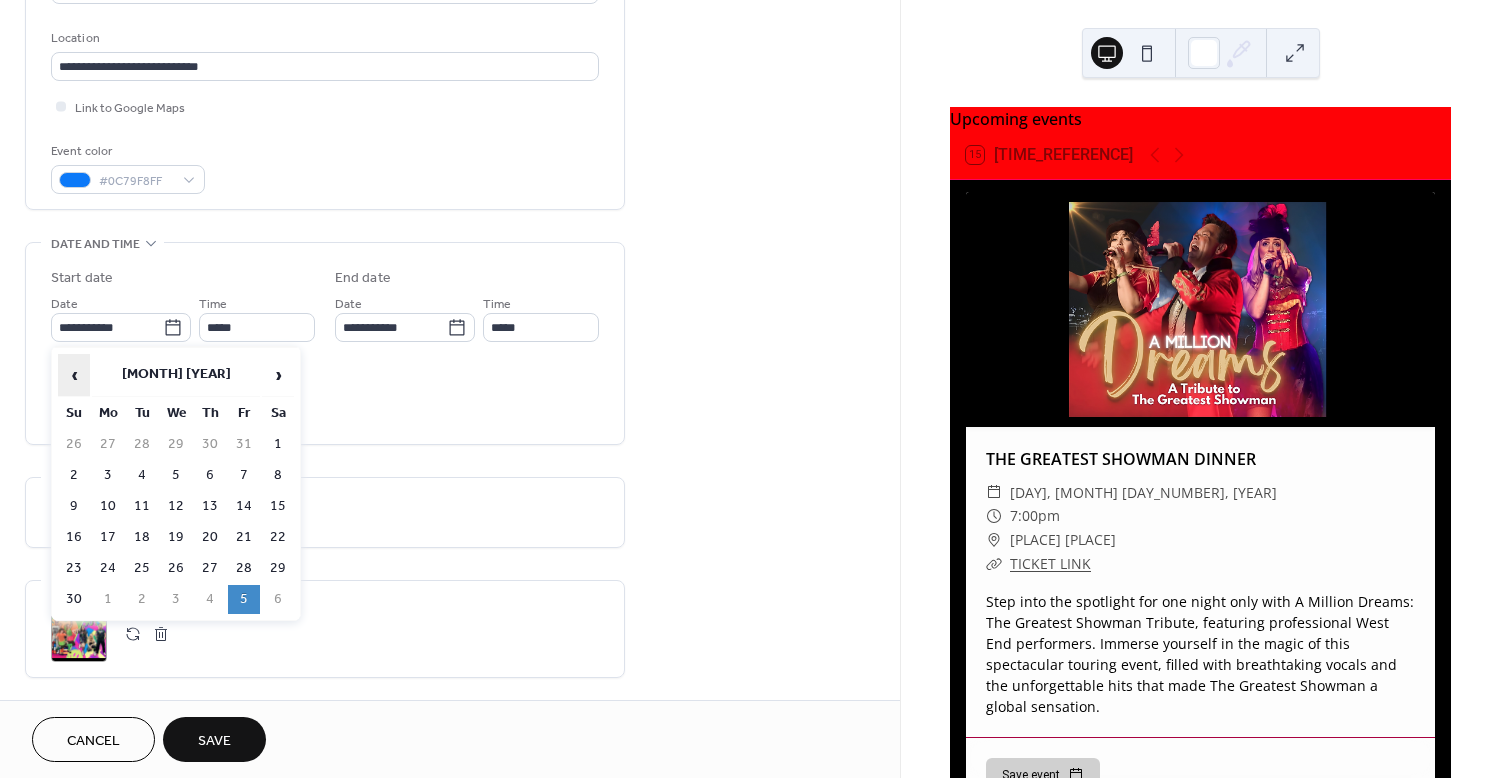 click on "‹" at bounding box center (74, 375) 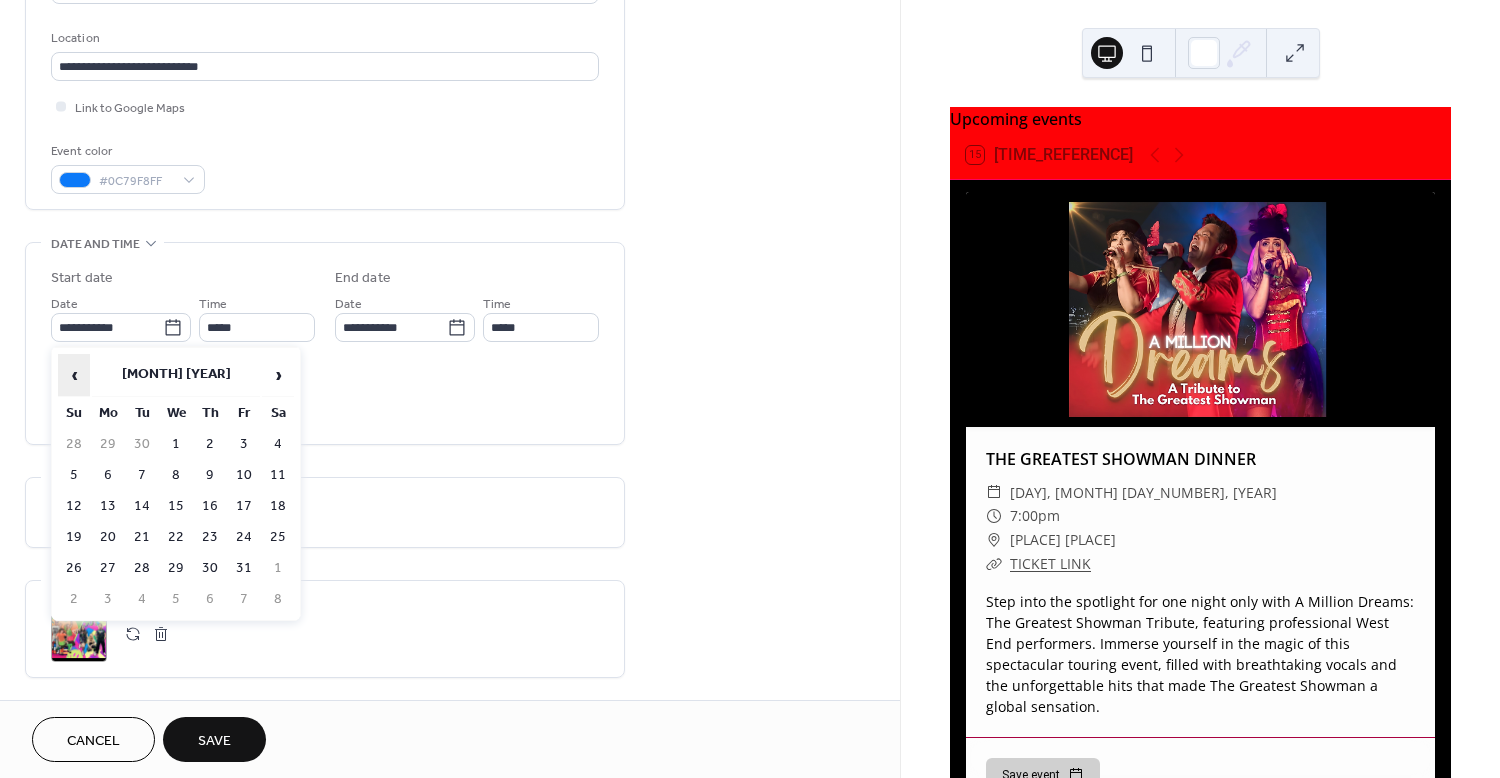 click on "‹" at bounding box center (74, 375) 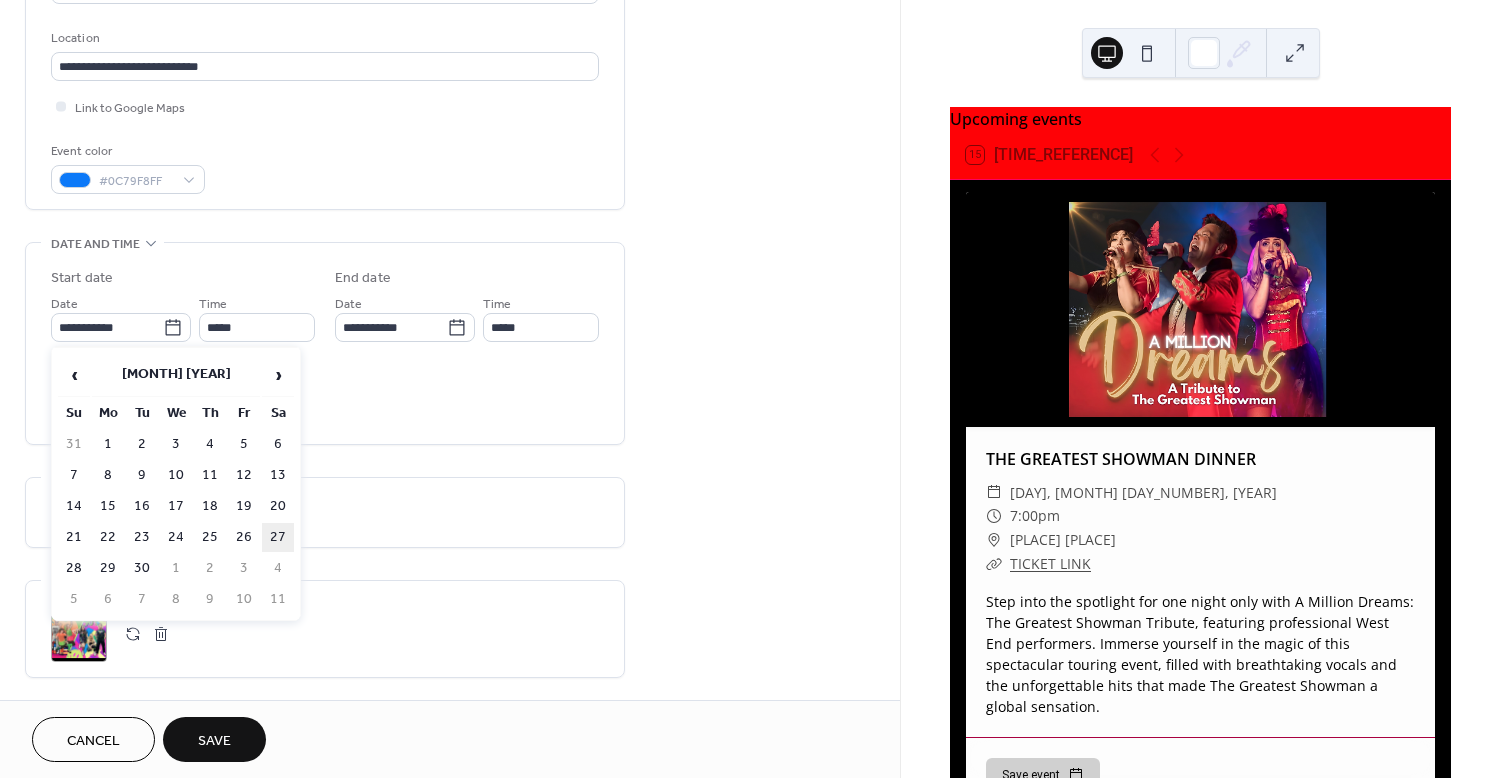 click on "27" at bounding box center (278, 537) 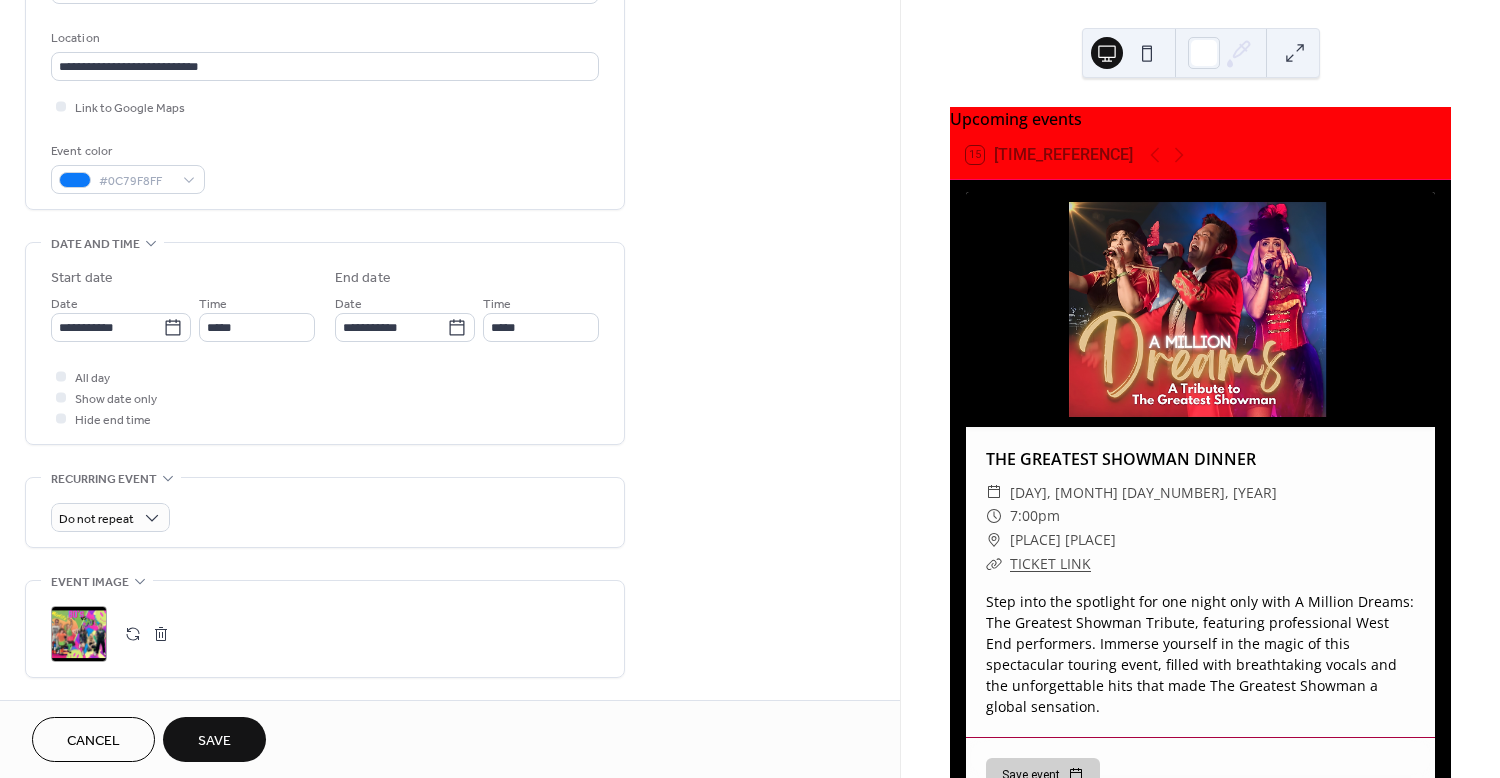 type on "**********" 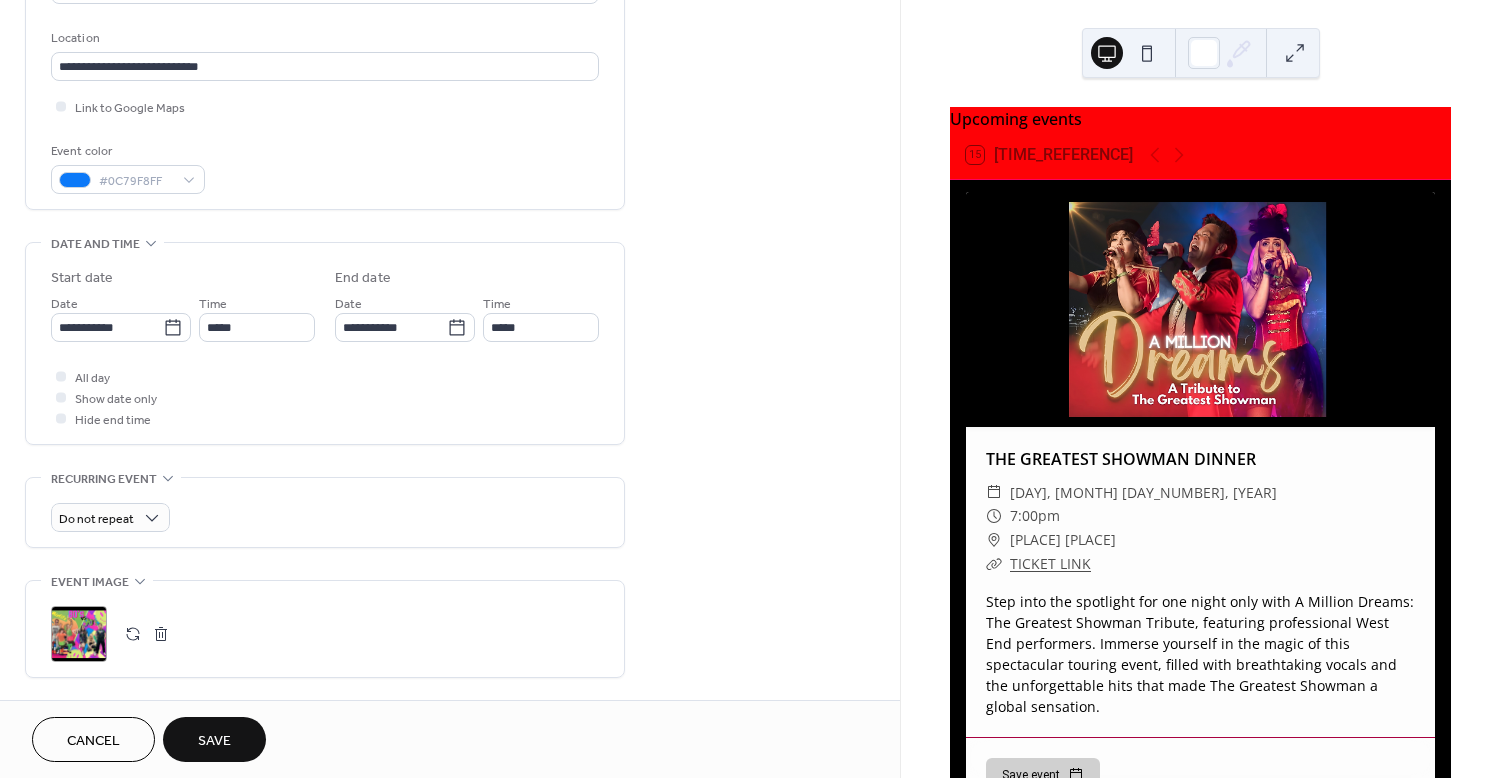 type on "**********" 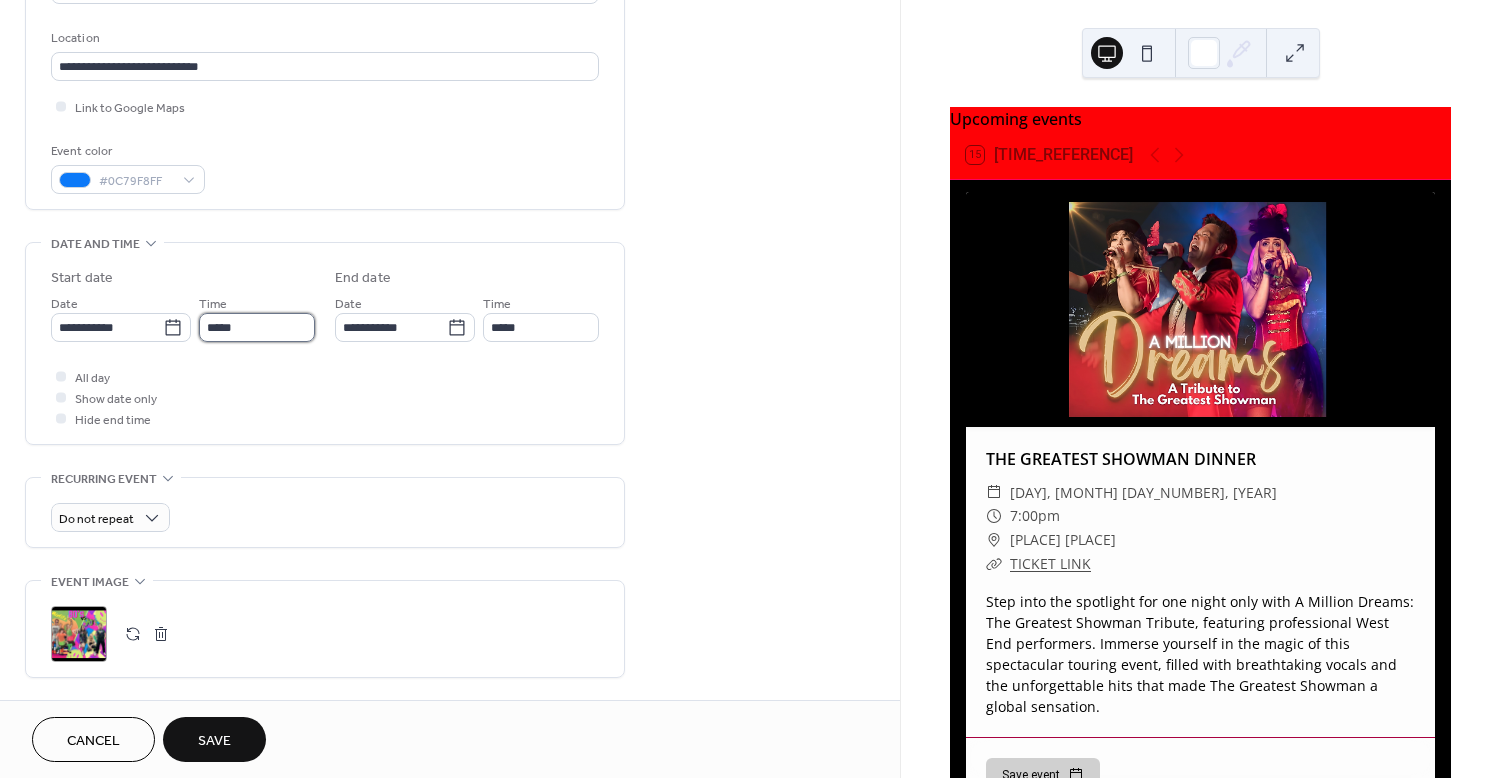 click on "*****" at bounding box center [257, 327] 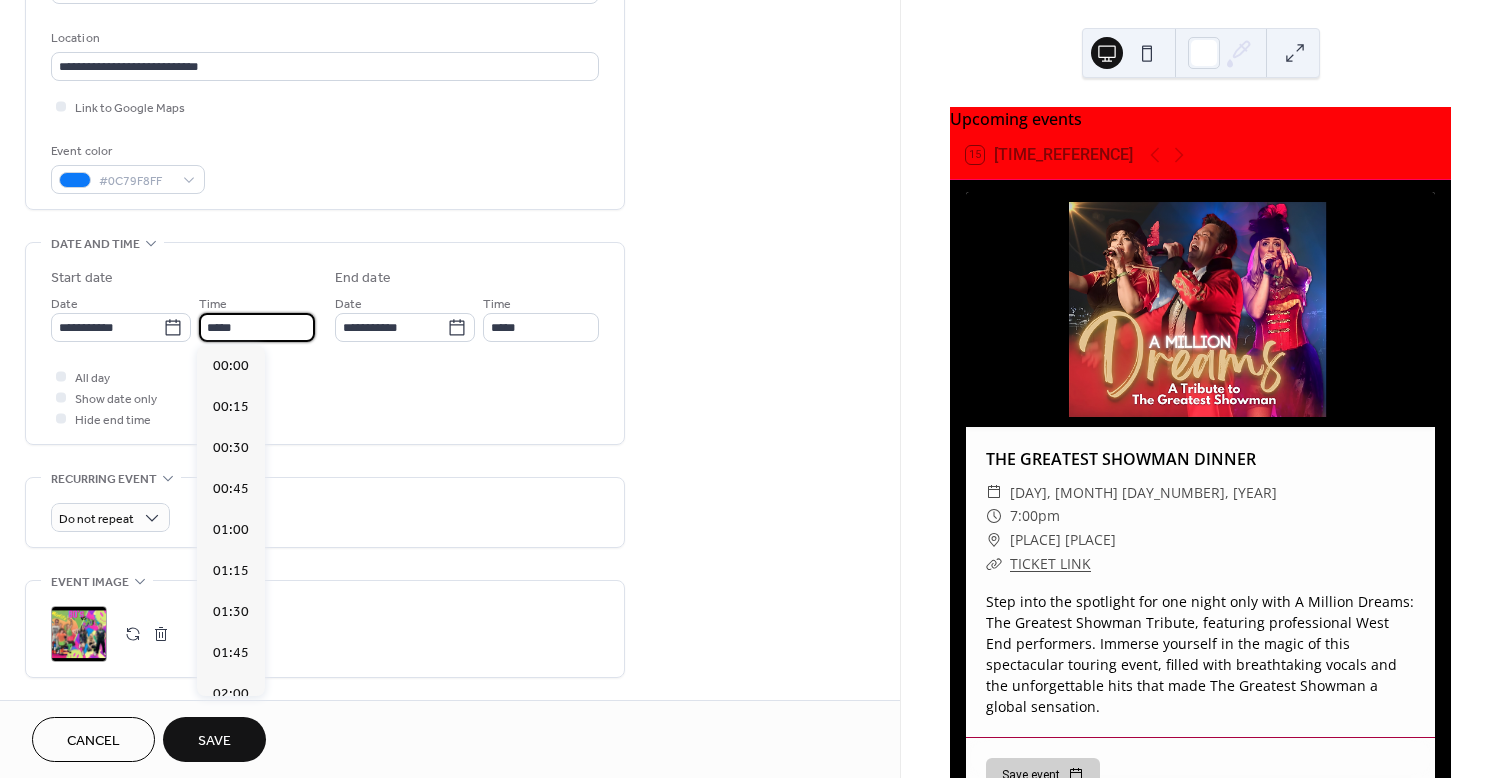 scroll, scrollTop: 2963, scrollLeft: 0, axis: vertical 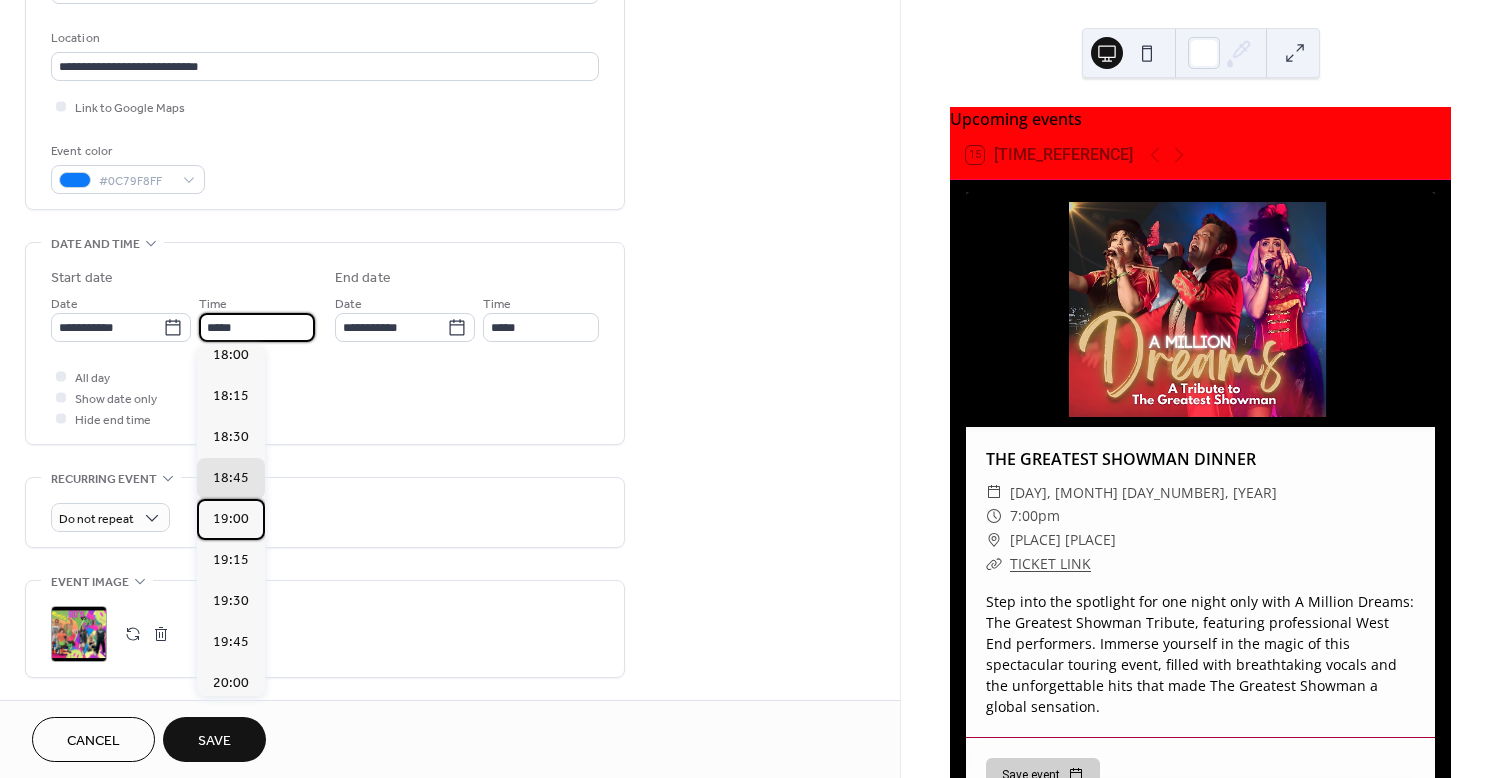 click on "19:00" at bounding box center (231, 518) 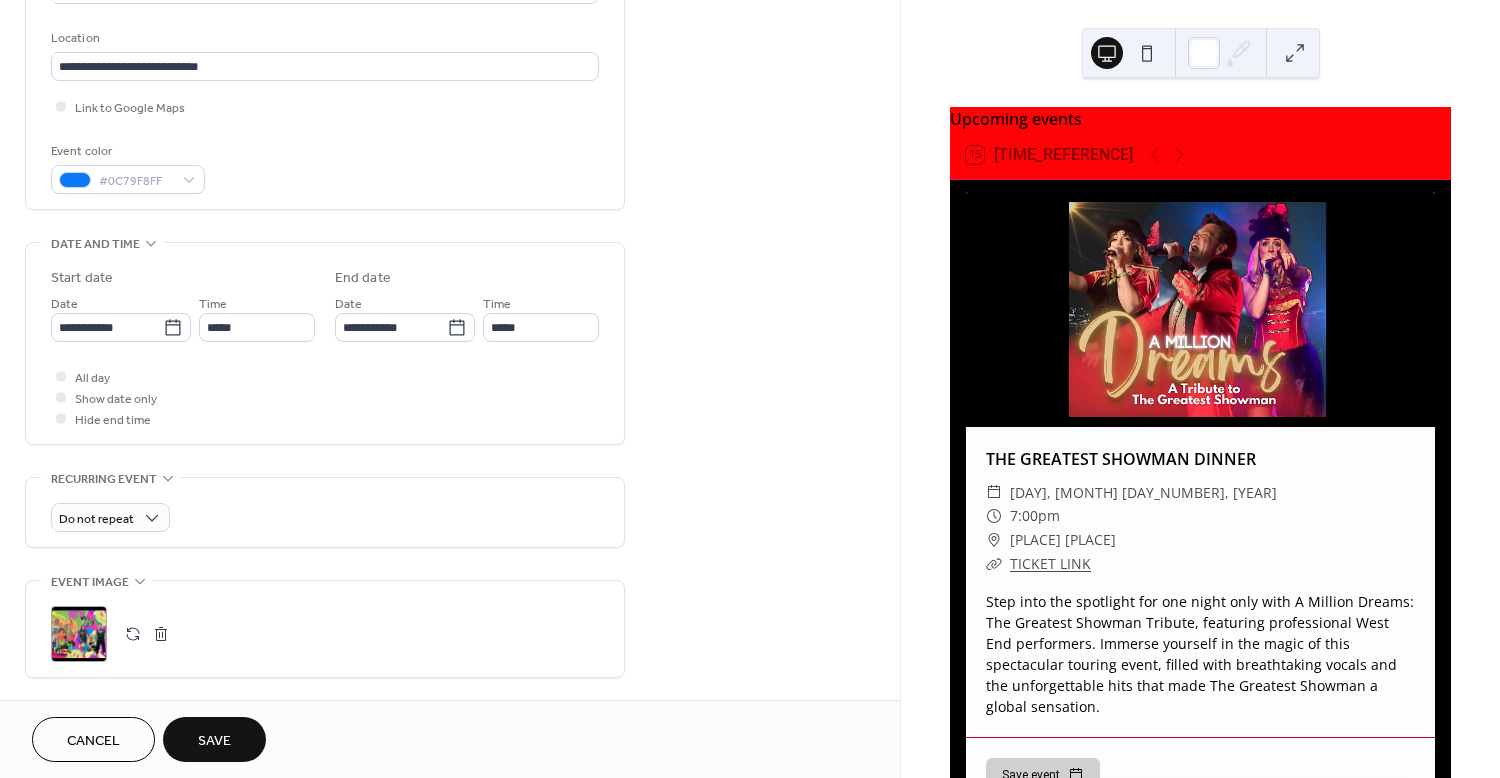 type on "*****" 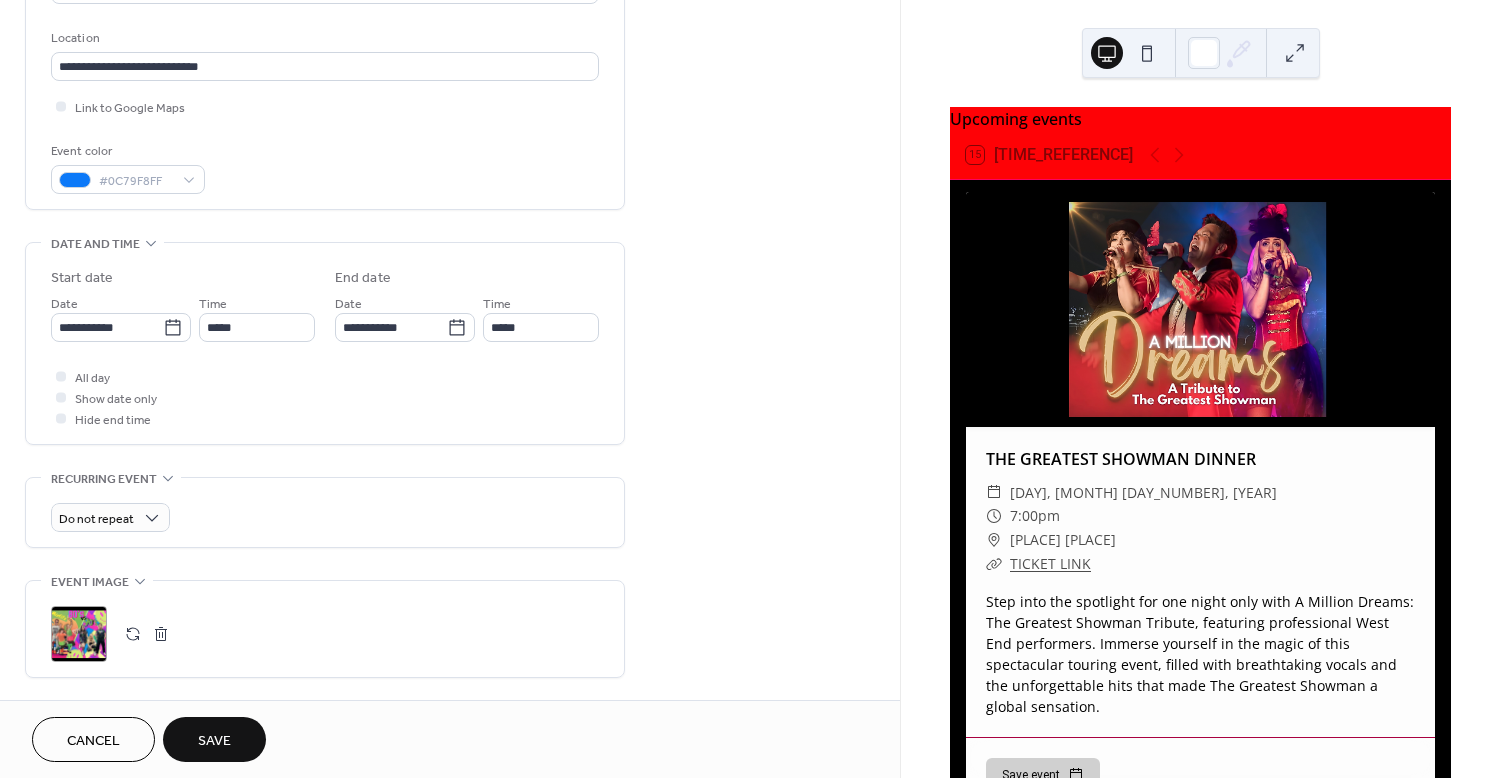 type on "**********" 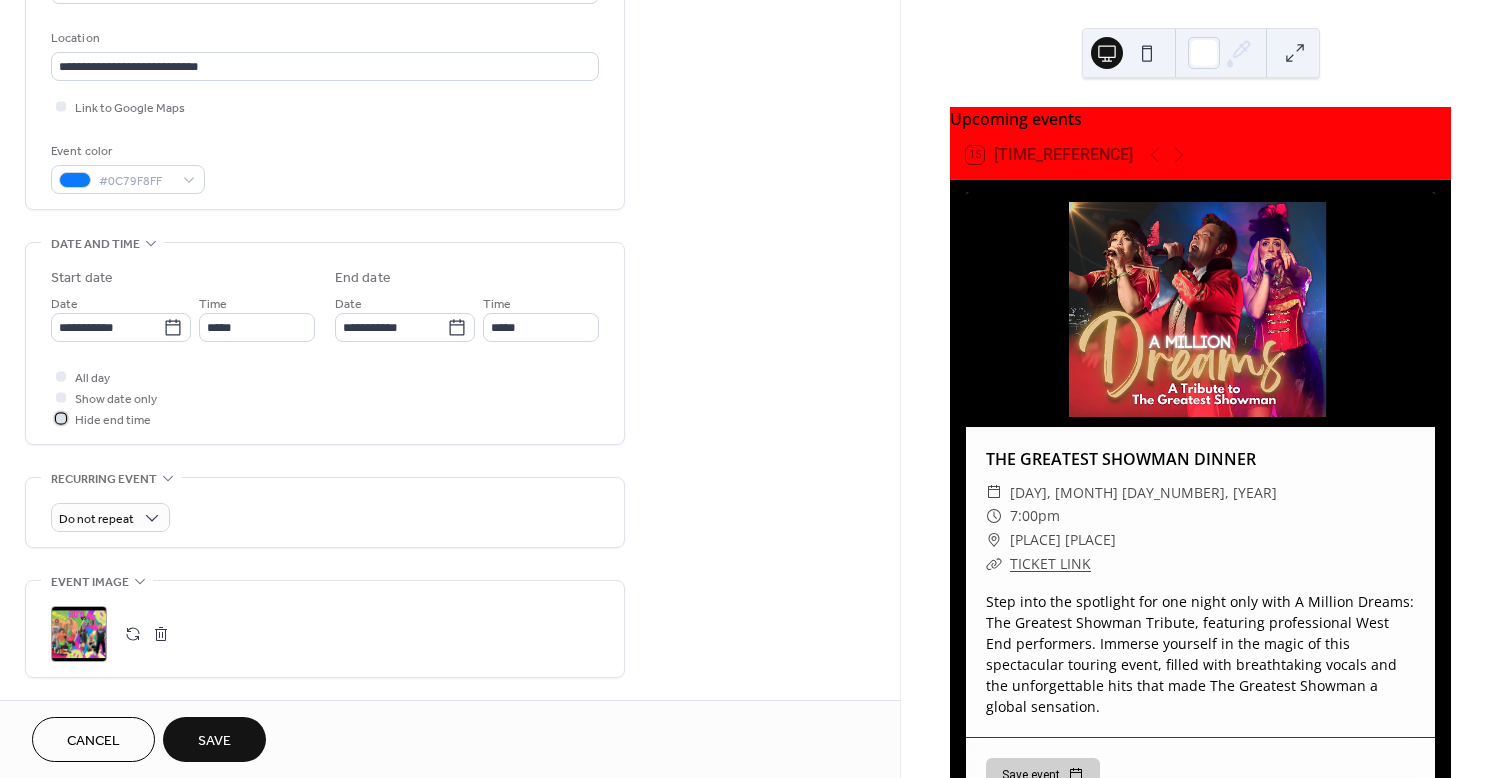 click at bounding box center (61, 418) 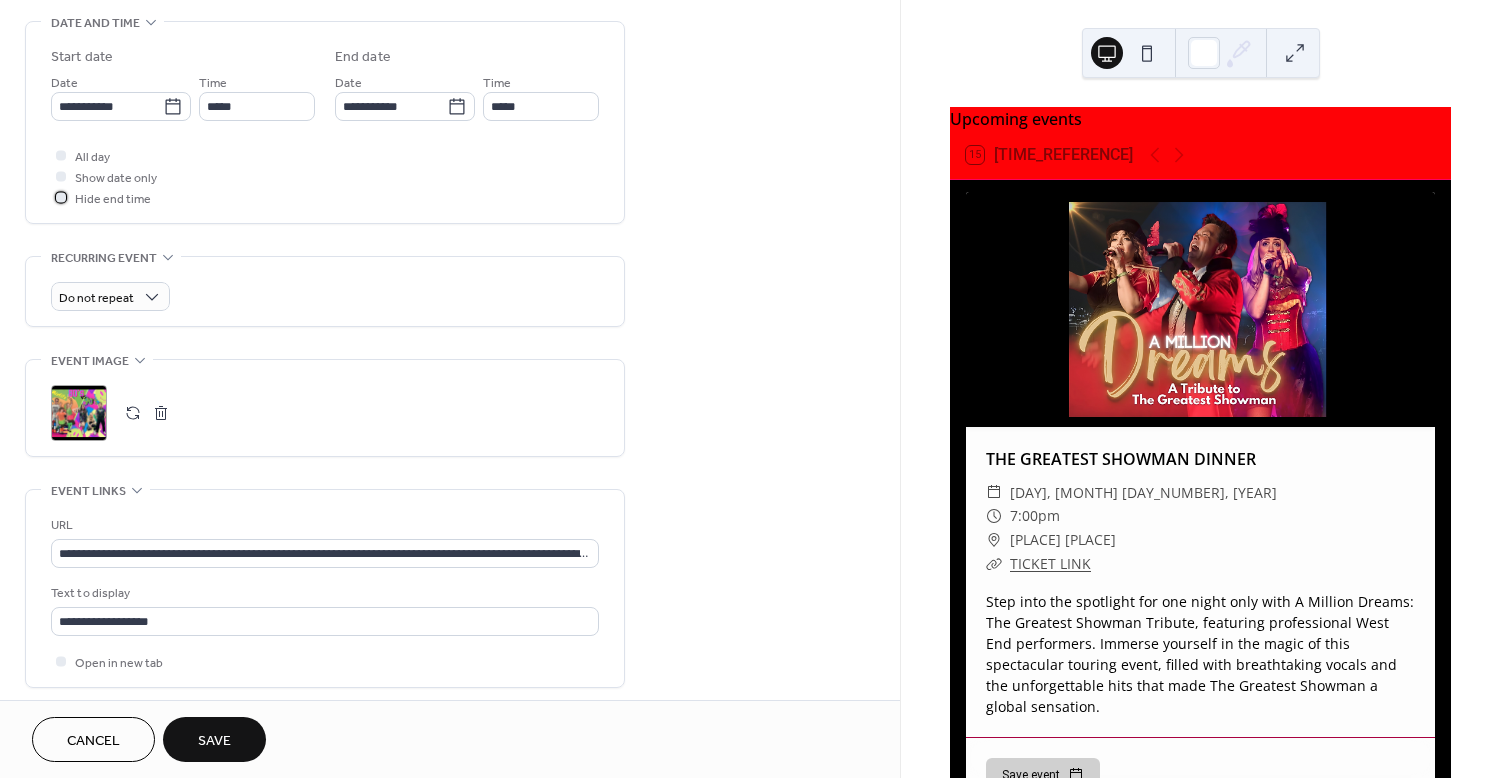 scroll, scrollTop: 644, scrollLeft: 0, axis: vertical 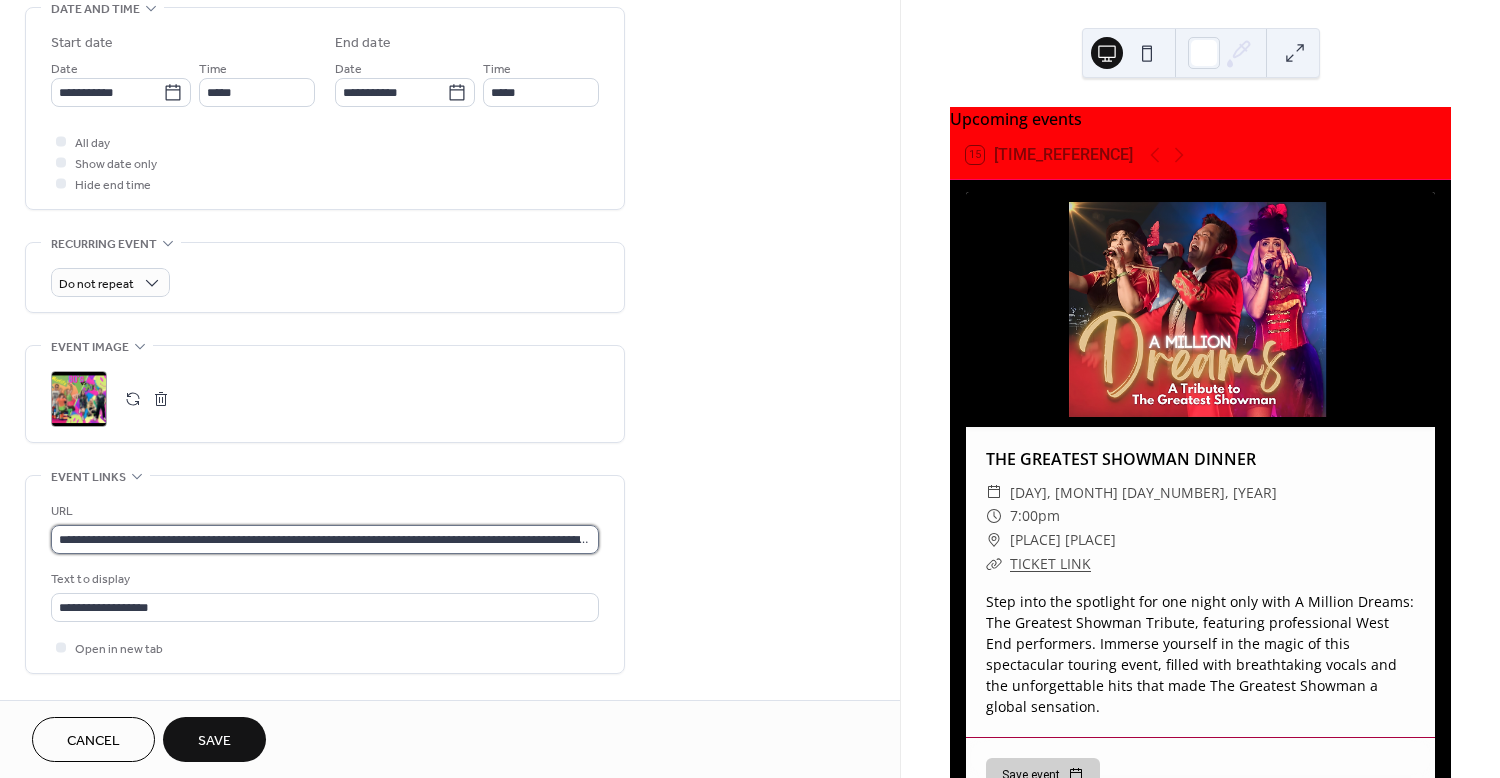 click on "**********" at bounding box center (325, 539) 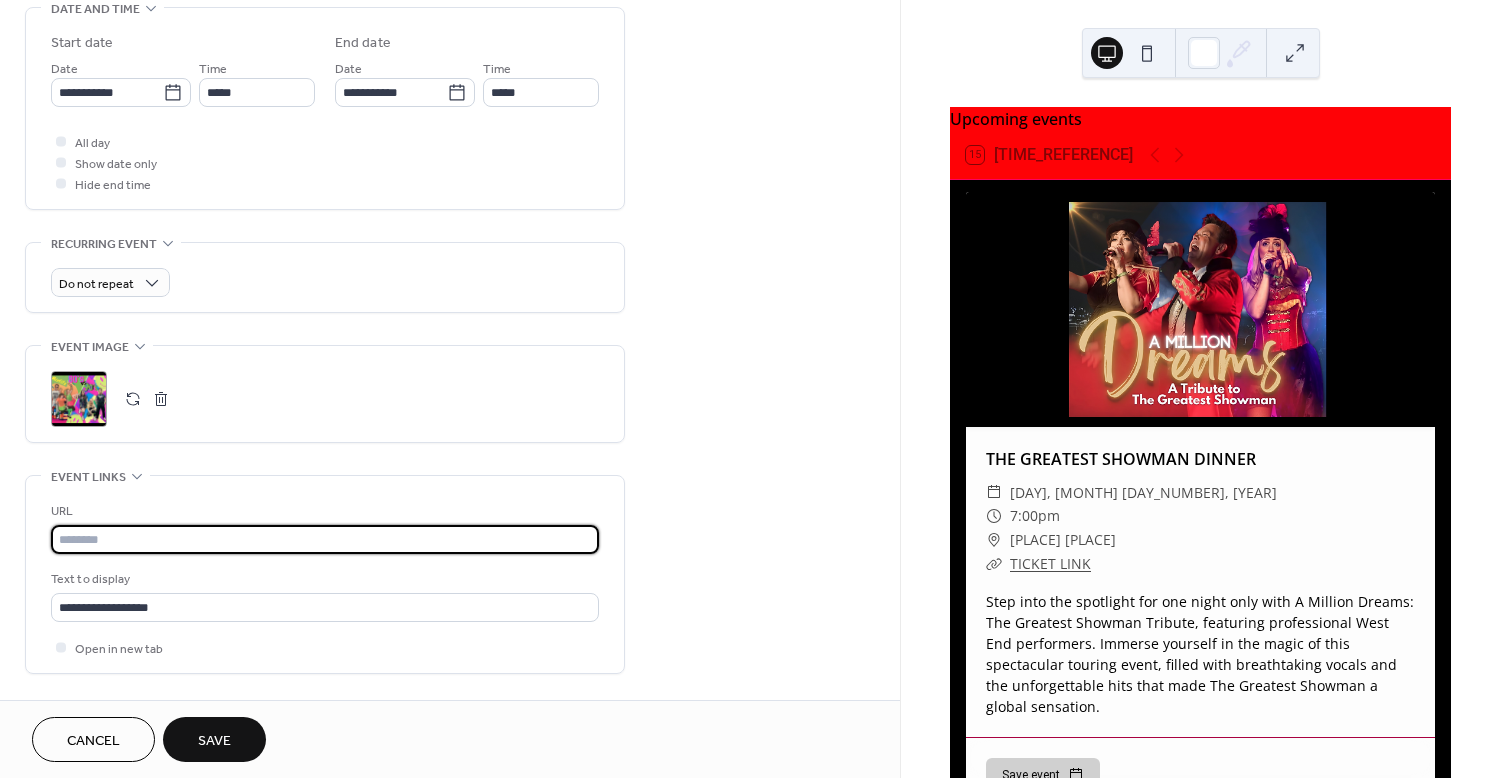 paste on "**********" 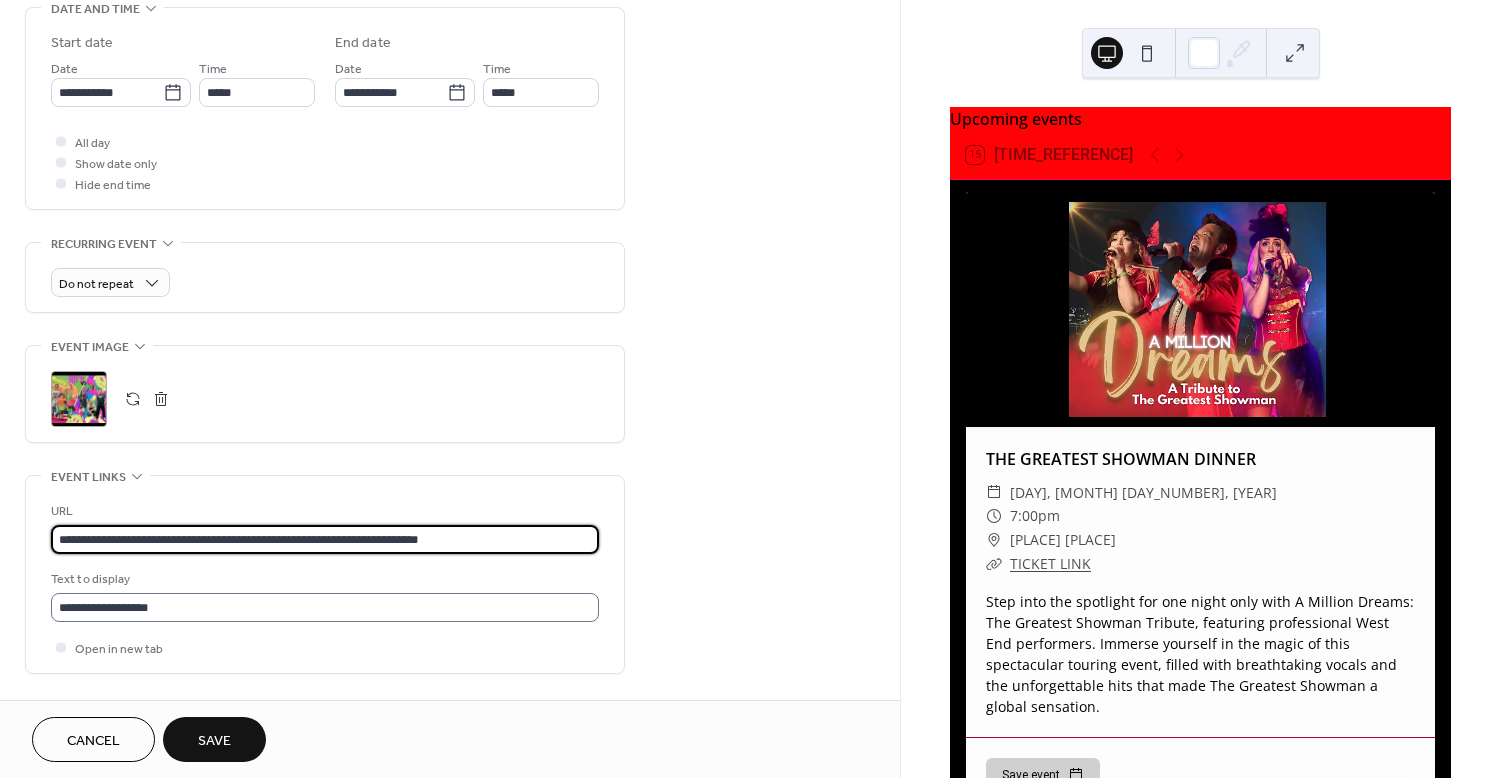 type on "**********" 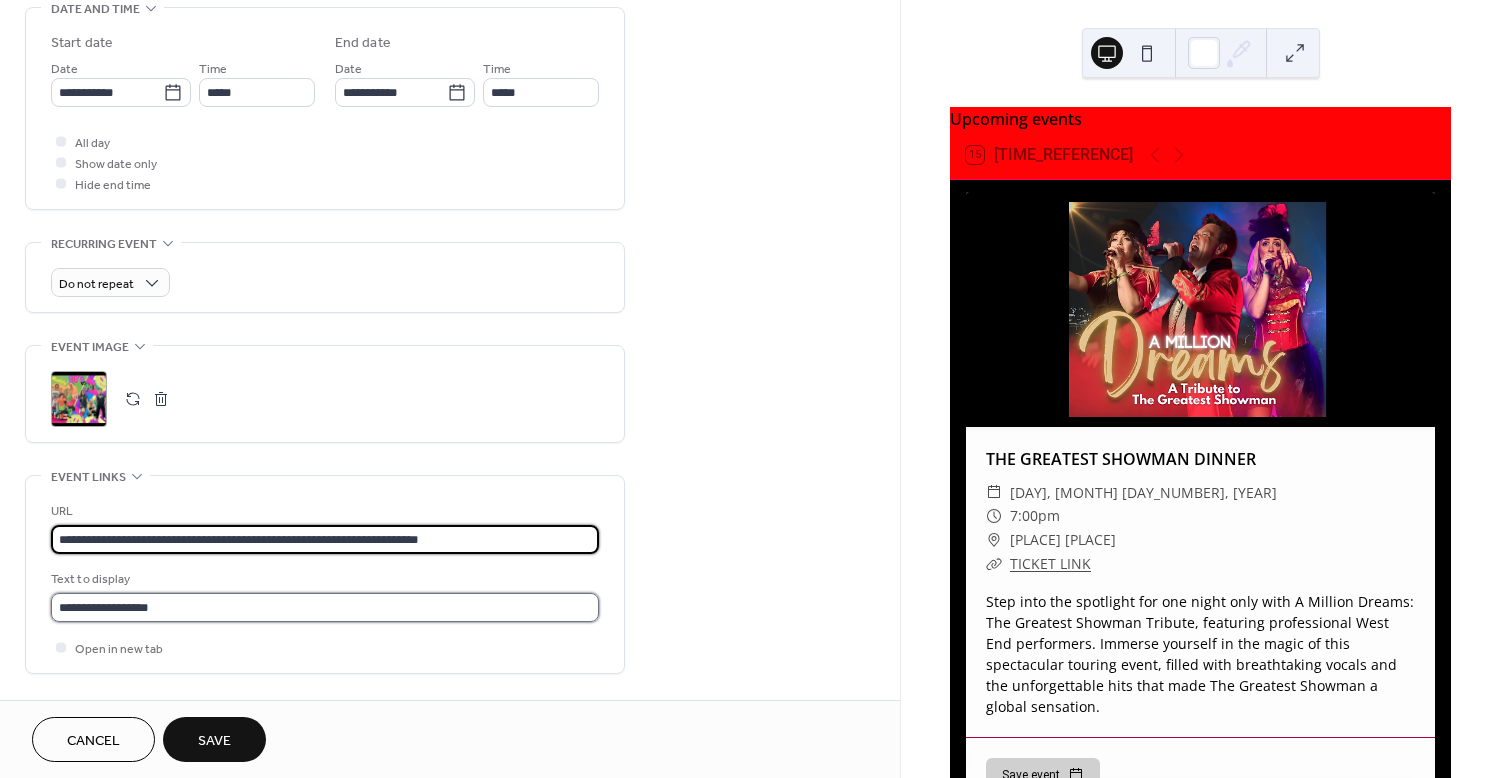 click on "**********" at bounding box center [325, 607] 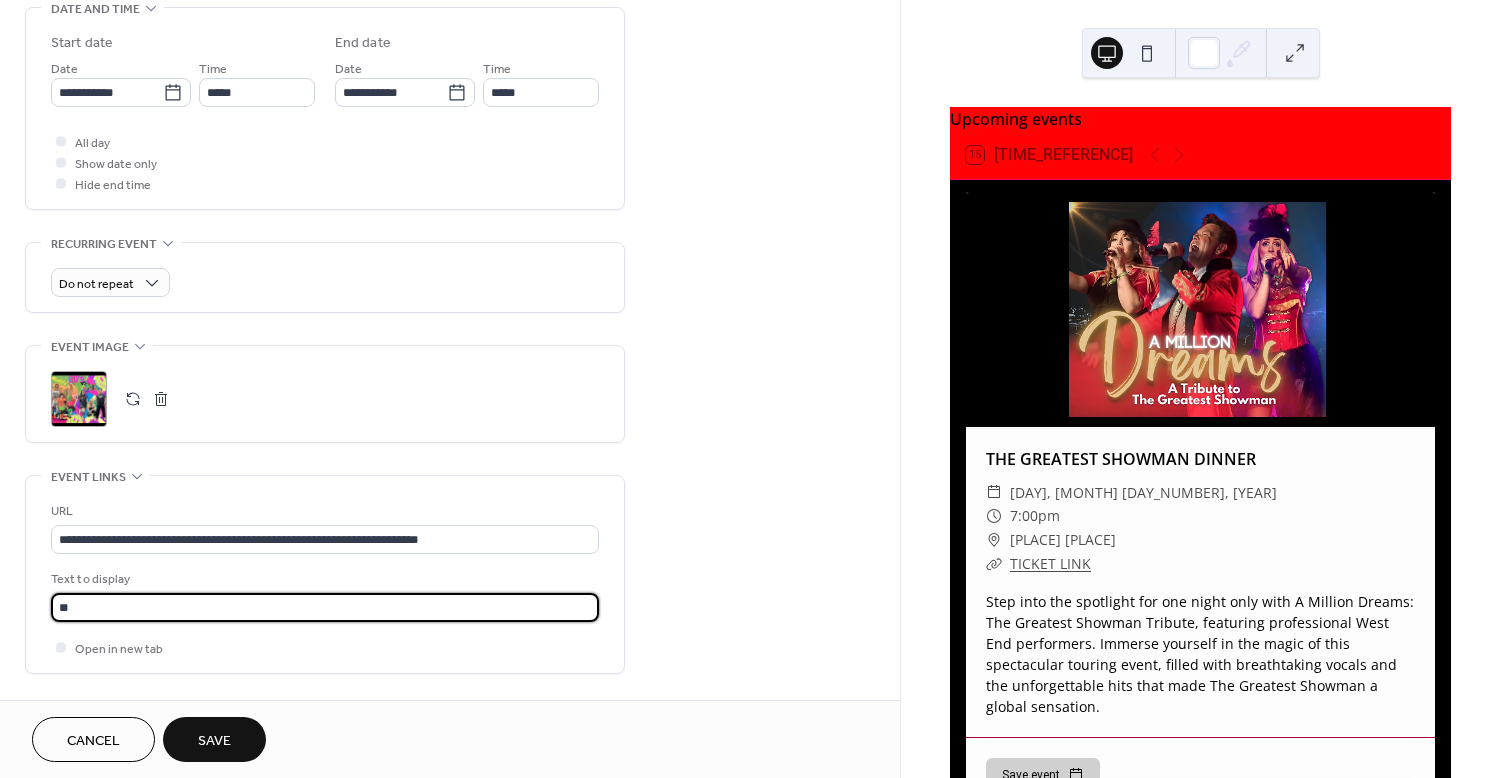 type on "*" 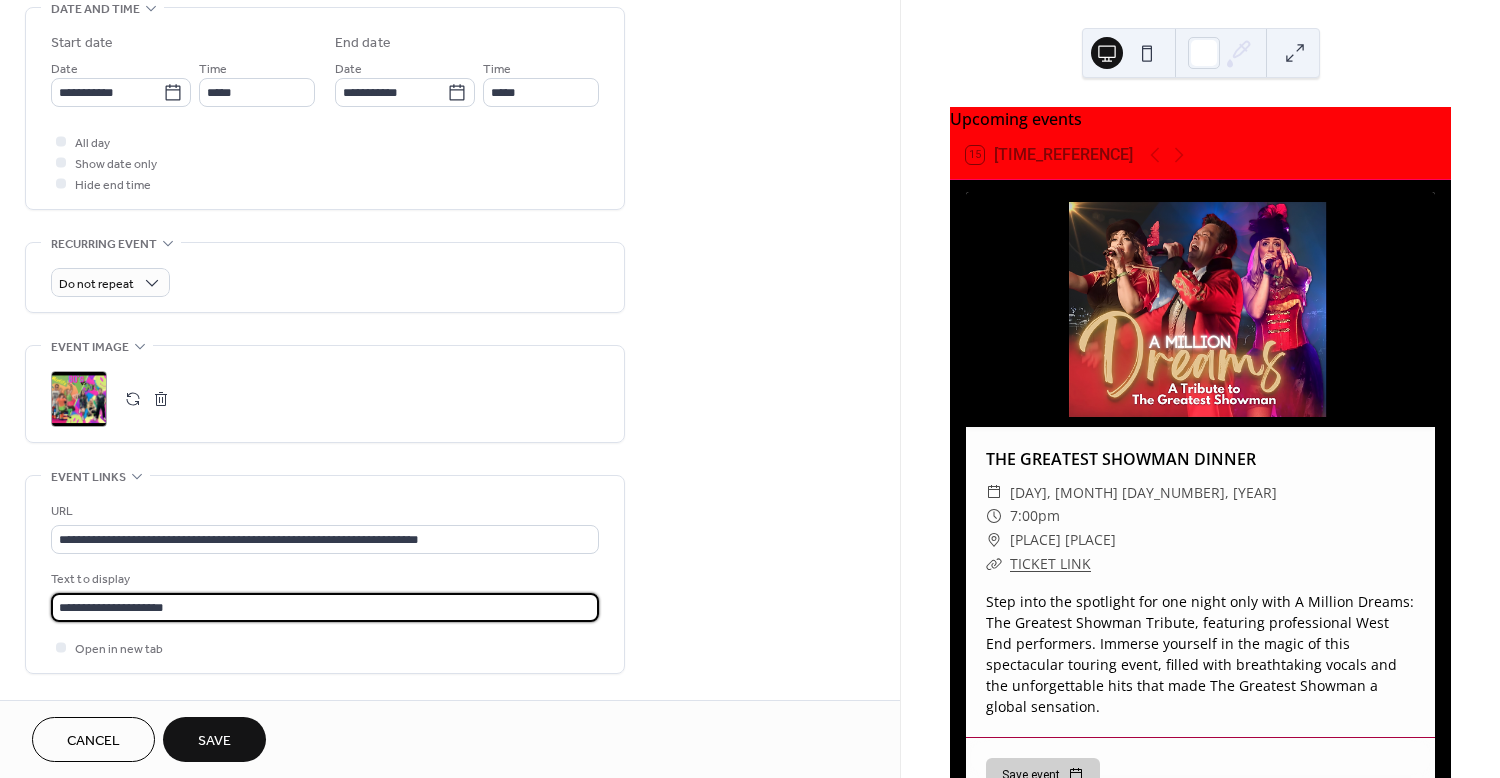 type on "**********" 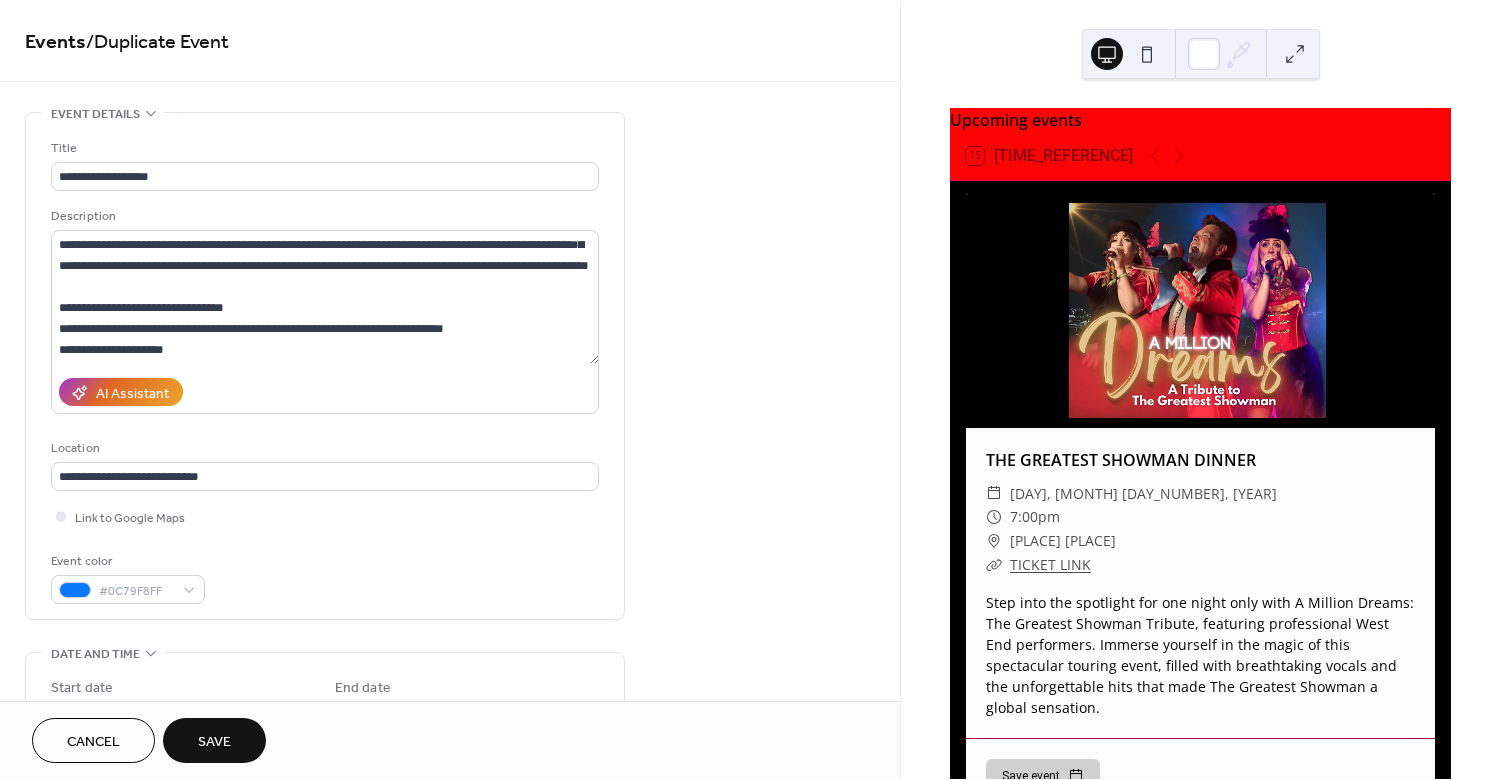 scroll, scrollTop: 596, scrollLeft: 0, axis: vertical 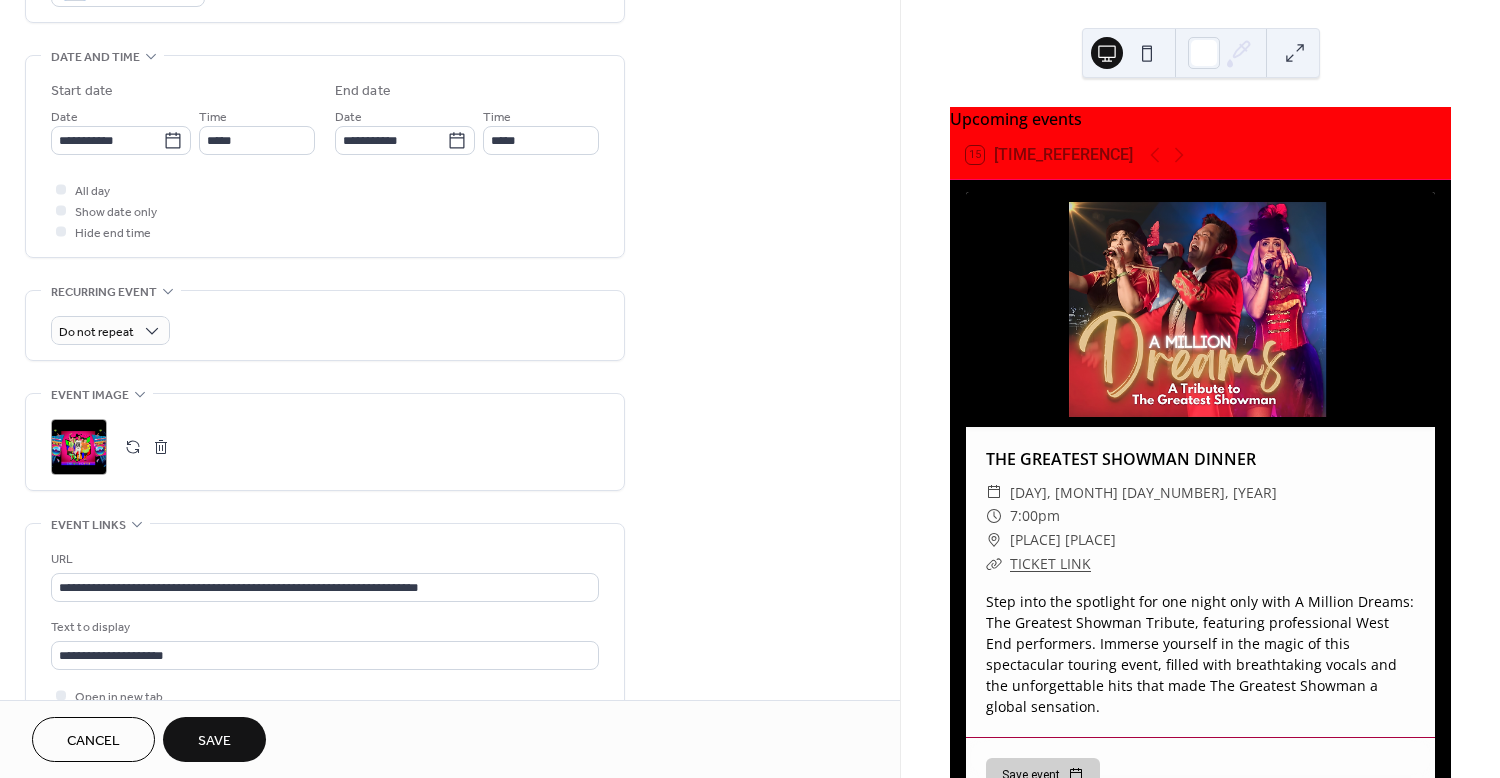 click on "Save" at bounding box center (214, 741) 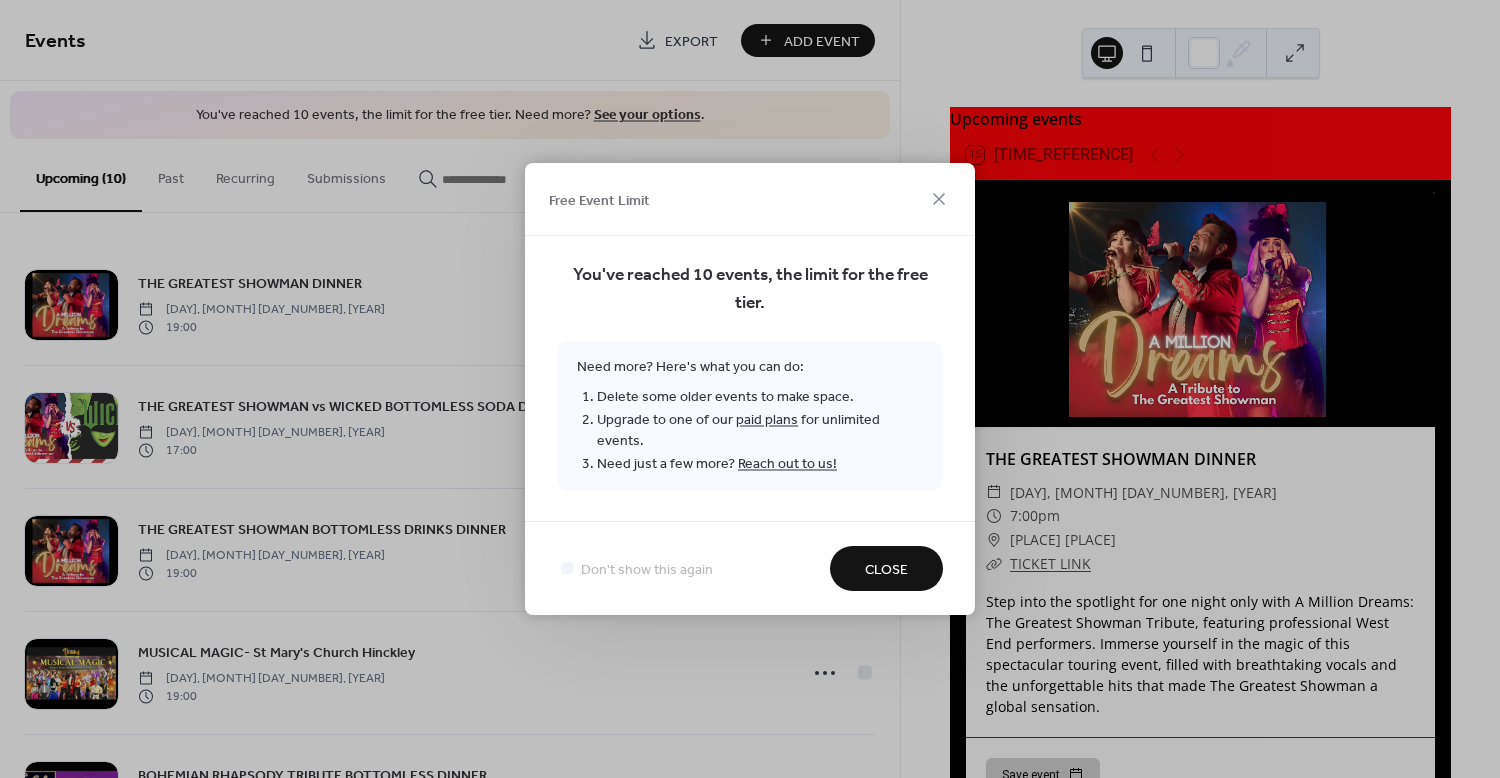 click on "Close" at bounding box center [886, 568] 